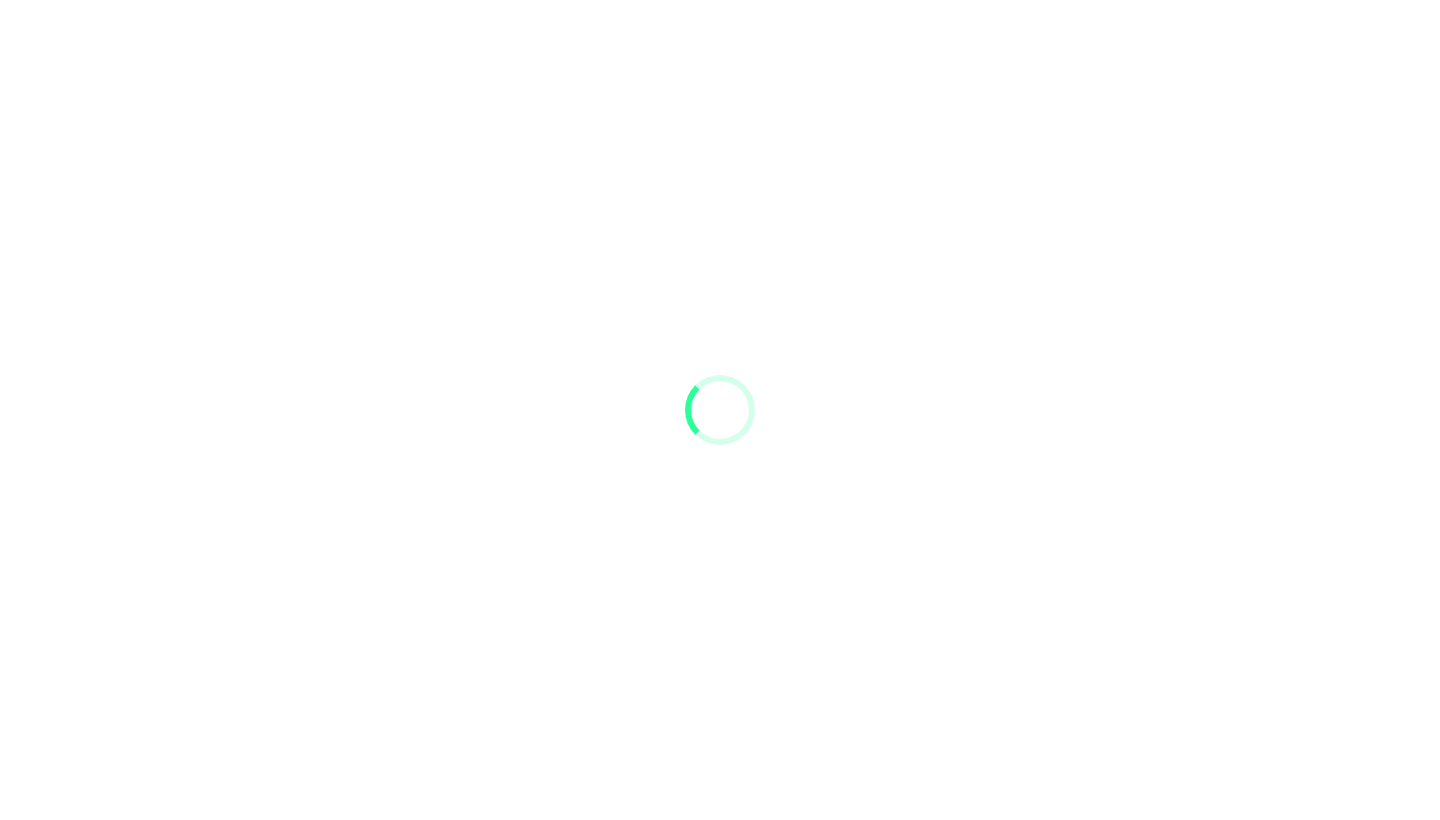 scroll, scrollTop: 0, scrollLeft: 0, axis: both 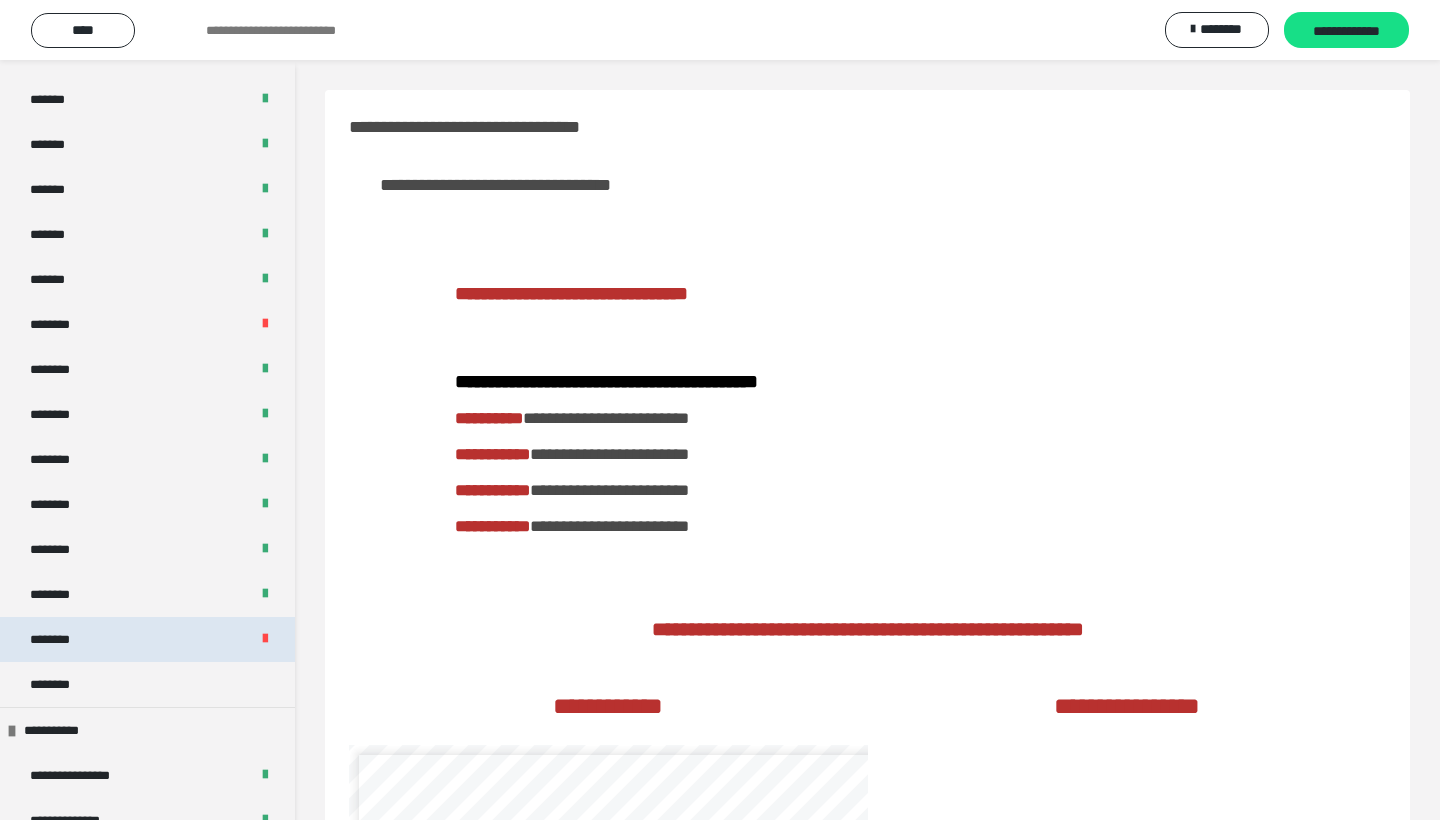 click on "********" at bounding box center (147, 639) 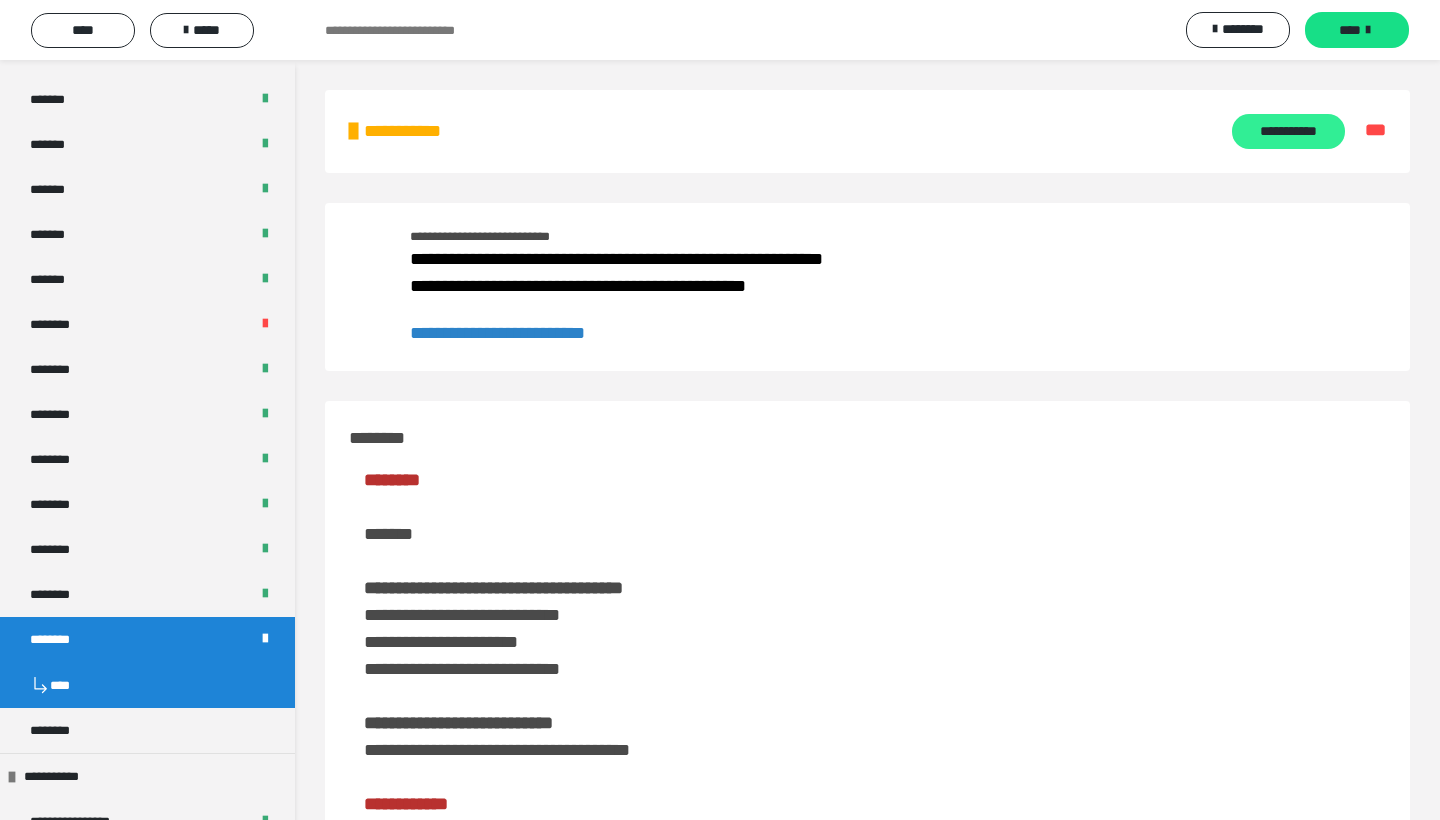 click on "**********" at bounding box center [1288, 131] 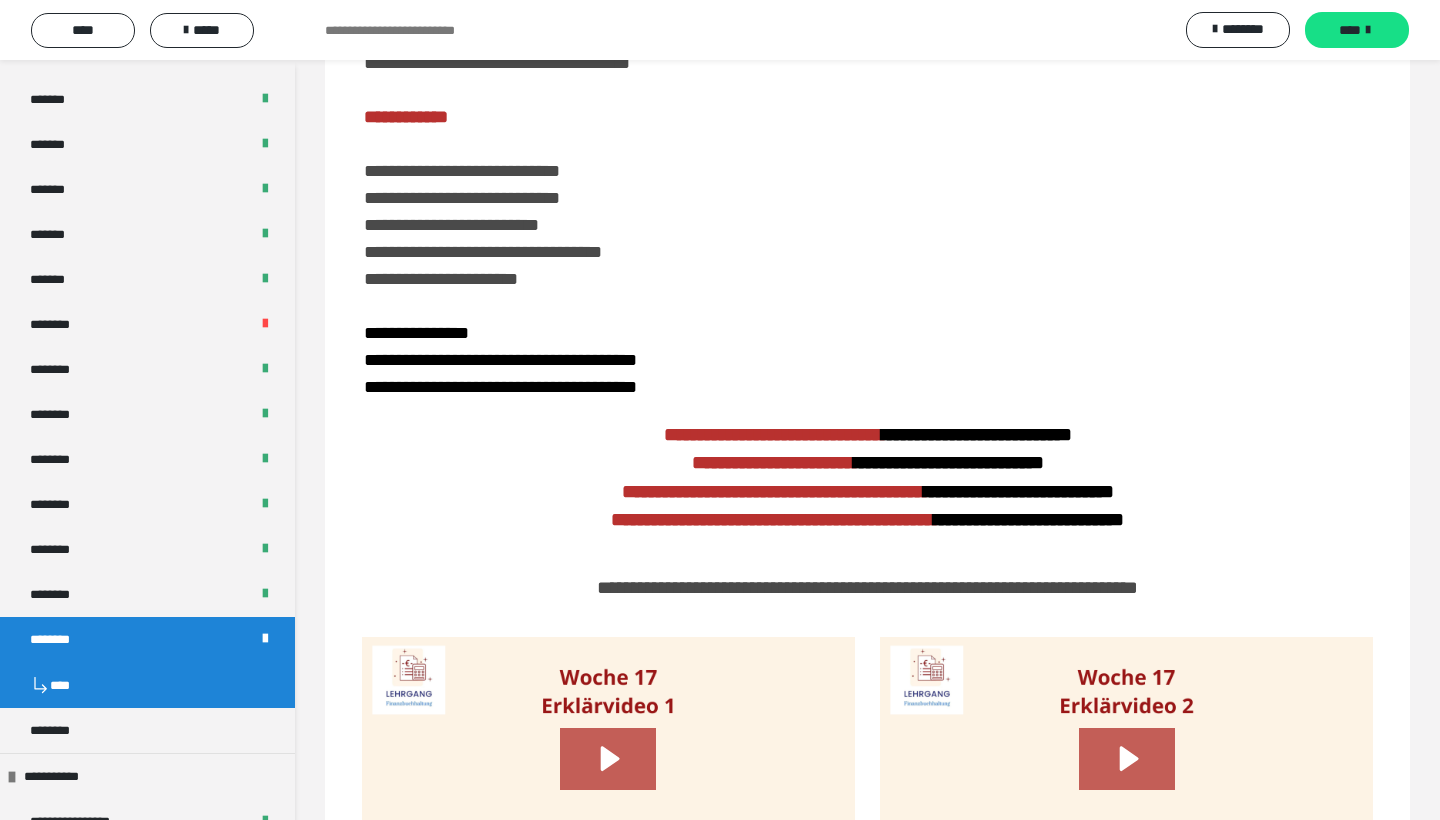 scroll, scrollTop: 4330, scrollLeft: 0, axis: vertical 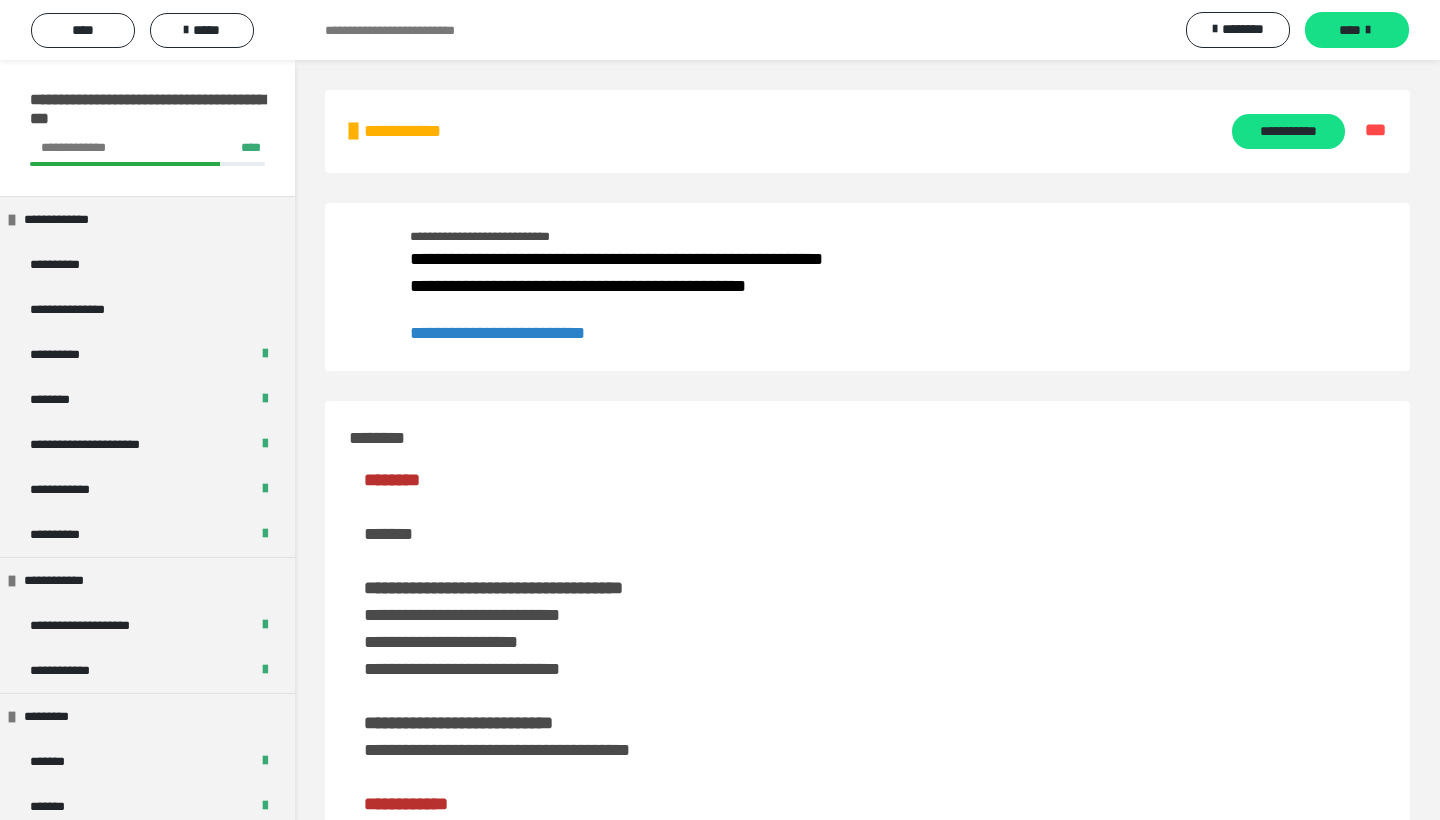 click on "**********" at bounding box center [497, 333] 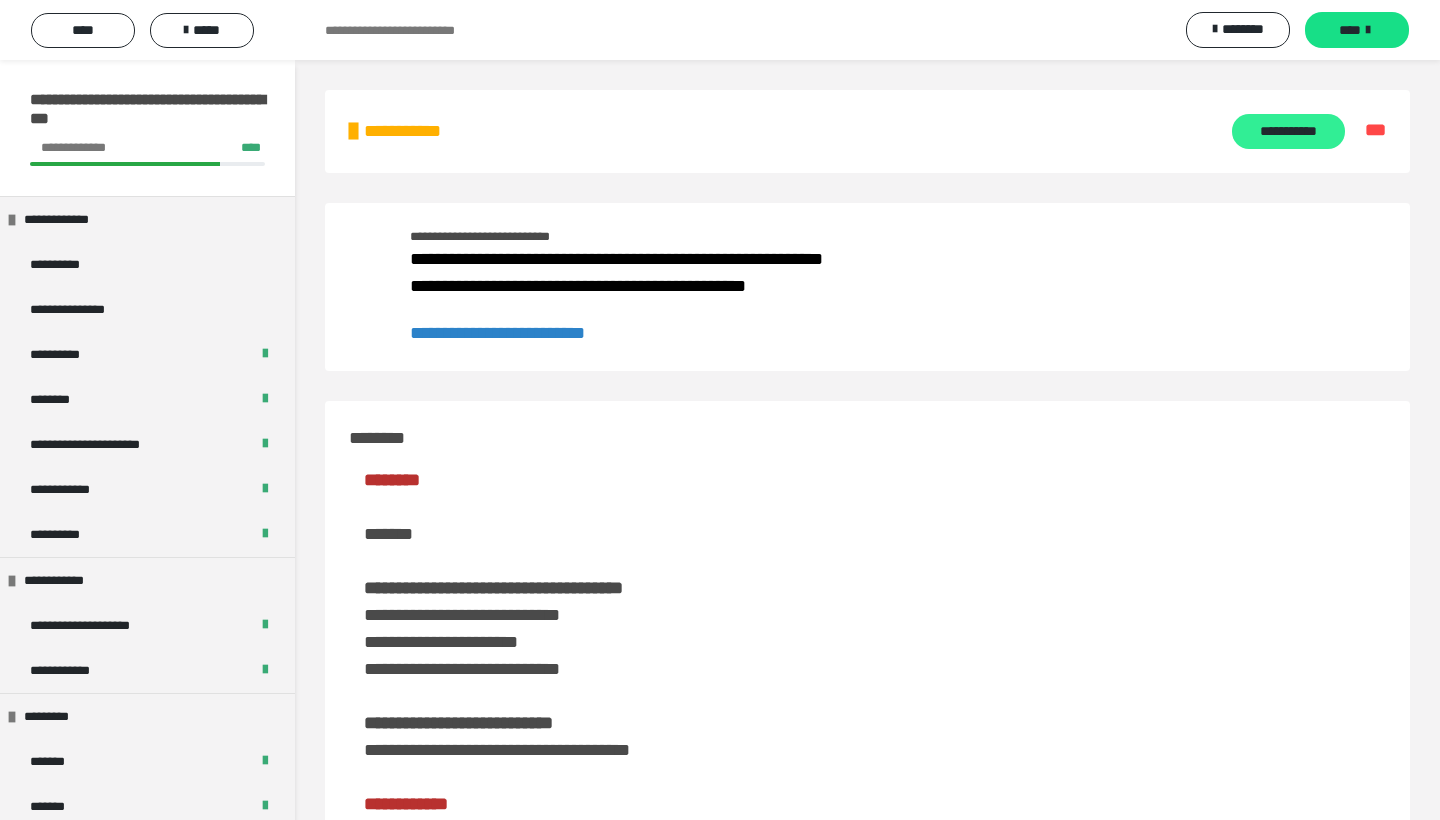 click on "**********" at bounding box center (1288, 131) 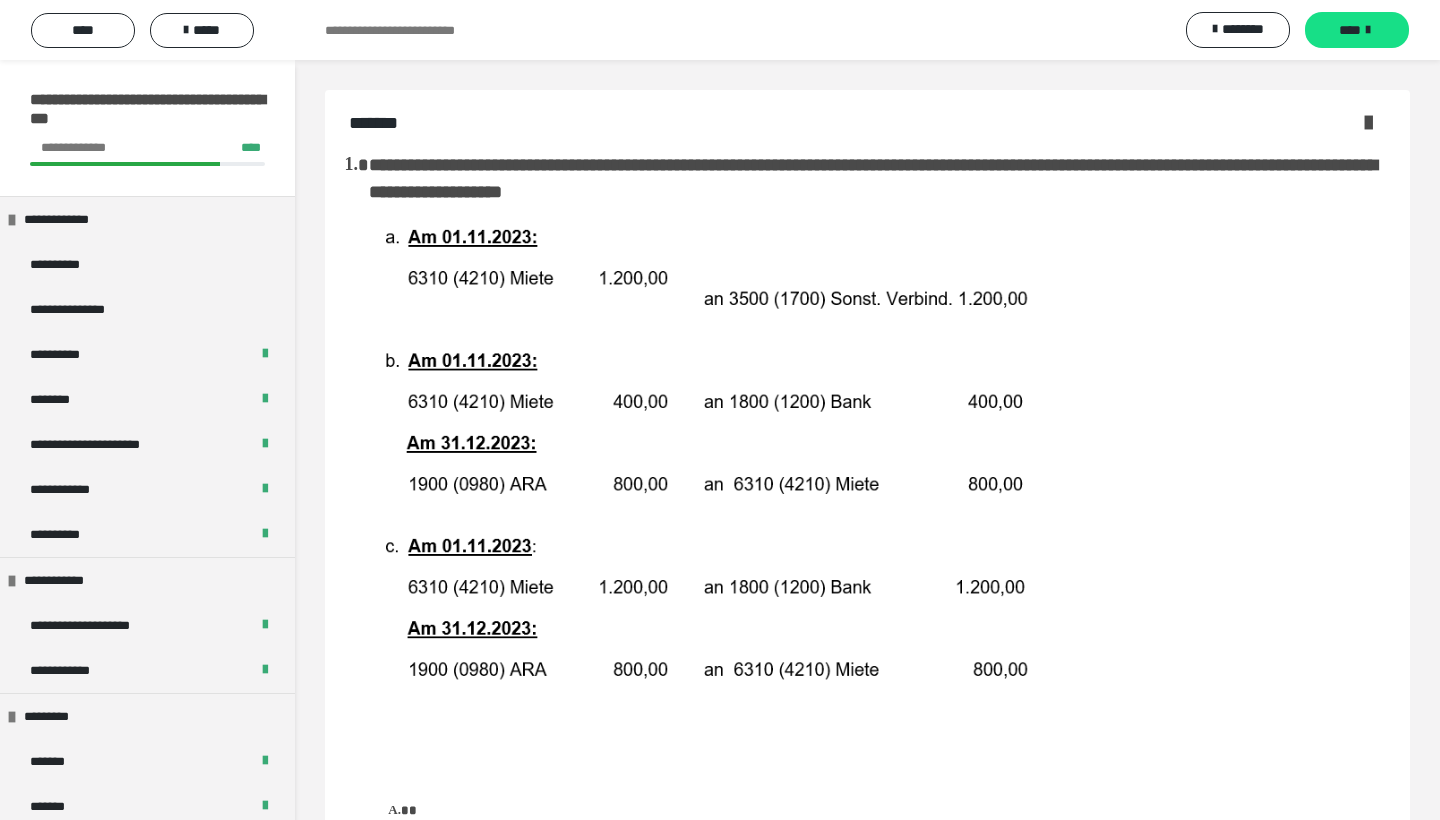 scroll, scrollTop: 0, scrollLeft: 0, axis: both 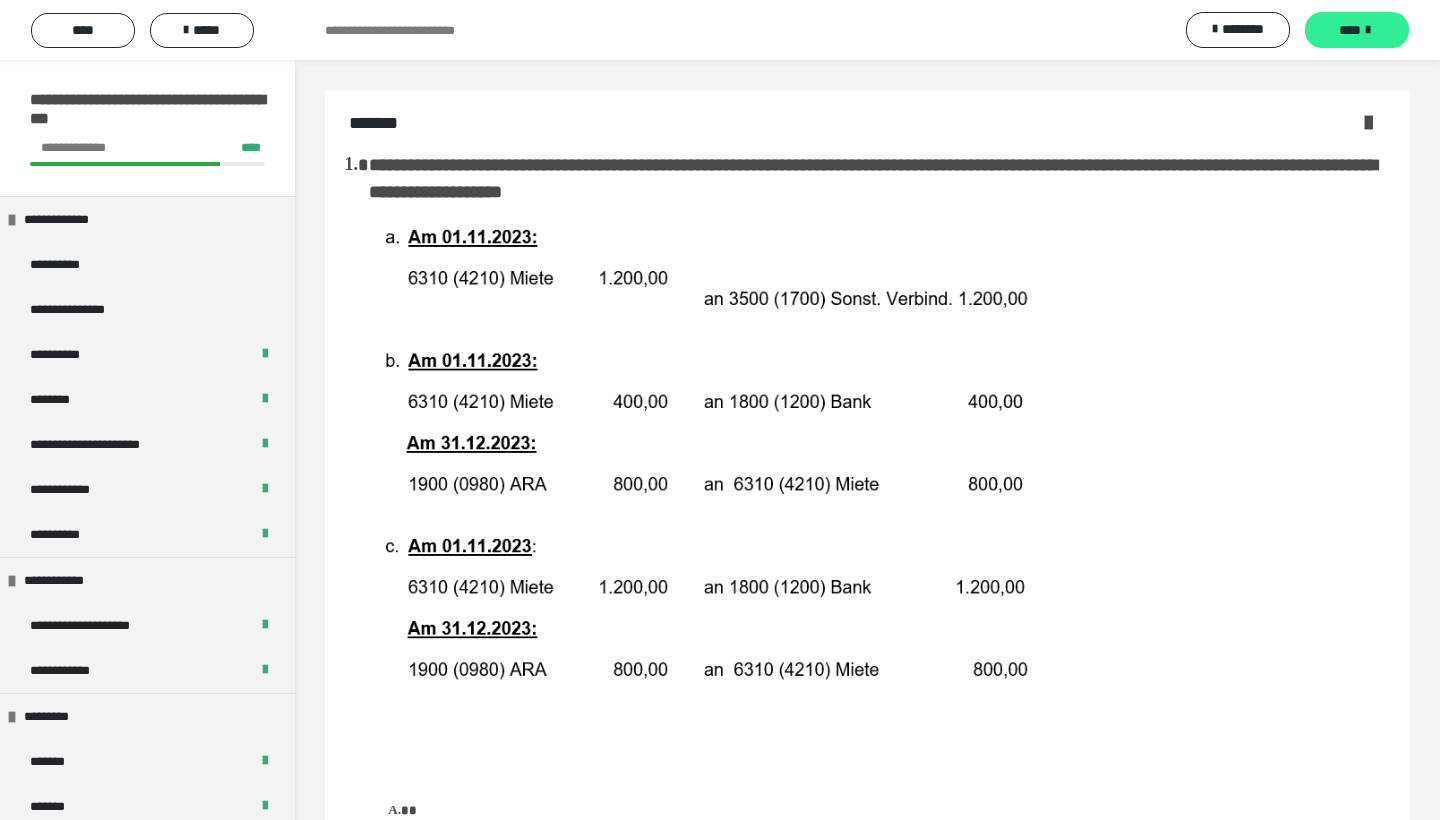 click on "****" at bounding box center [1350, 30] 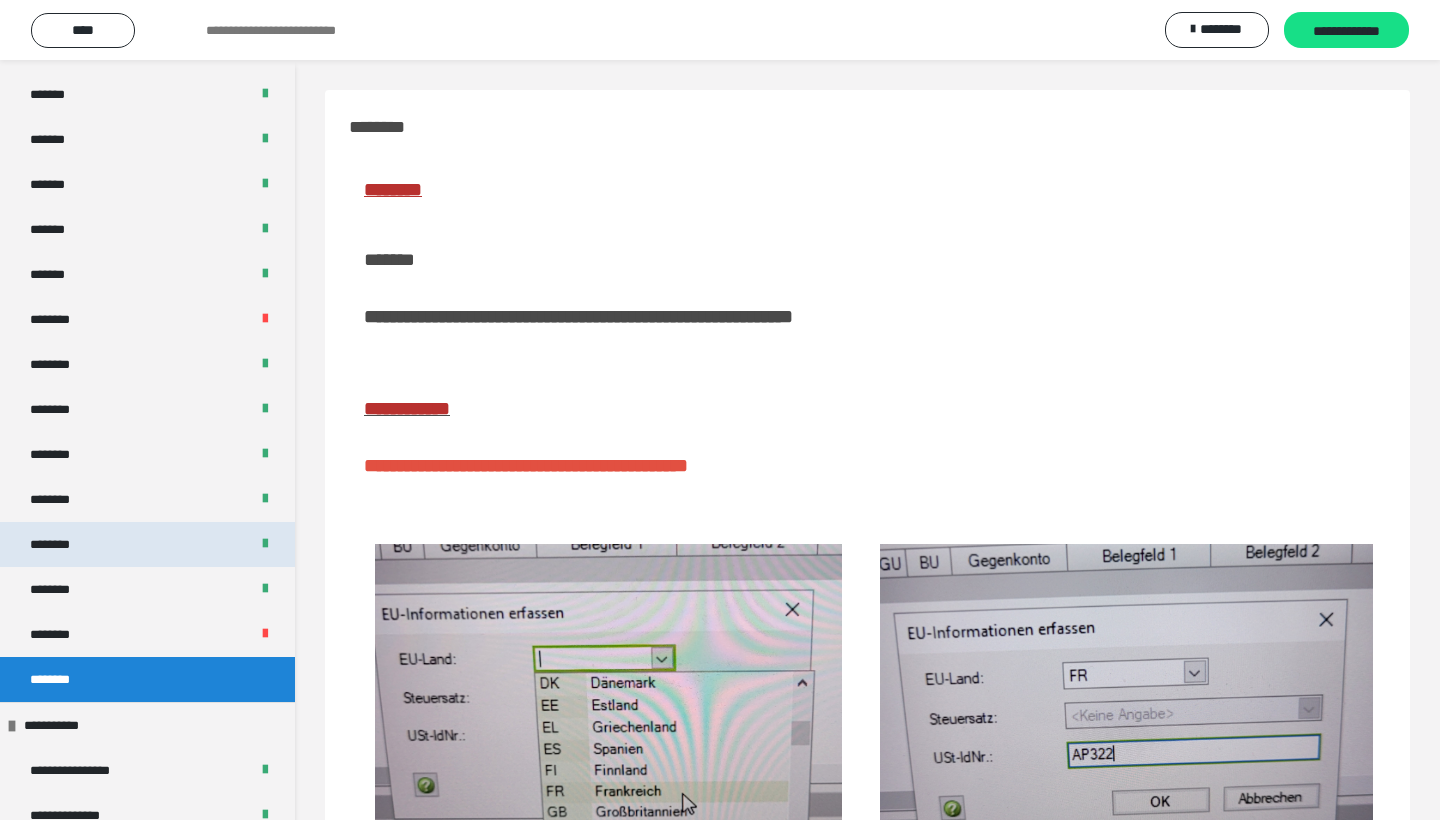 scroll, scrollTop: 851, scrollLeft: 0, axis: vertical 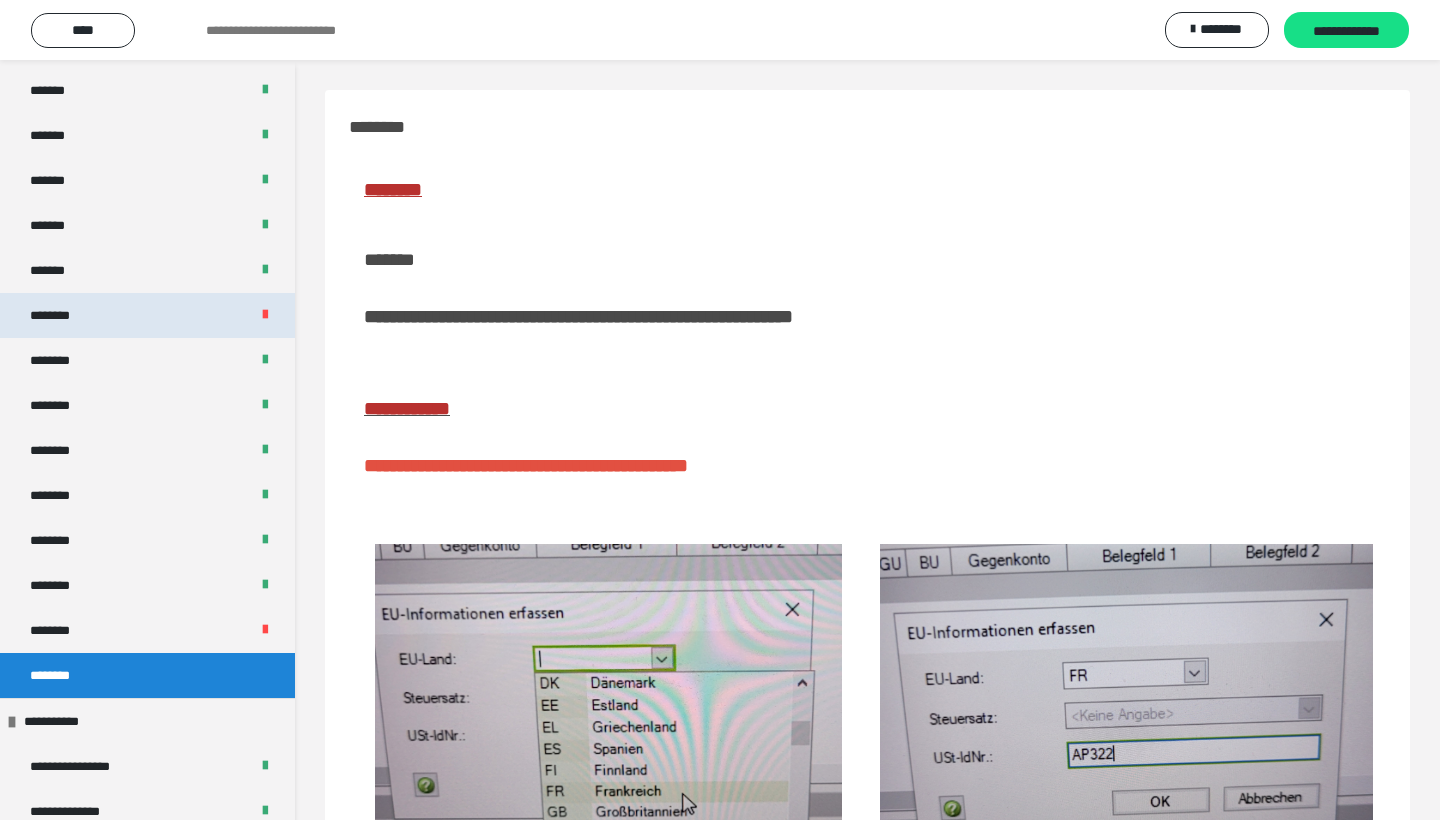 click on "********" at bounding box center [147, 315] 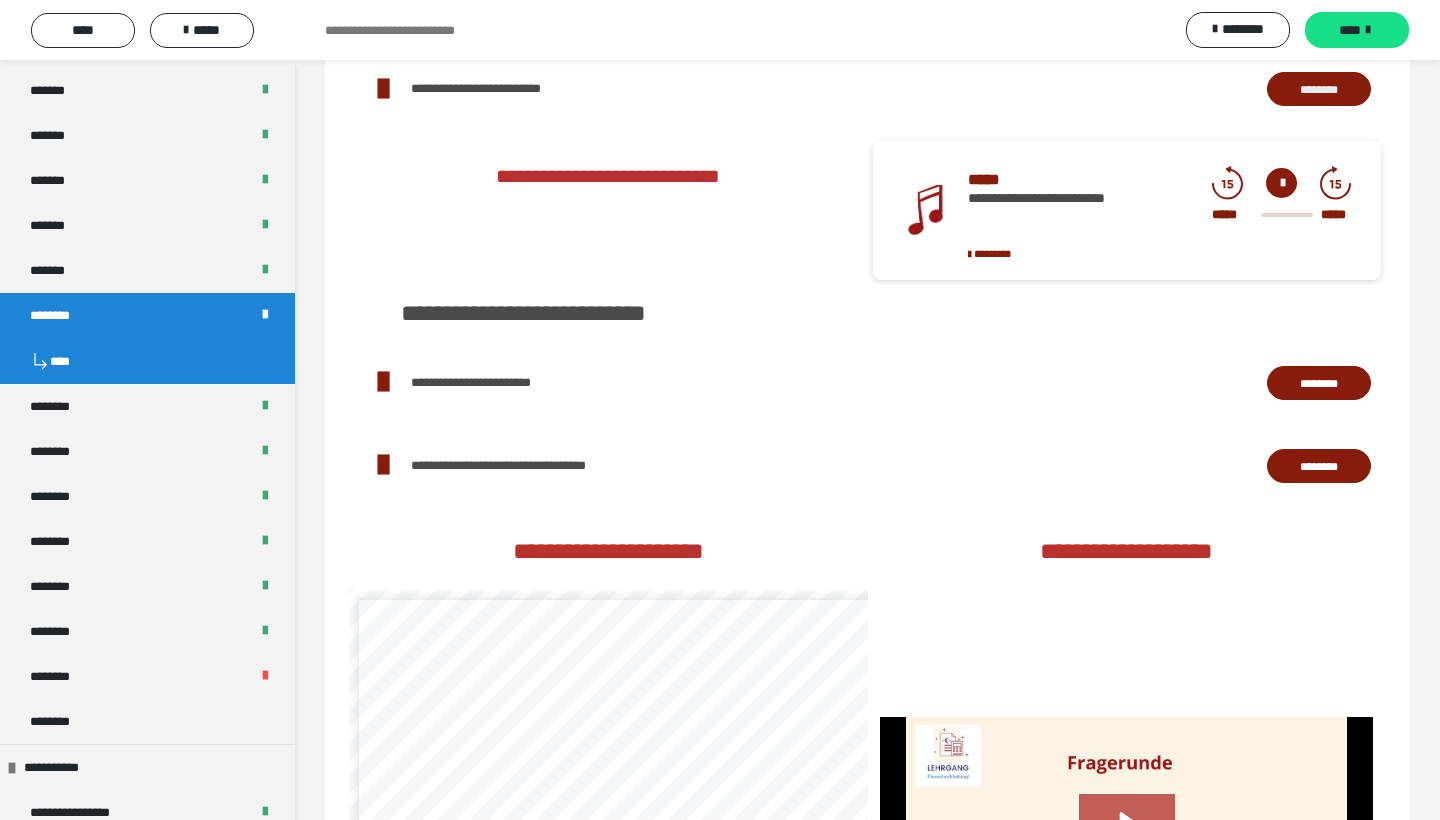 scroll, scrollTop: 2559, scrollLeft: 0, axis: vertical 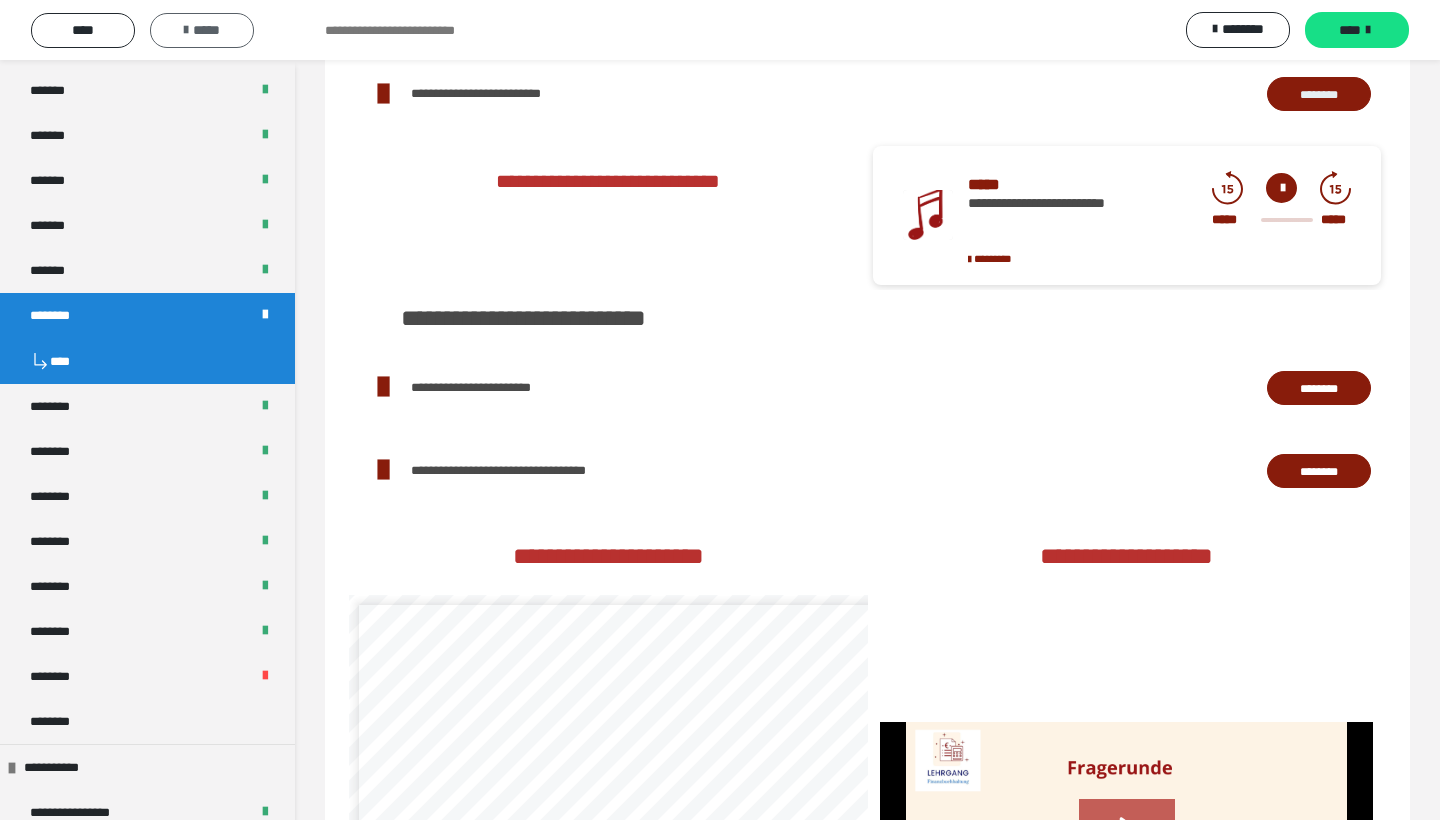 click on "*****" at bounding box center (202, 30) 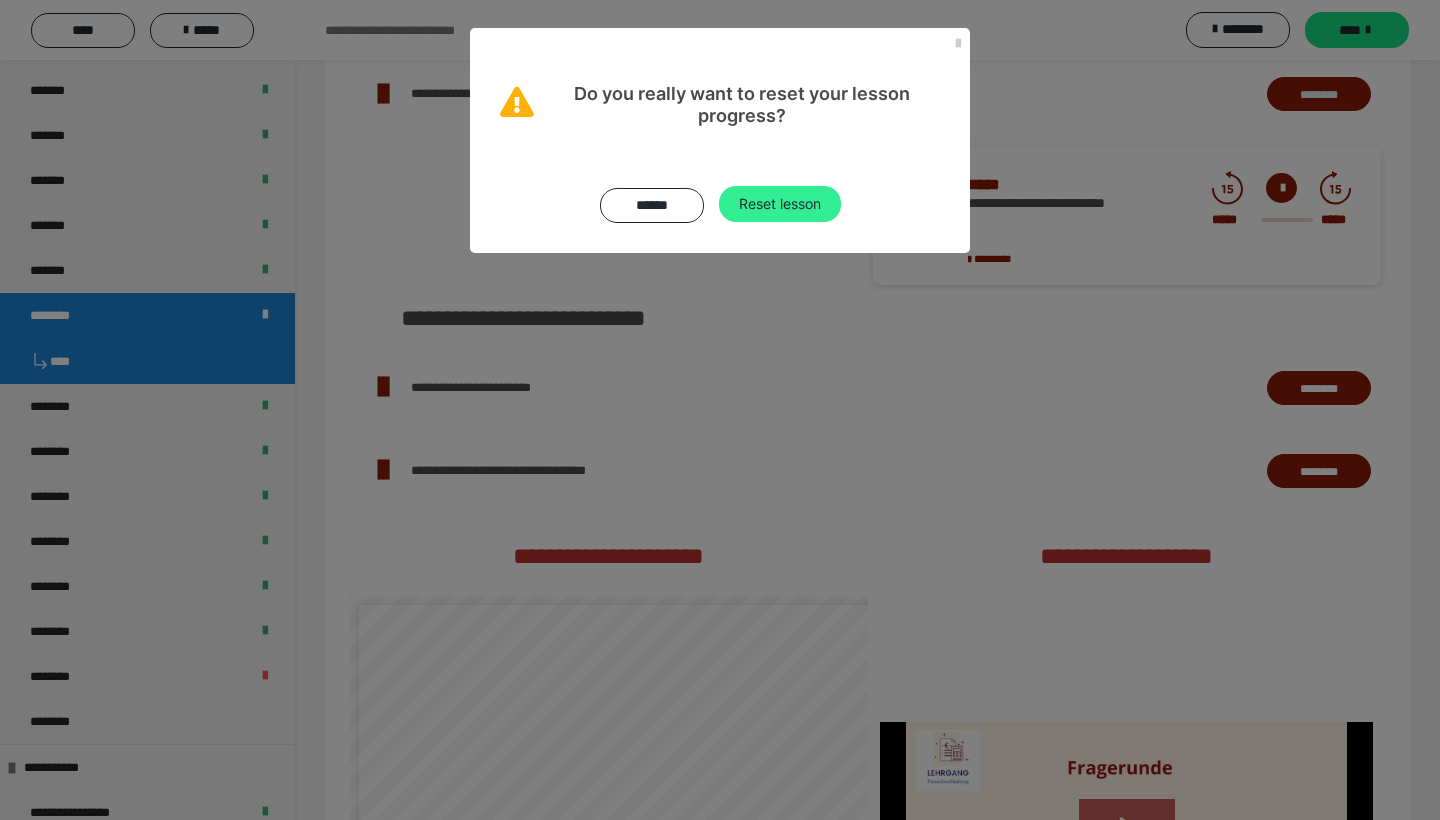 click on "Reset lesson" at bounding box center (780, 204) 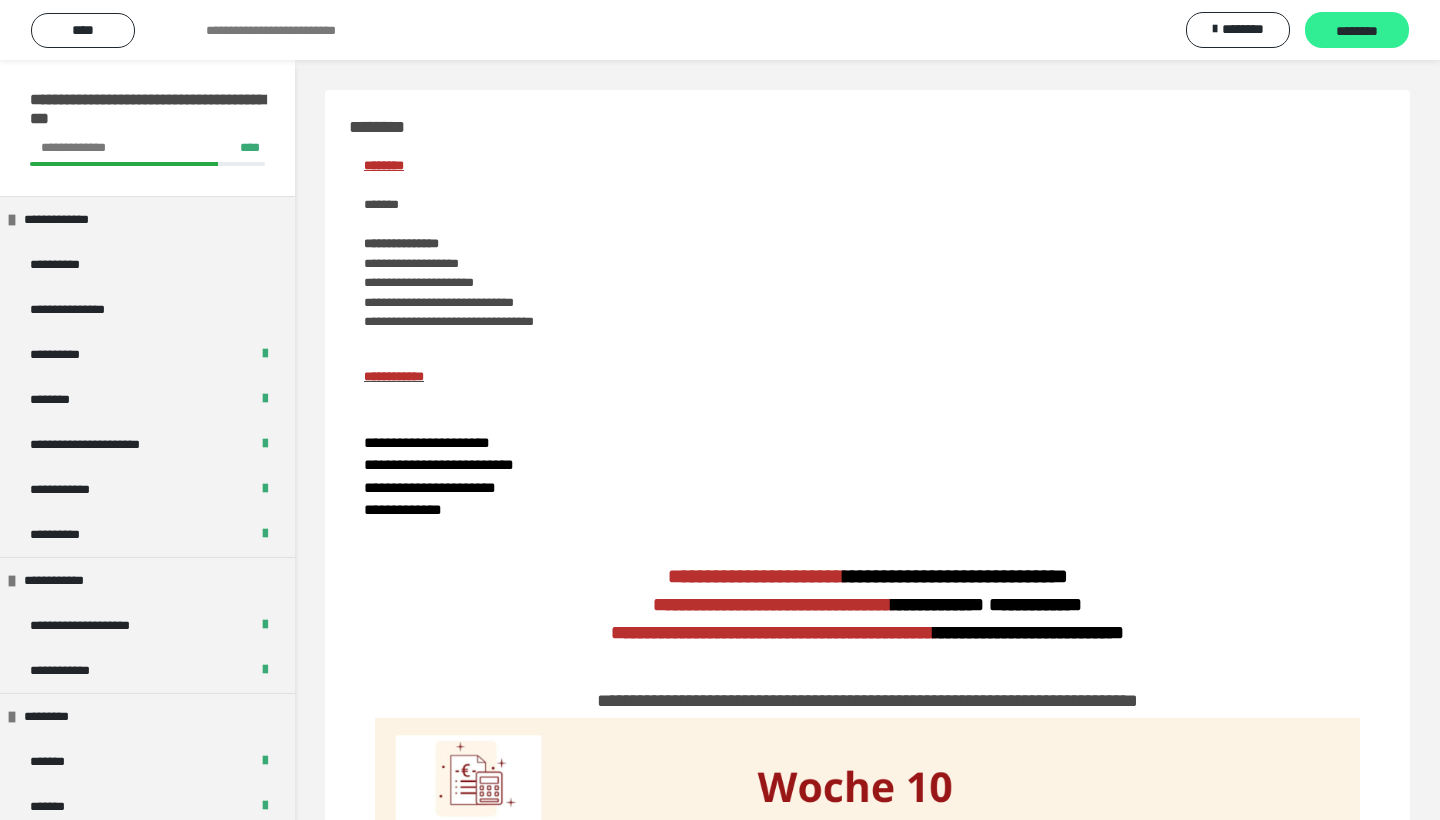 scroll, scrollTop: 0, scrollLeft: 0, axis: both 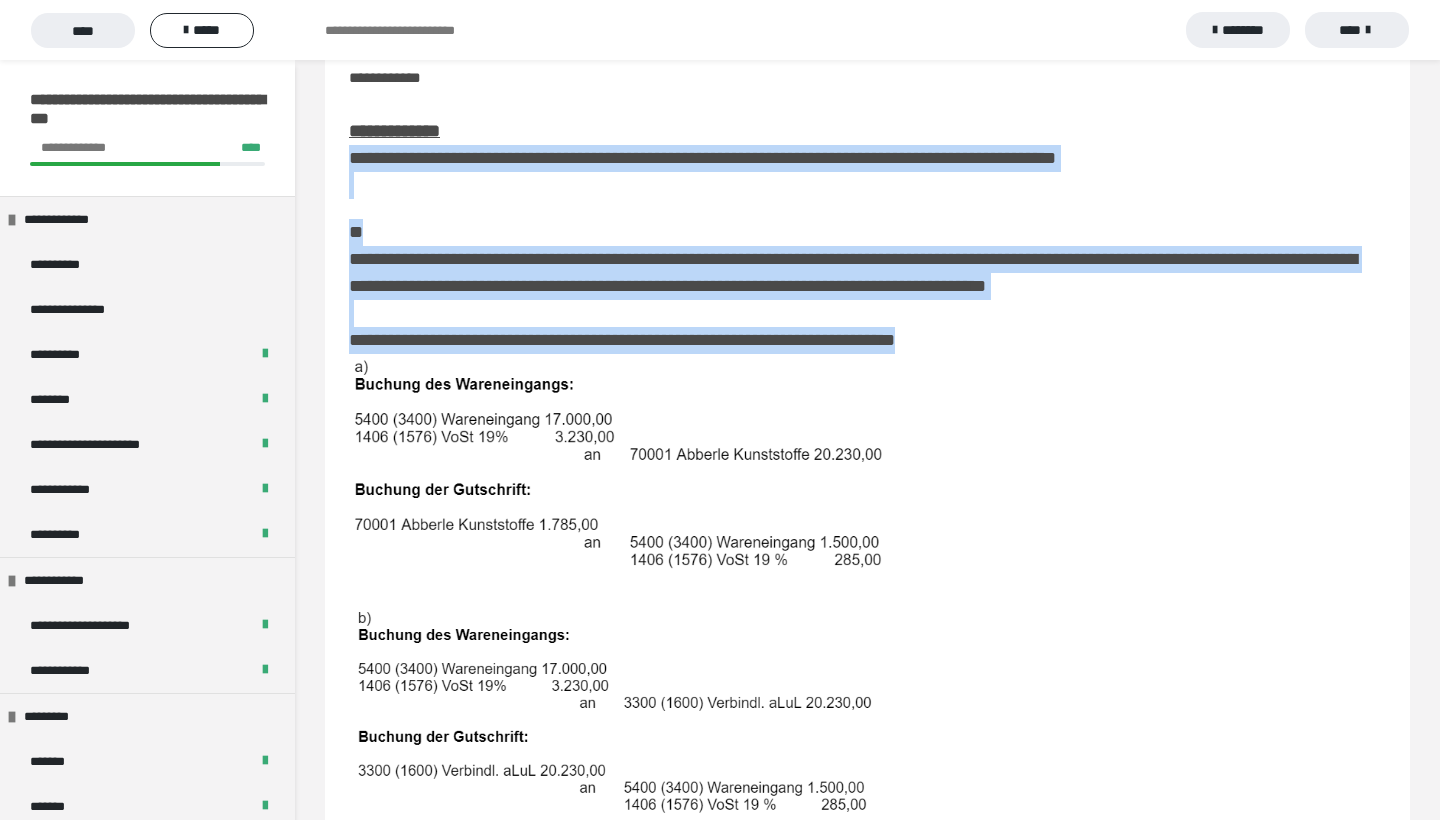 drag, startPoint x: 352, startPoint y: 159, endPoint x: 1009, endPoint y: 348, distance: 683.64465 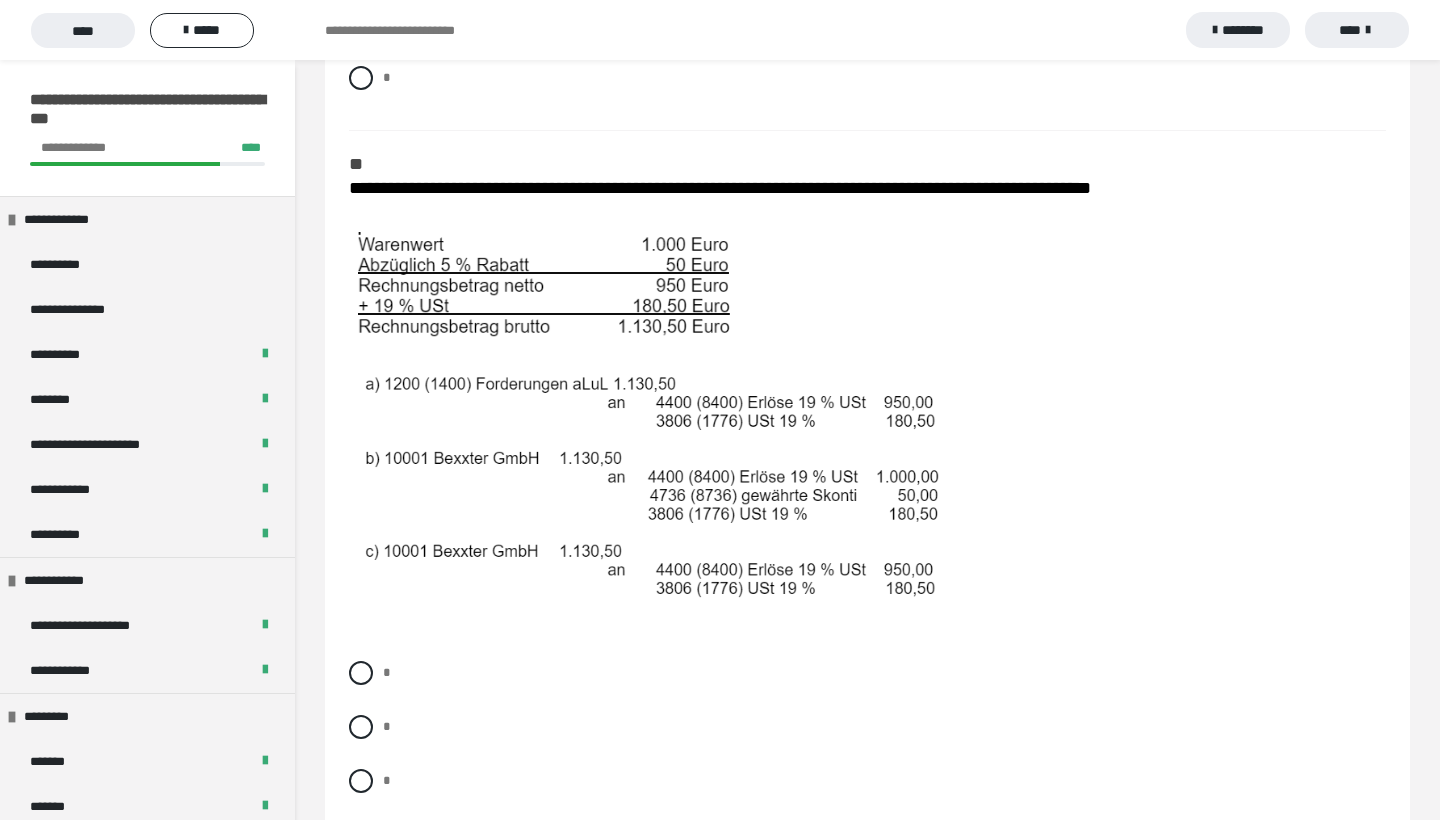 scroll, scrollTop: 1342, scrollLeft: 0, axis: vertical 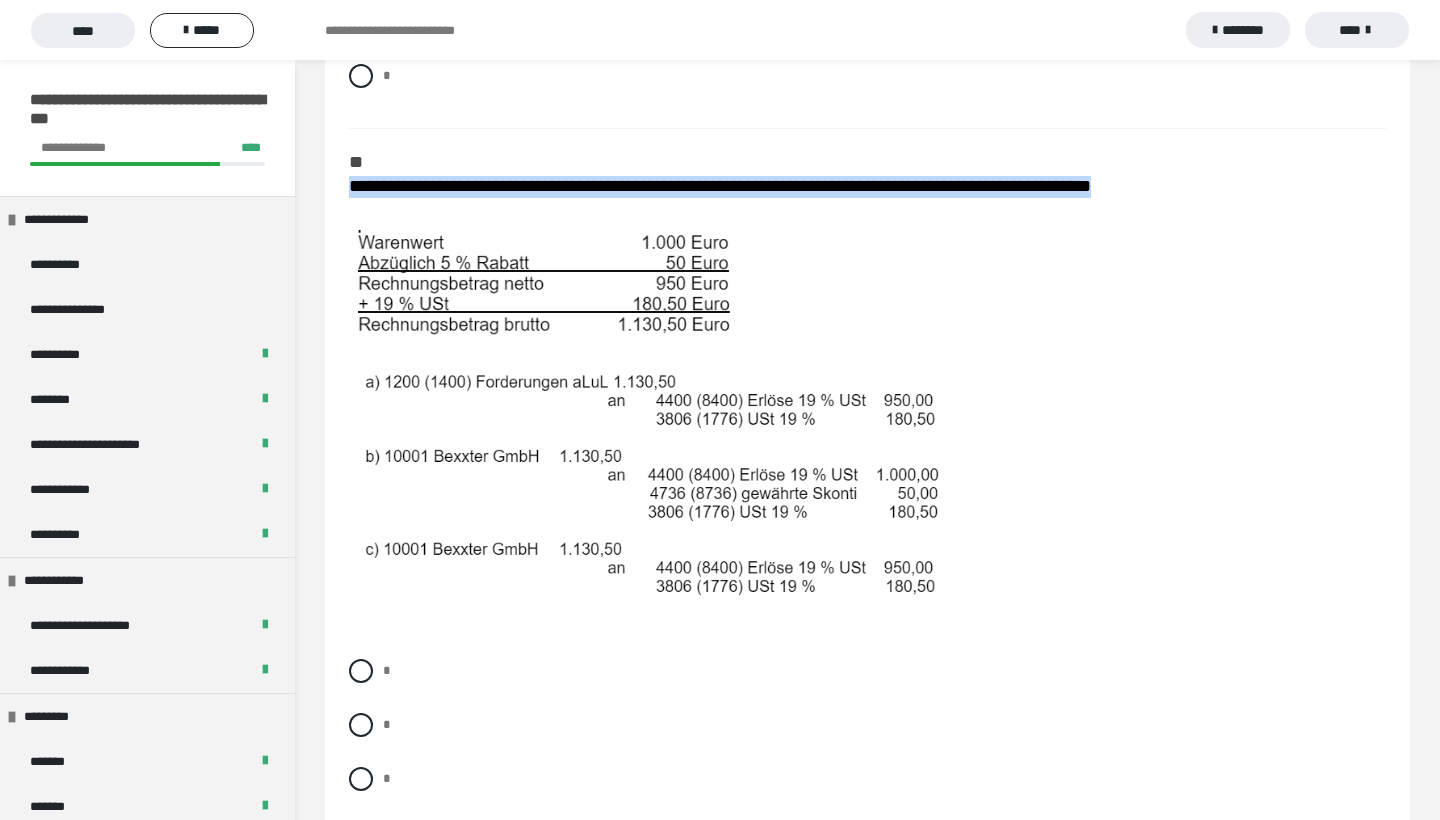 drag, startPoint x: 349, startPoint y: 187, endPoint x: 1278, endPoint y: 193, distance: 929.01935 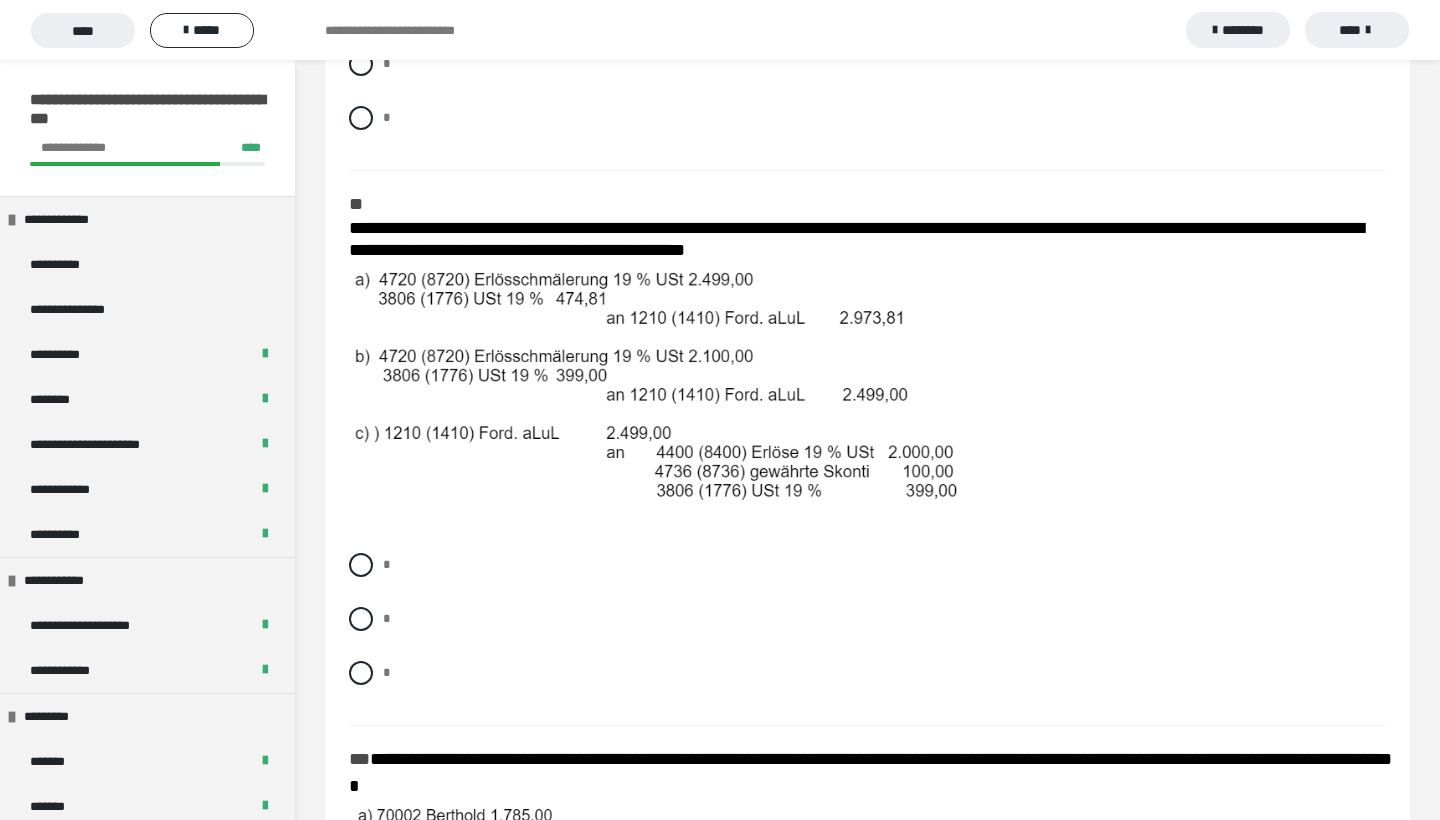 scroll, scrollTop: 2015, scrollLeft: 0, axis: vertical 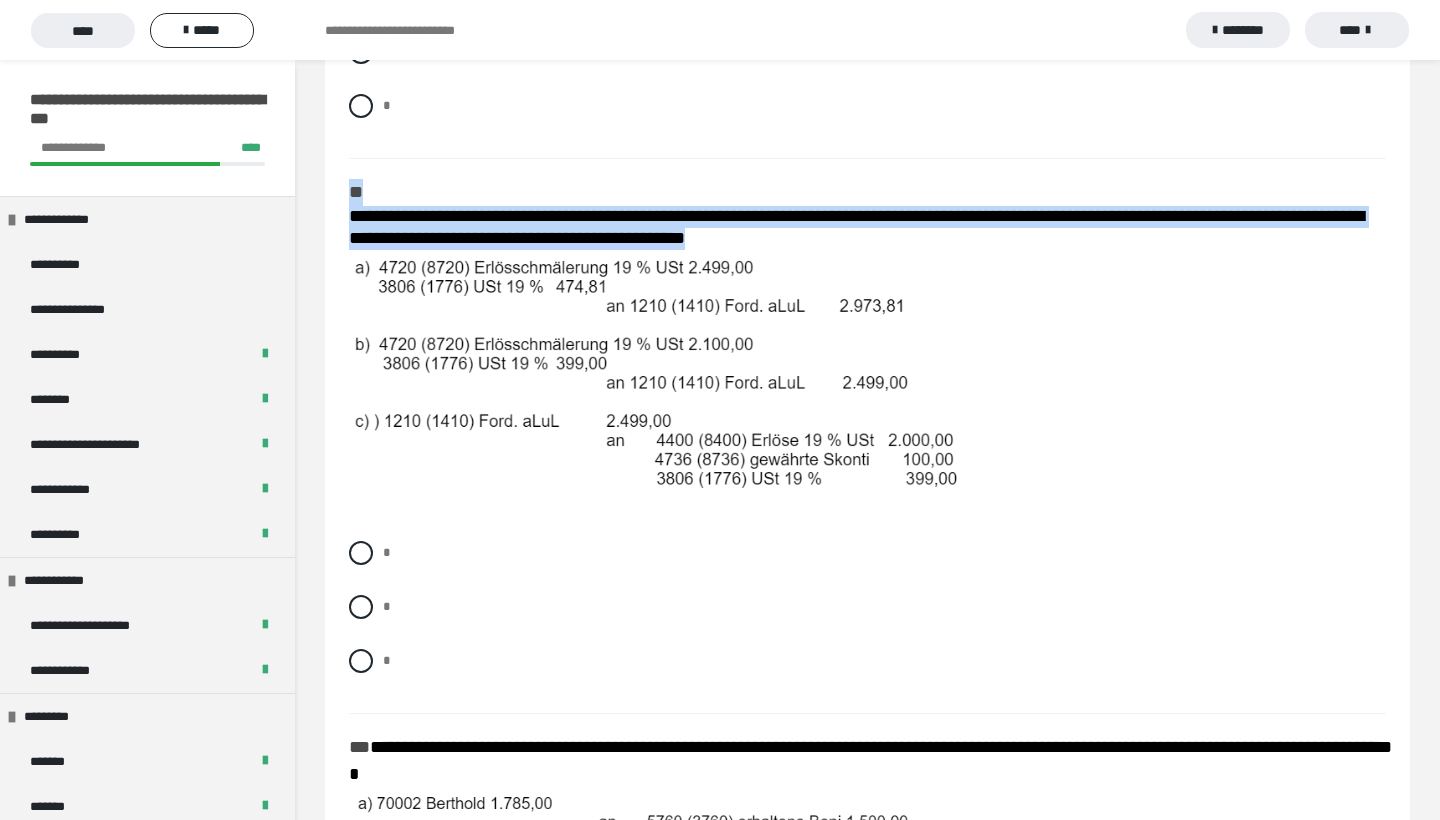 drag, startPoint x: 349, startPoint y: 191, endPoint x: 914, endPoint y: 234, distance: 566.6339 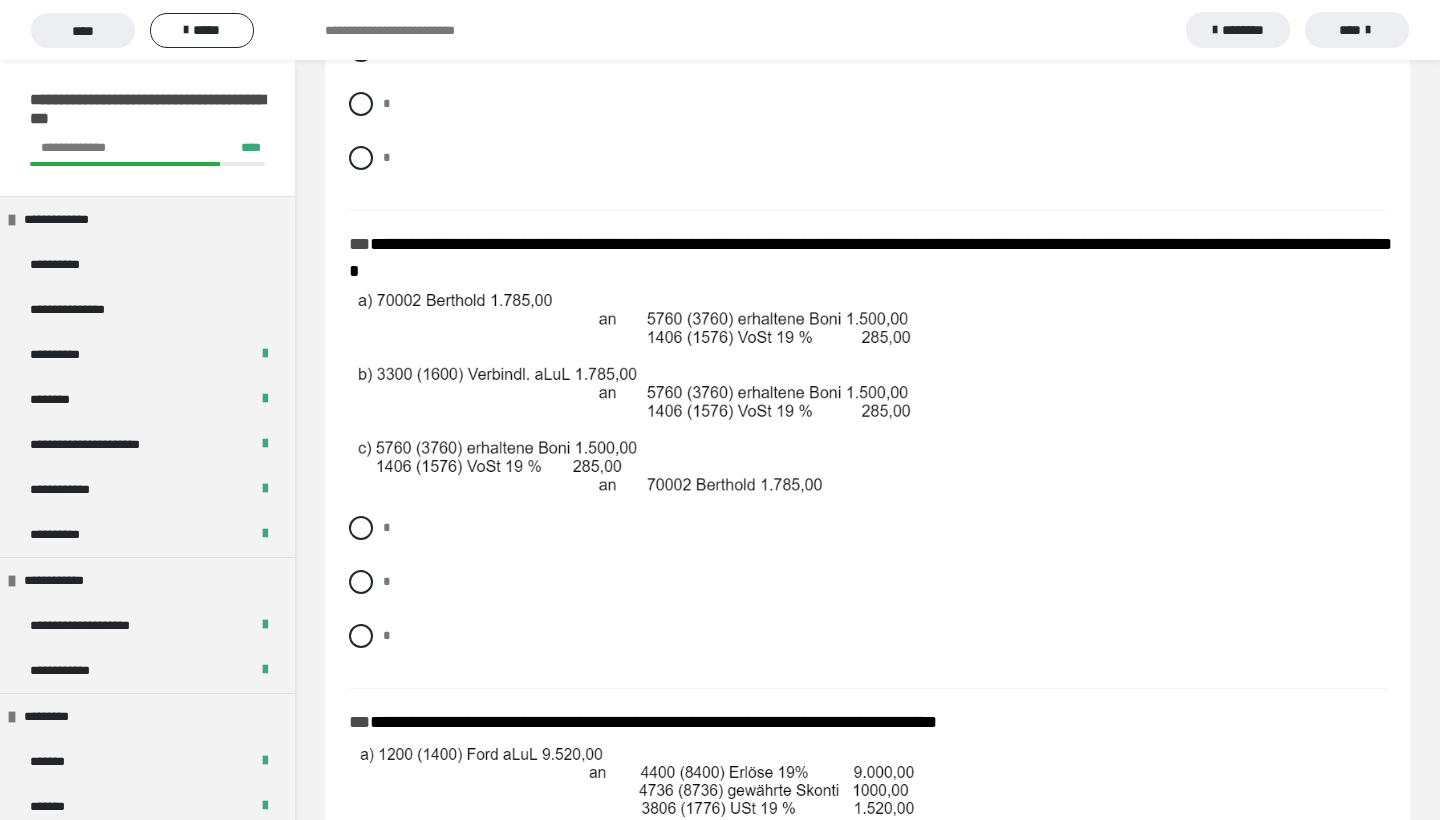 scroll, scrollTop: 2527, scrollLeft: 0, axis: vertical 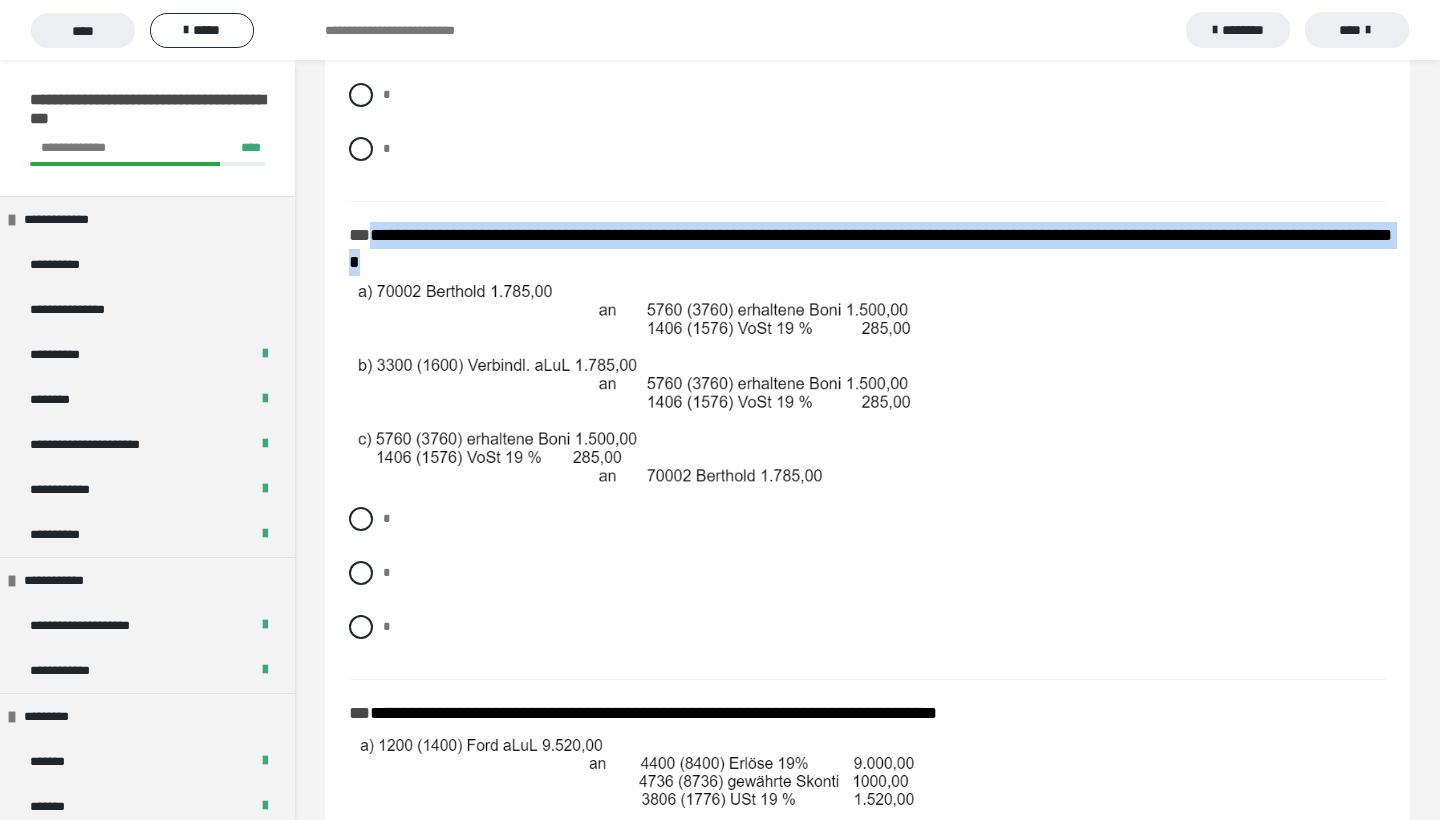drag, startPoint x: 370, startPoint y: 239, endPoint x: 579, endPoint y: 256, distance: 209.69025 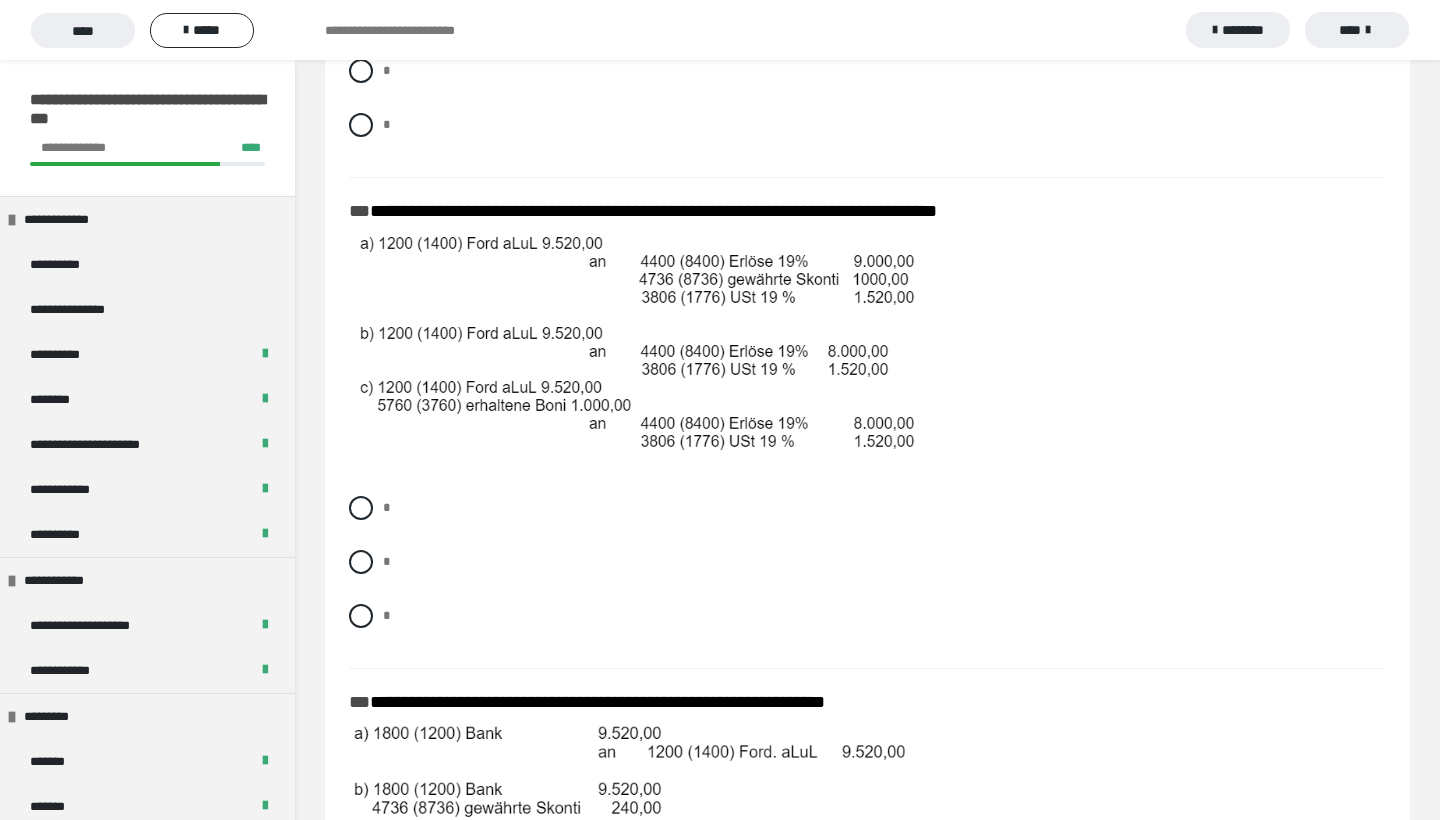 scroll, scrollTop: 3036, scrollLeft: 0, axis: vertical 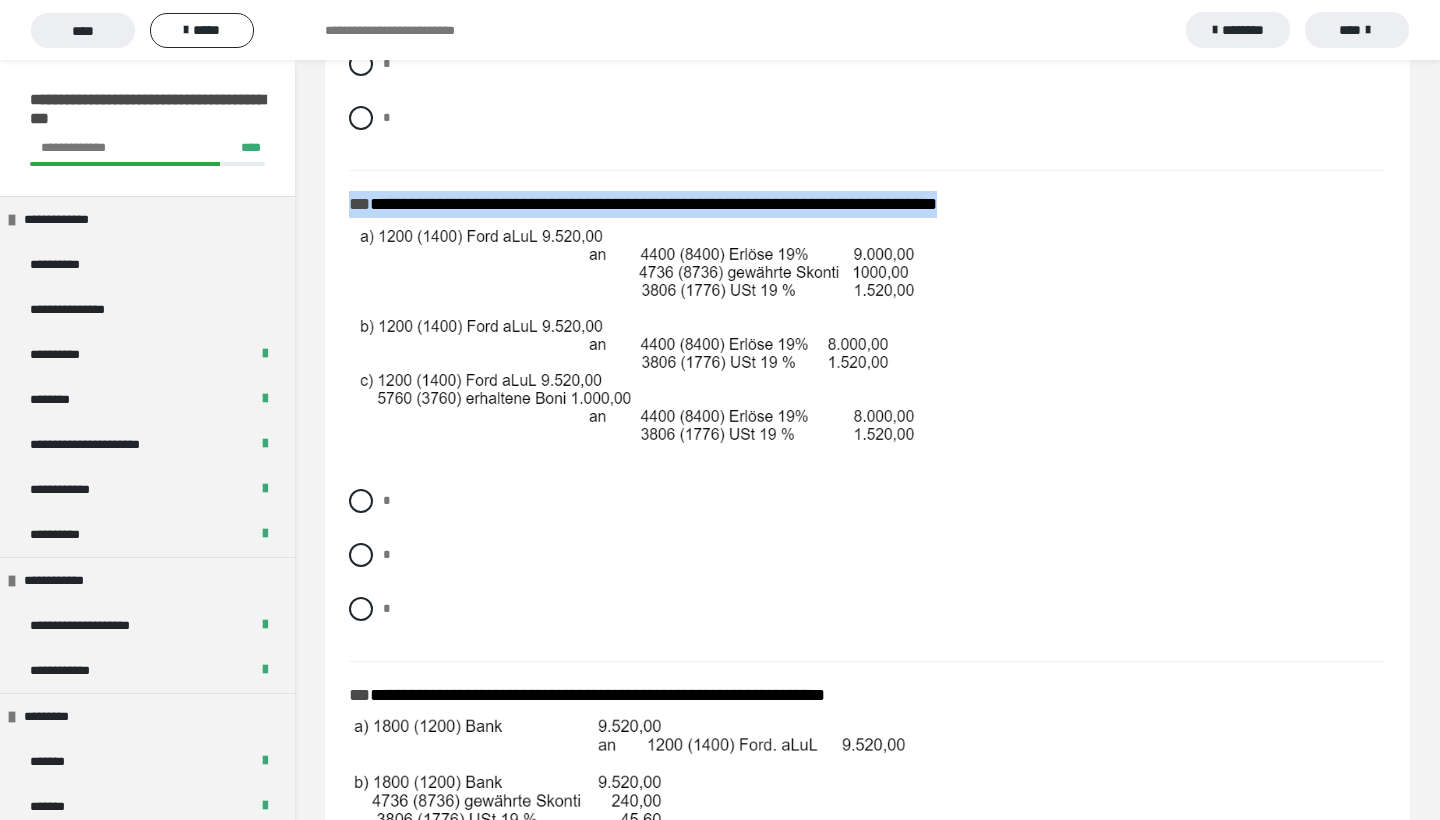 drag, startPoint x: 350, startPoint y: 212, endPoint x: 1190, endPoint y: 213, distance: 840.0006 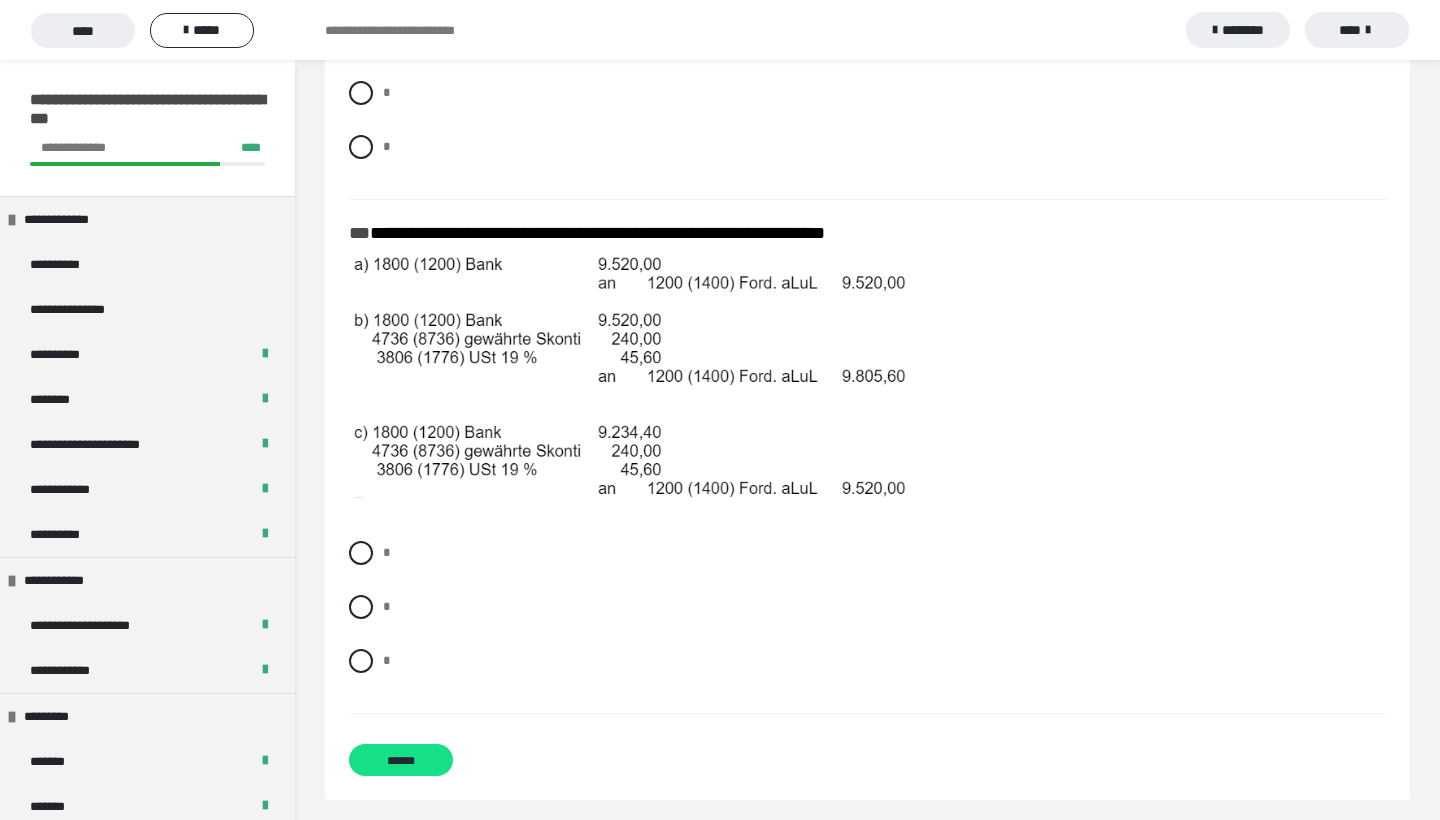 scroll, scrollTop: 3515, scrollLeft: 0, axis: vertical 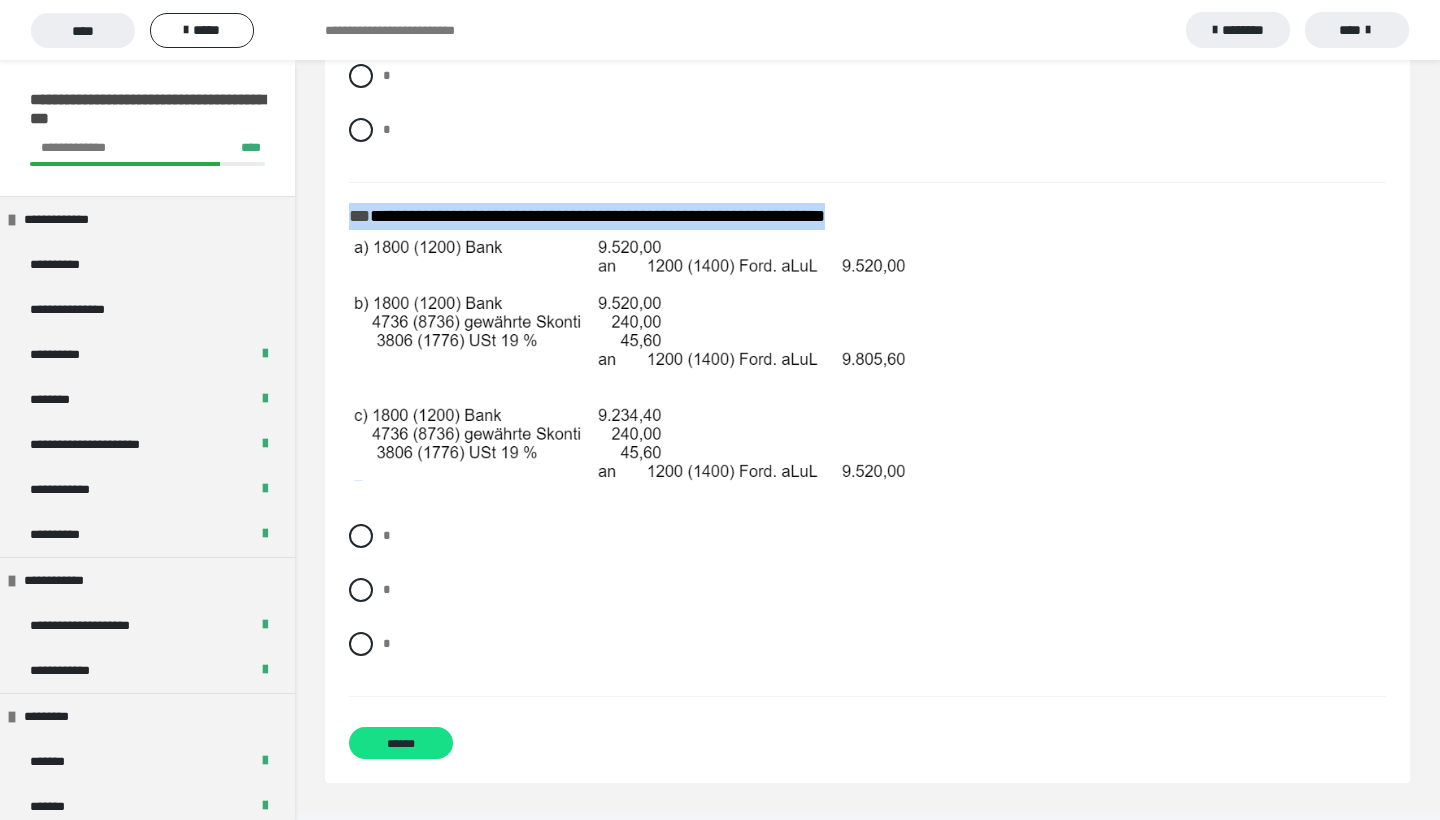drag, startPoint x: 349, startPoint y: 218, endPoint x: 1006, endPoint y: 213, distance: 657.01904 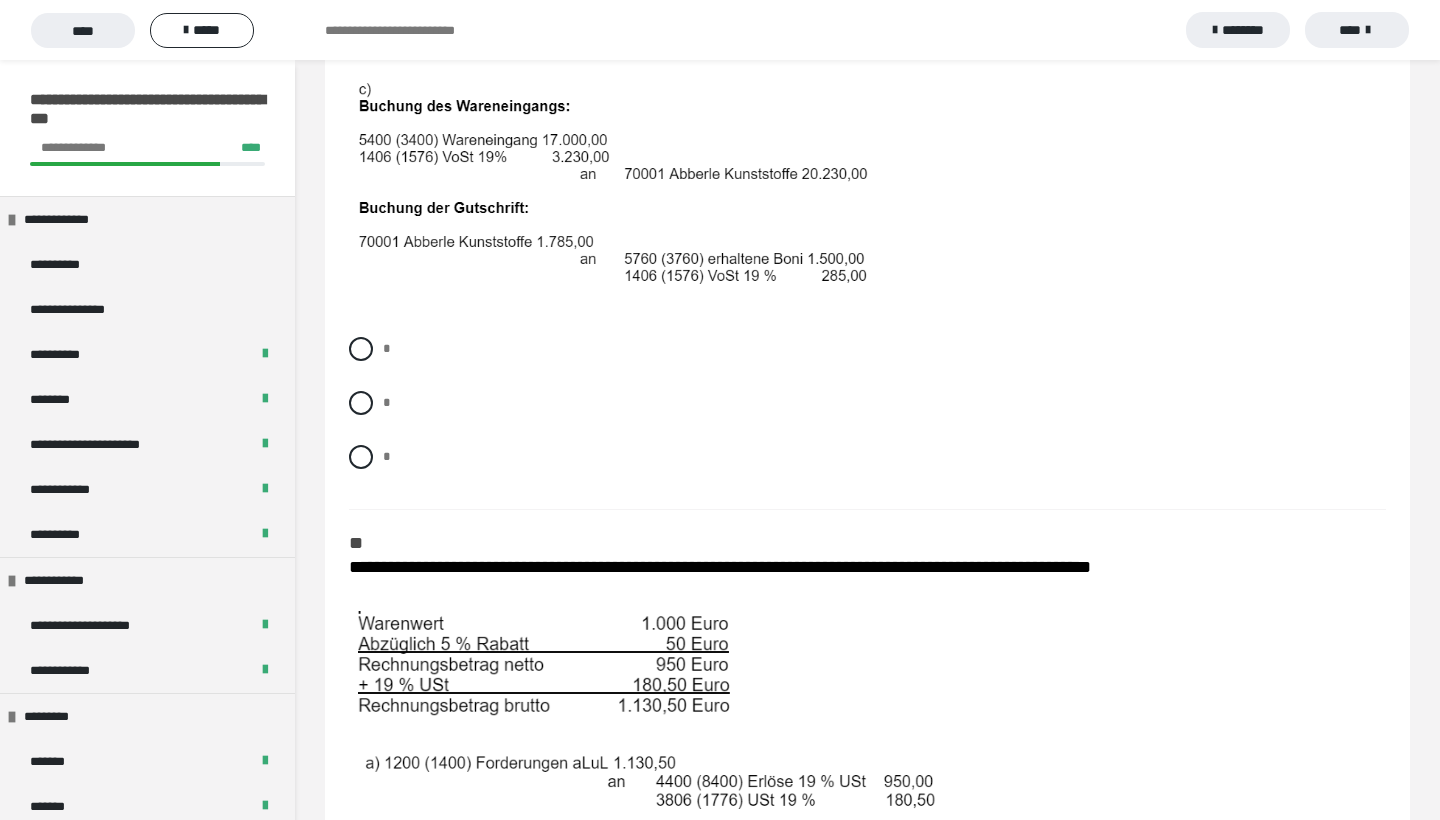 click on "* * *" at bounding box center (867, 418) 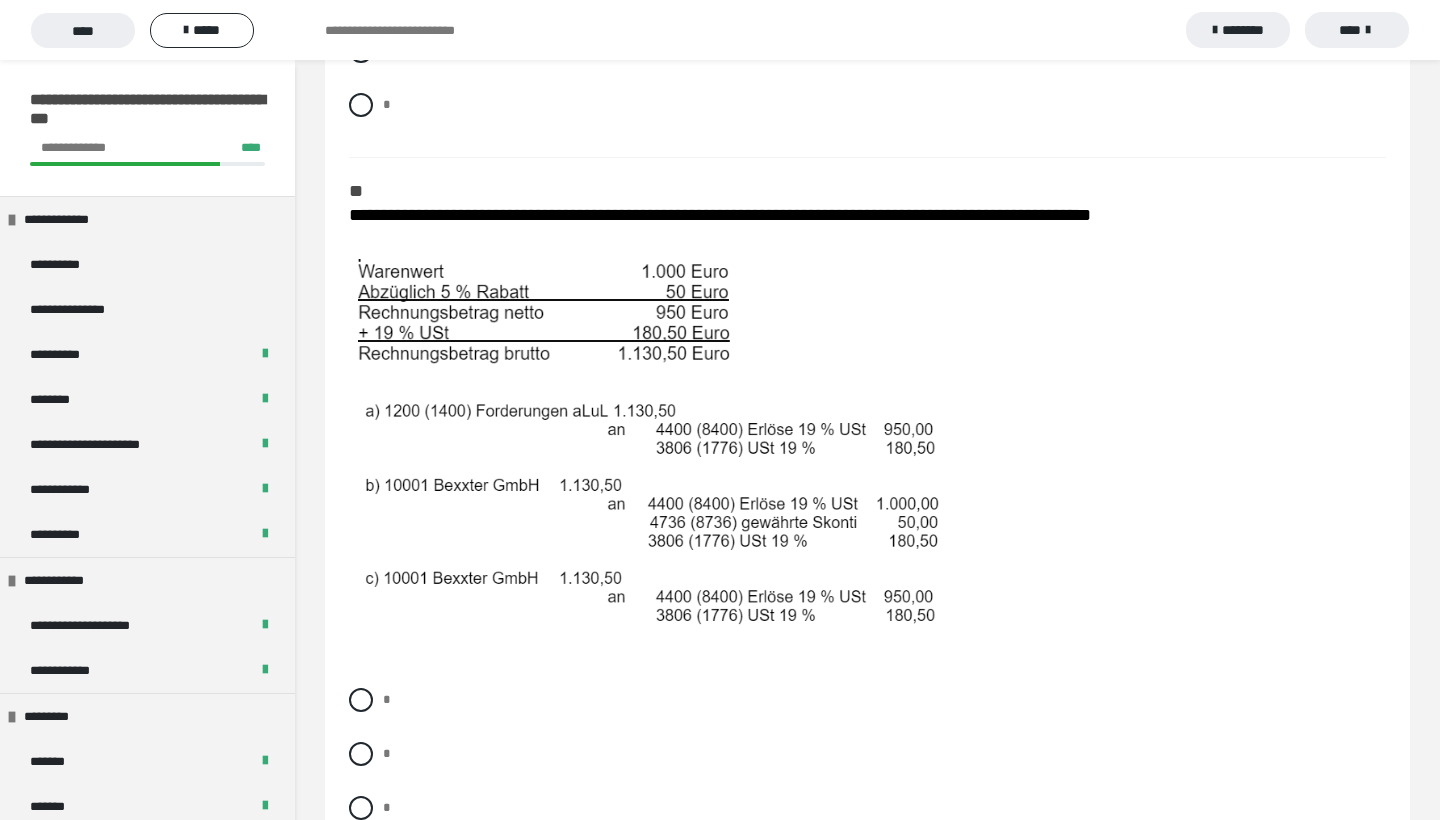 scroll, scrollTop: 1373, scrollLeft: 0, axis: vertical 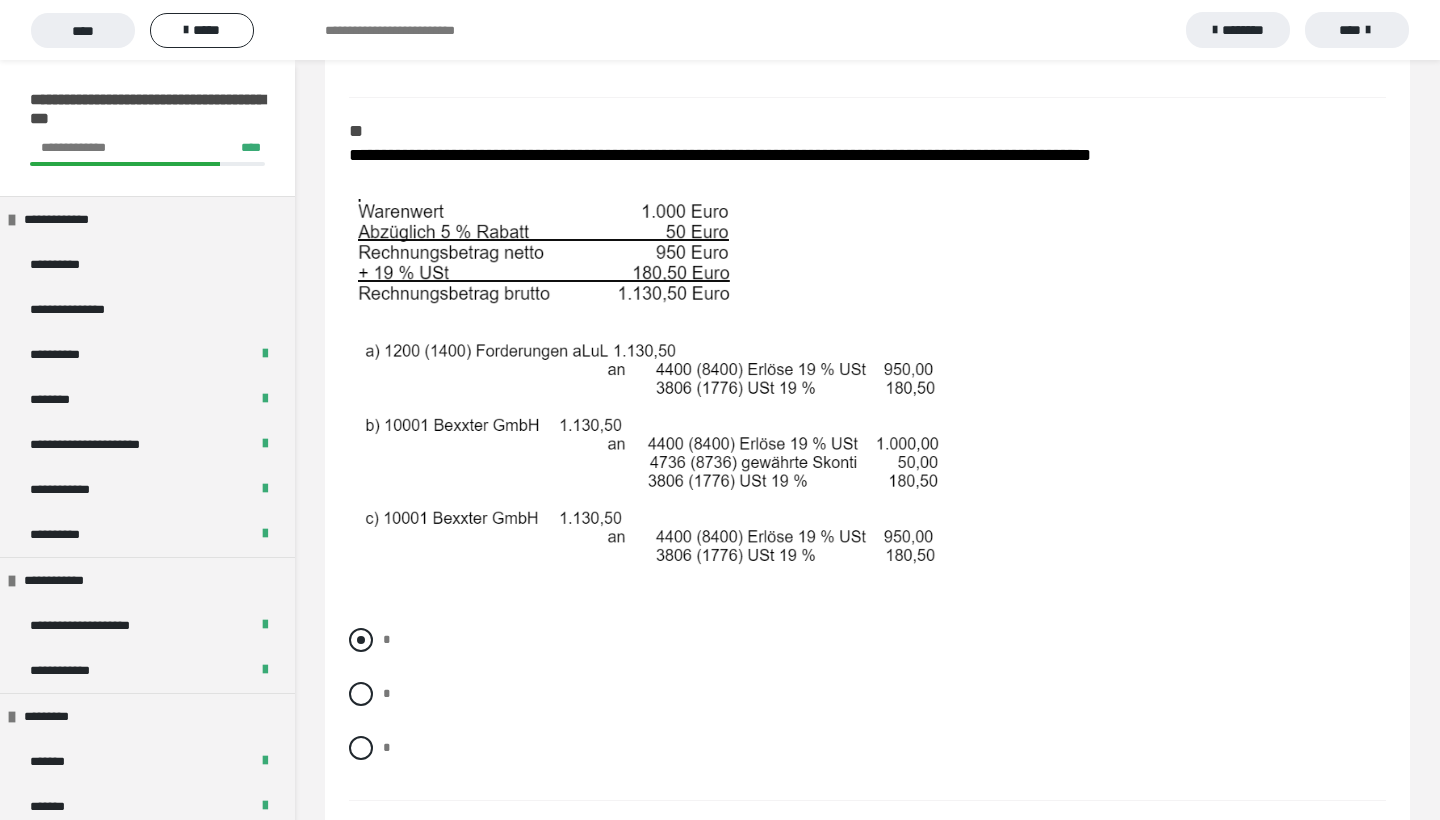 click at bounding box center [361, 640] 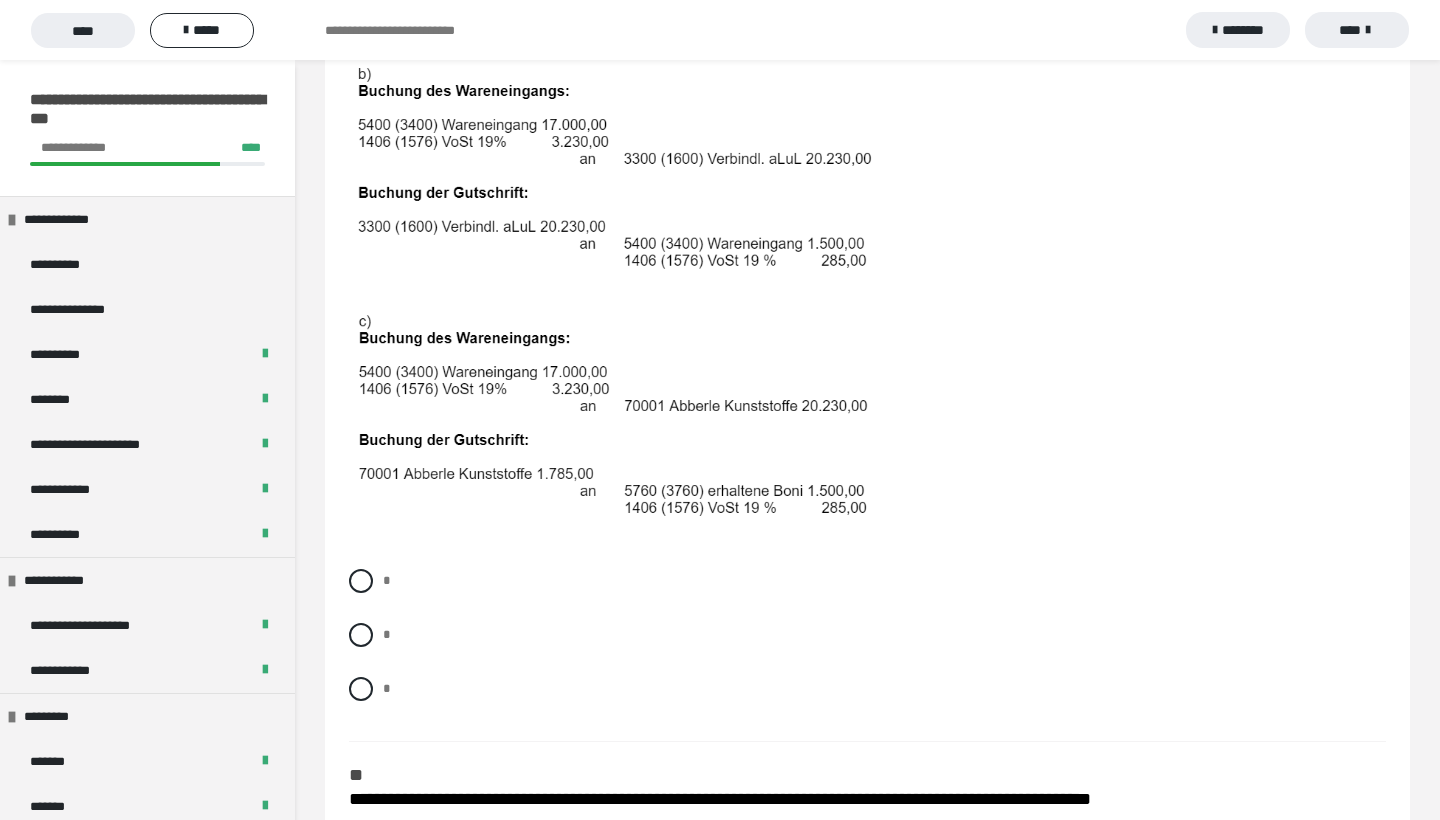 scroll, scrollTop: 788, scrollLeft: 0, axis: vertical 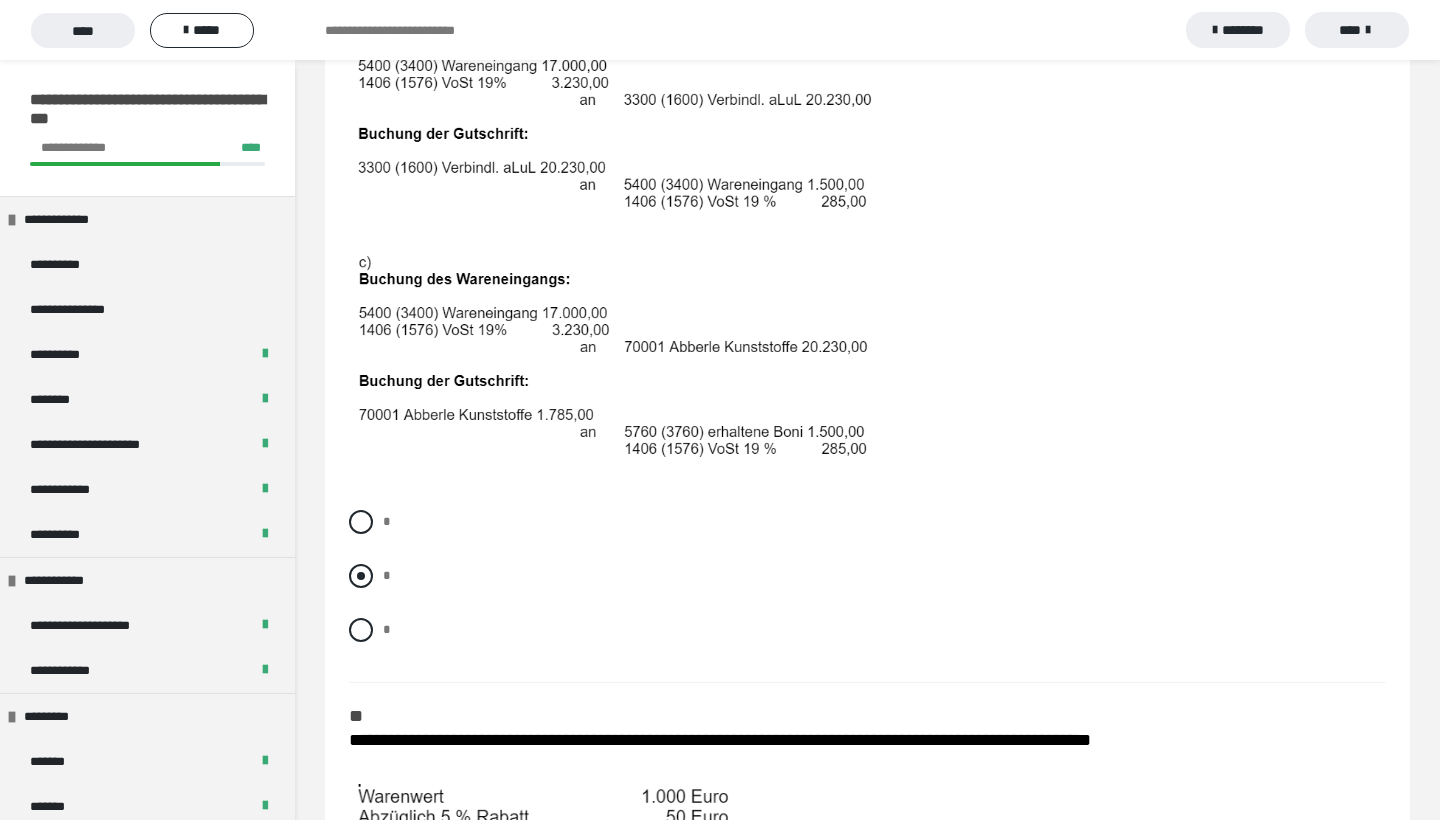 click at bounding box center [361, 576] 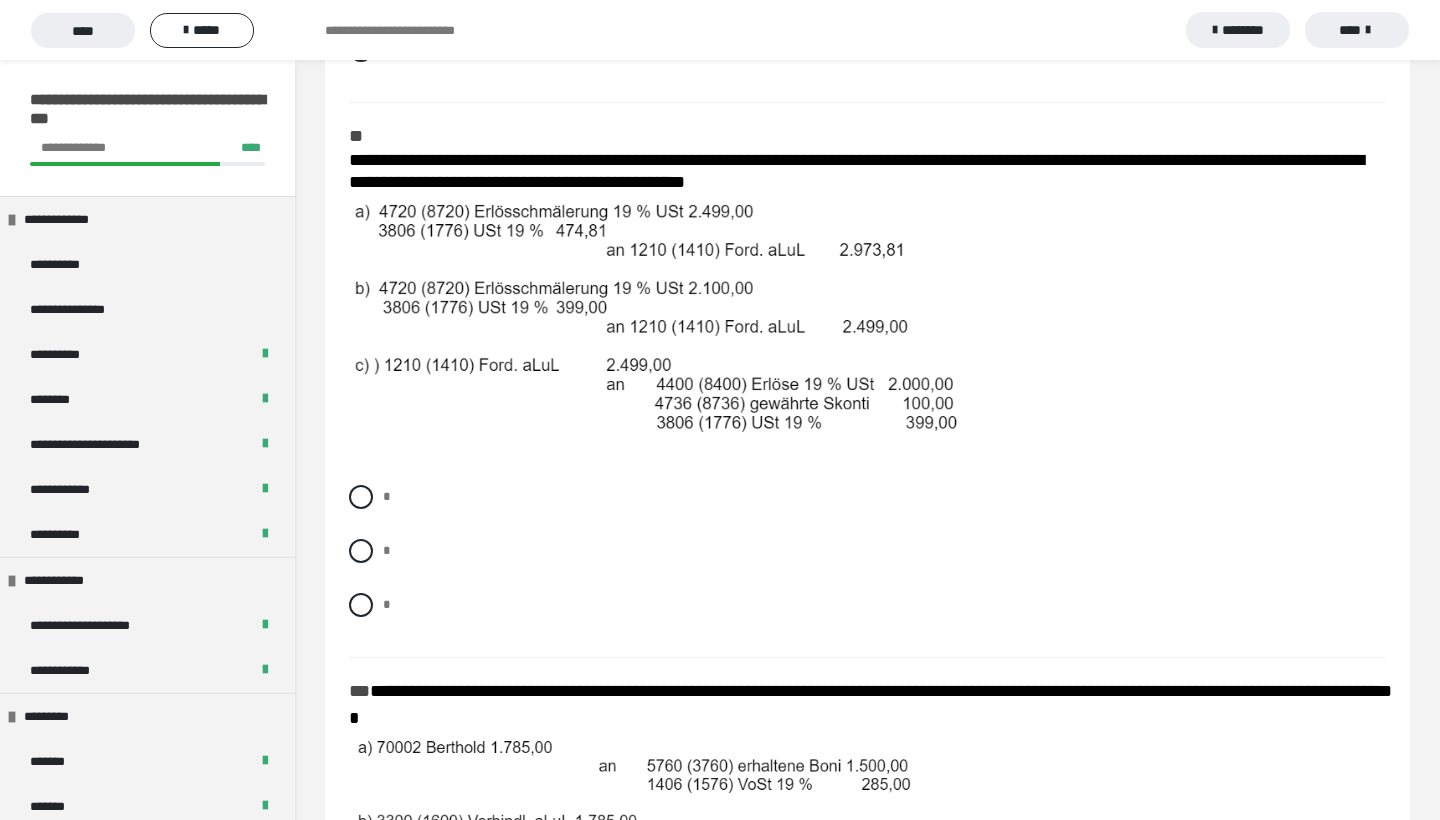 scroll, scrollTop: 2110, scrollLeft: 0, axis: vertical 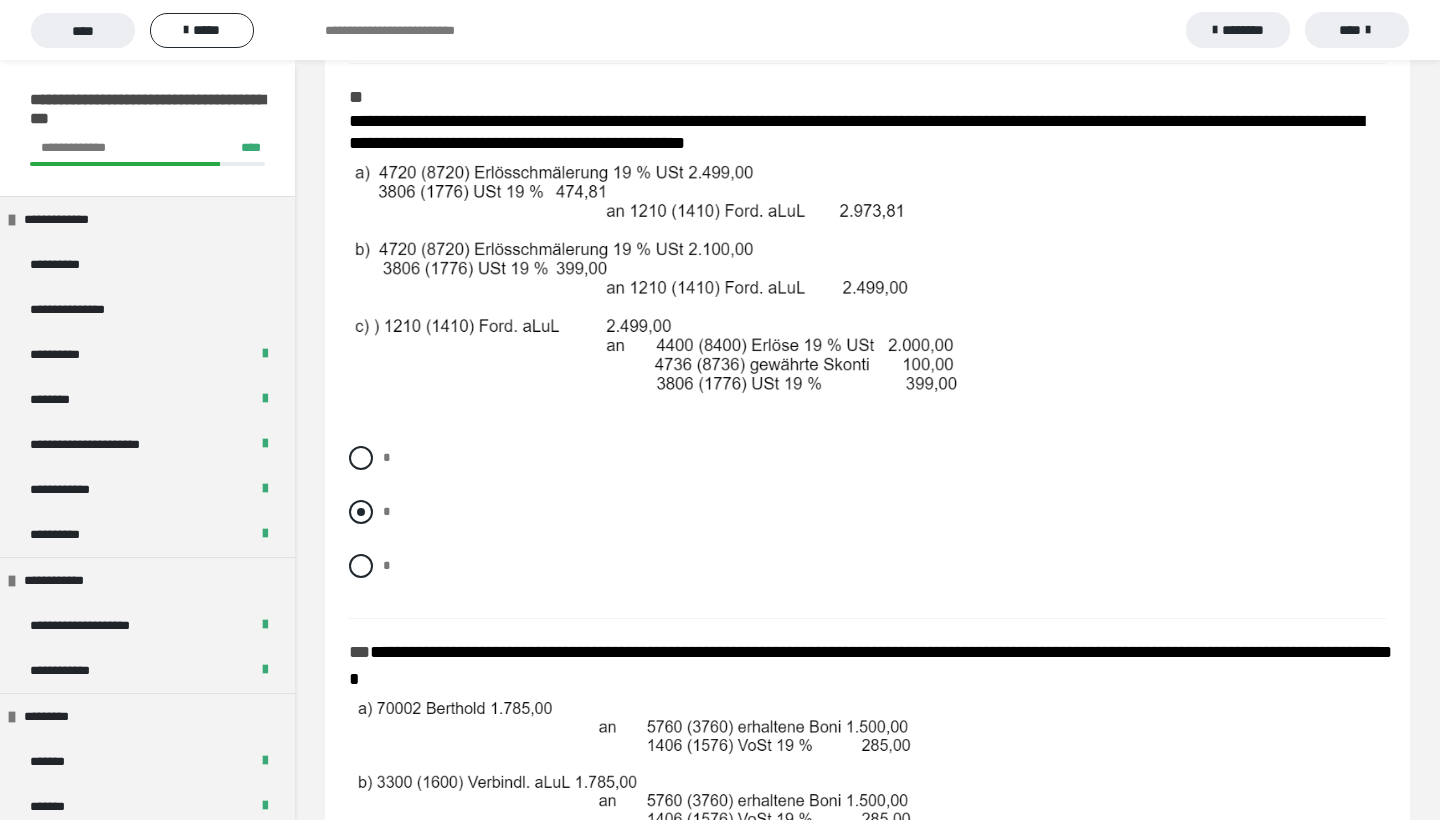 click at bounding box center (361, 512) 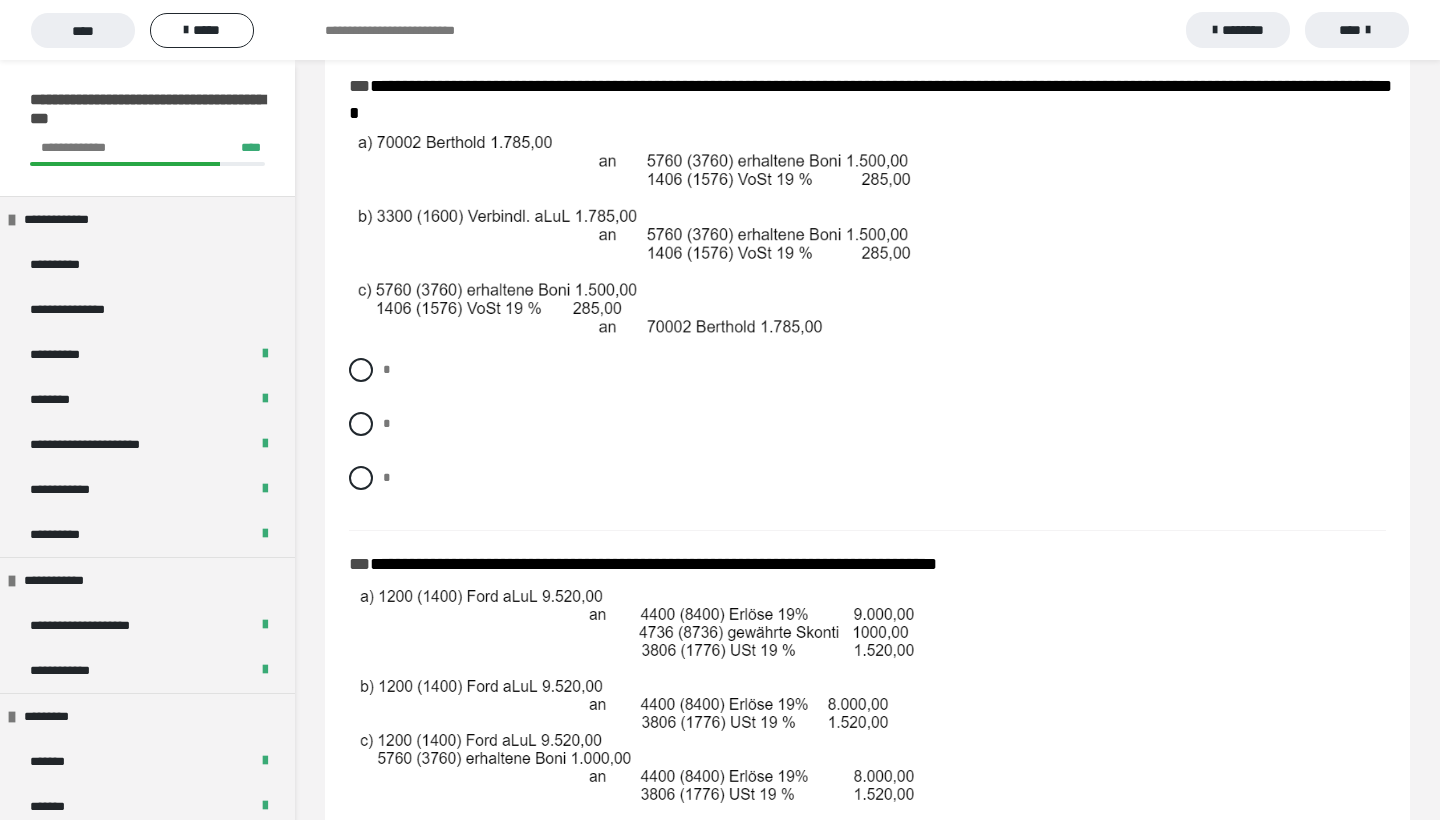 scroll, scrollTop: 2677, scrollLeft: 0, axis: vertical 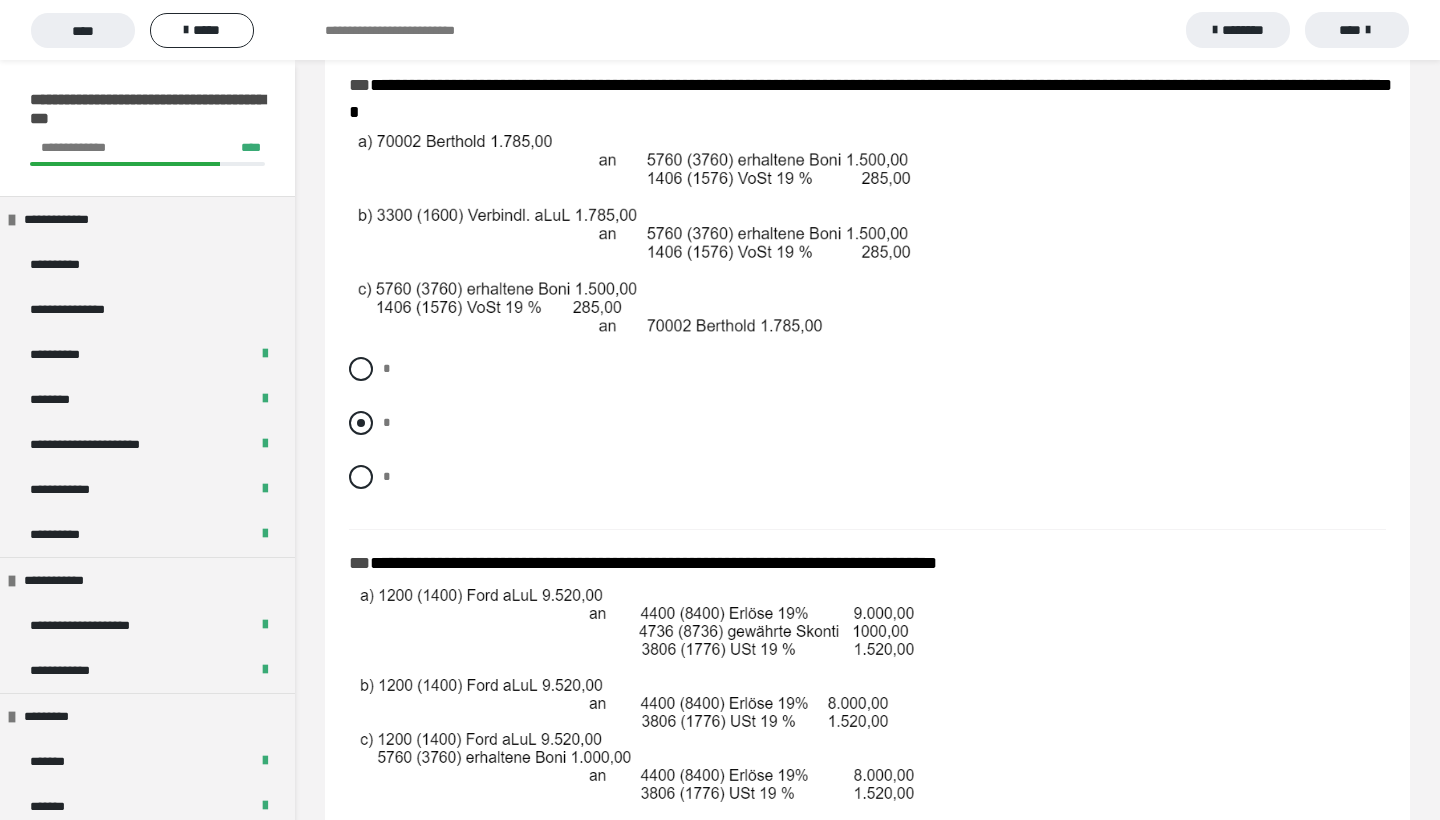 click at bounding box center [361, 423] 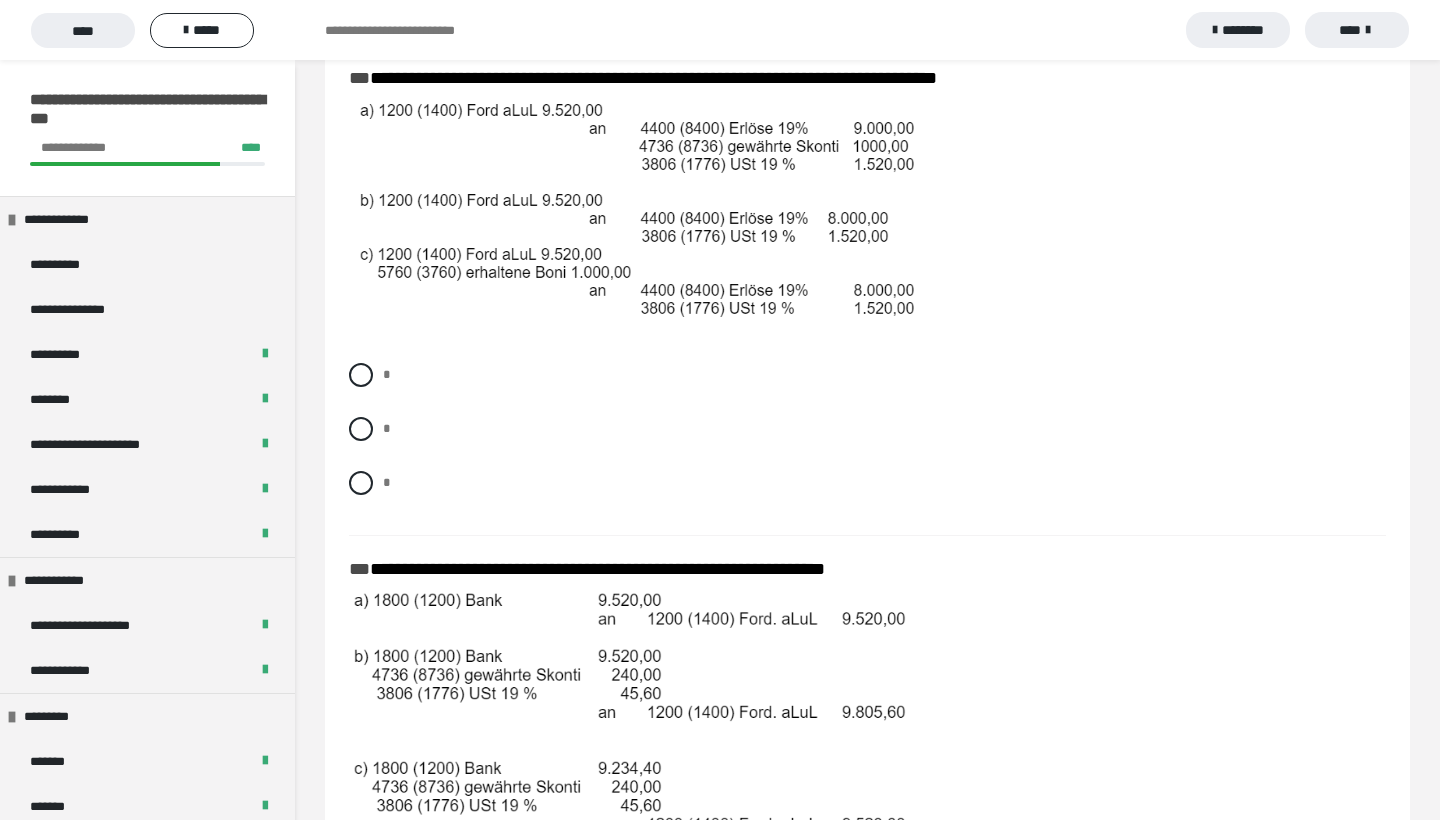 scroll, scrollTop: 3155, scrollLeft: 0, axis: vertical 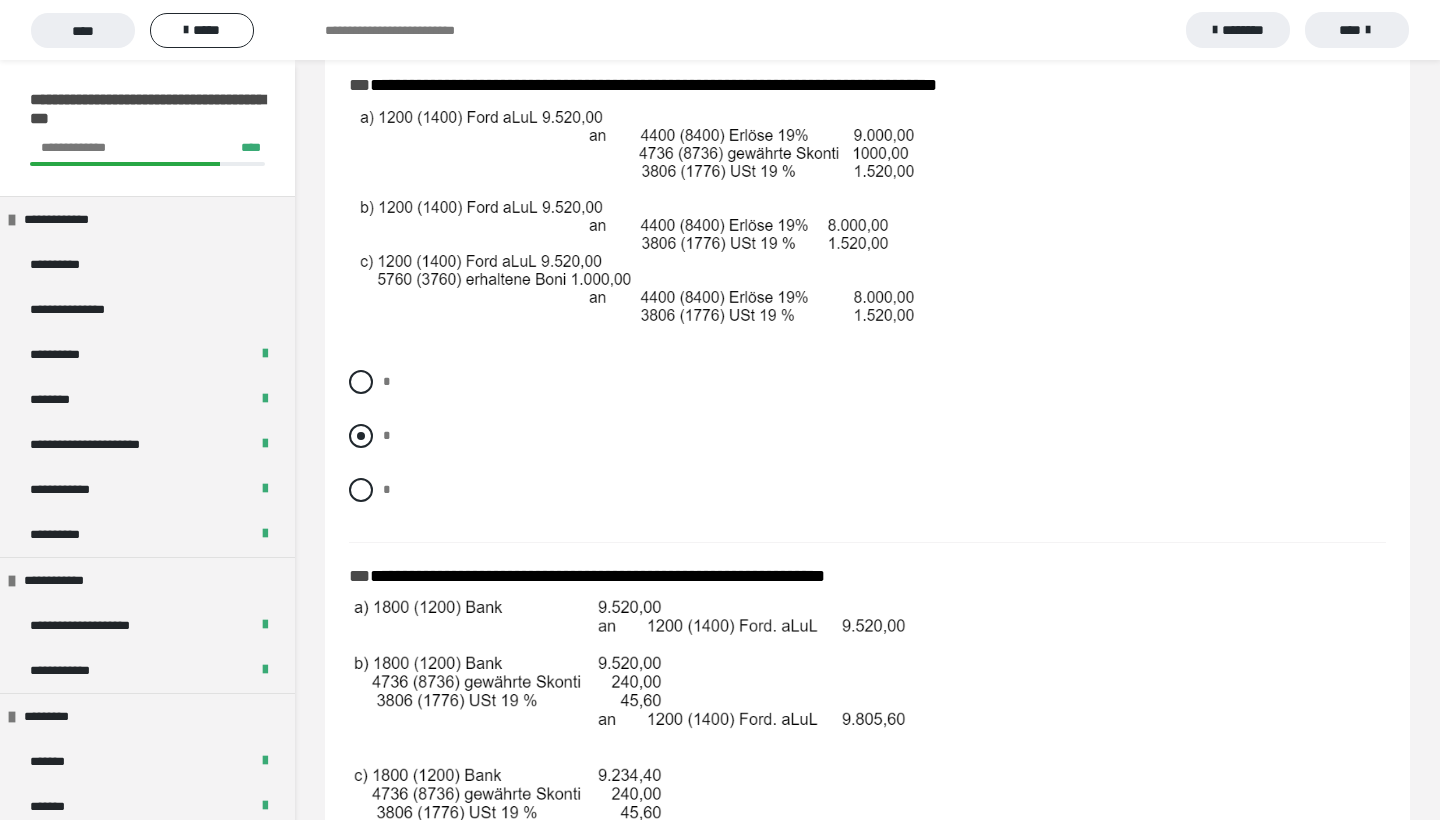 click at bounding box center (361, 436) 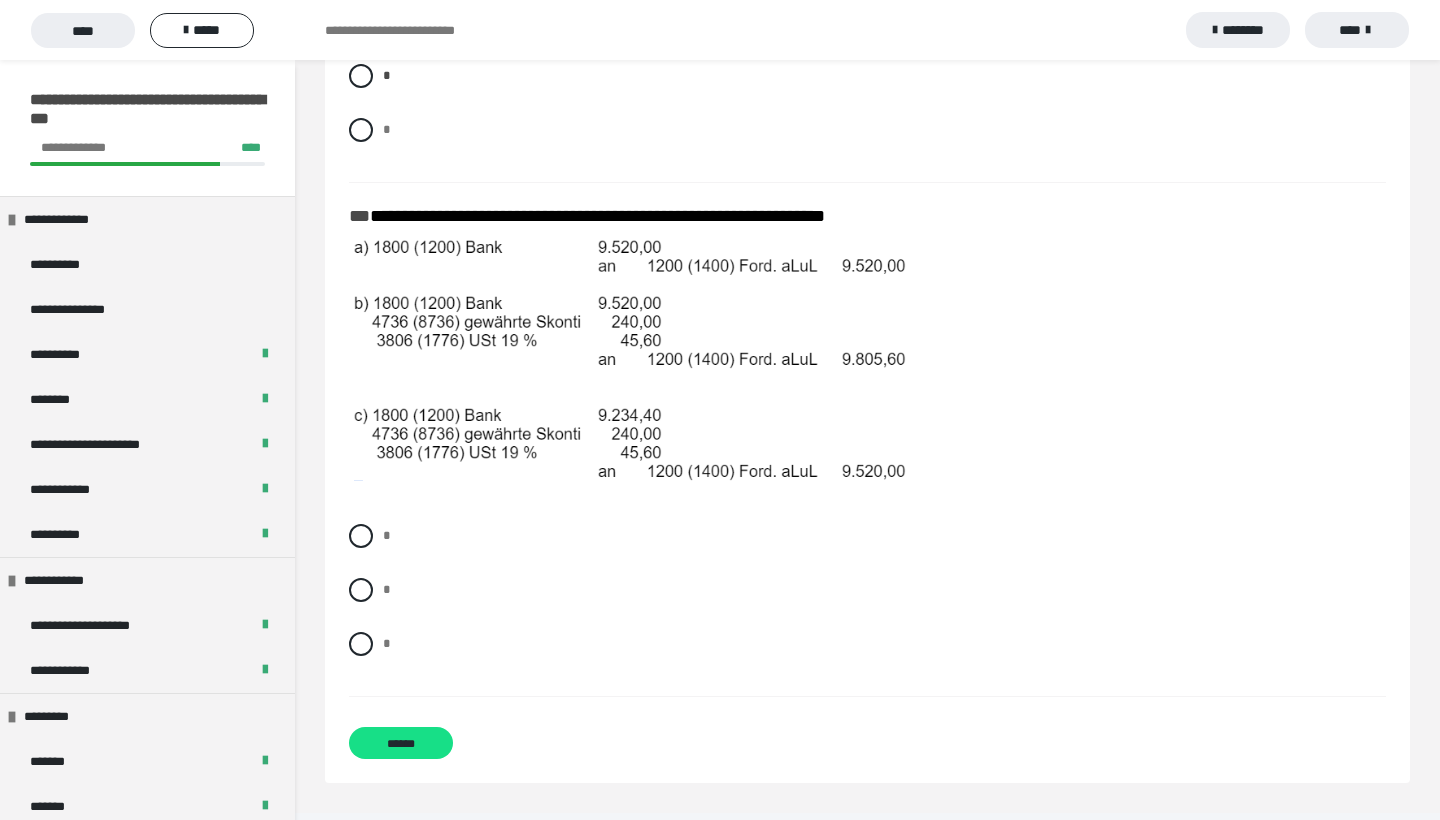 scroll, scrollTop: 3515, scrollLeft: 0, axis: vertical 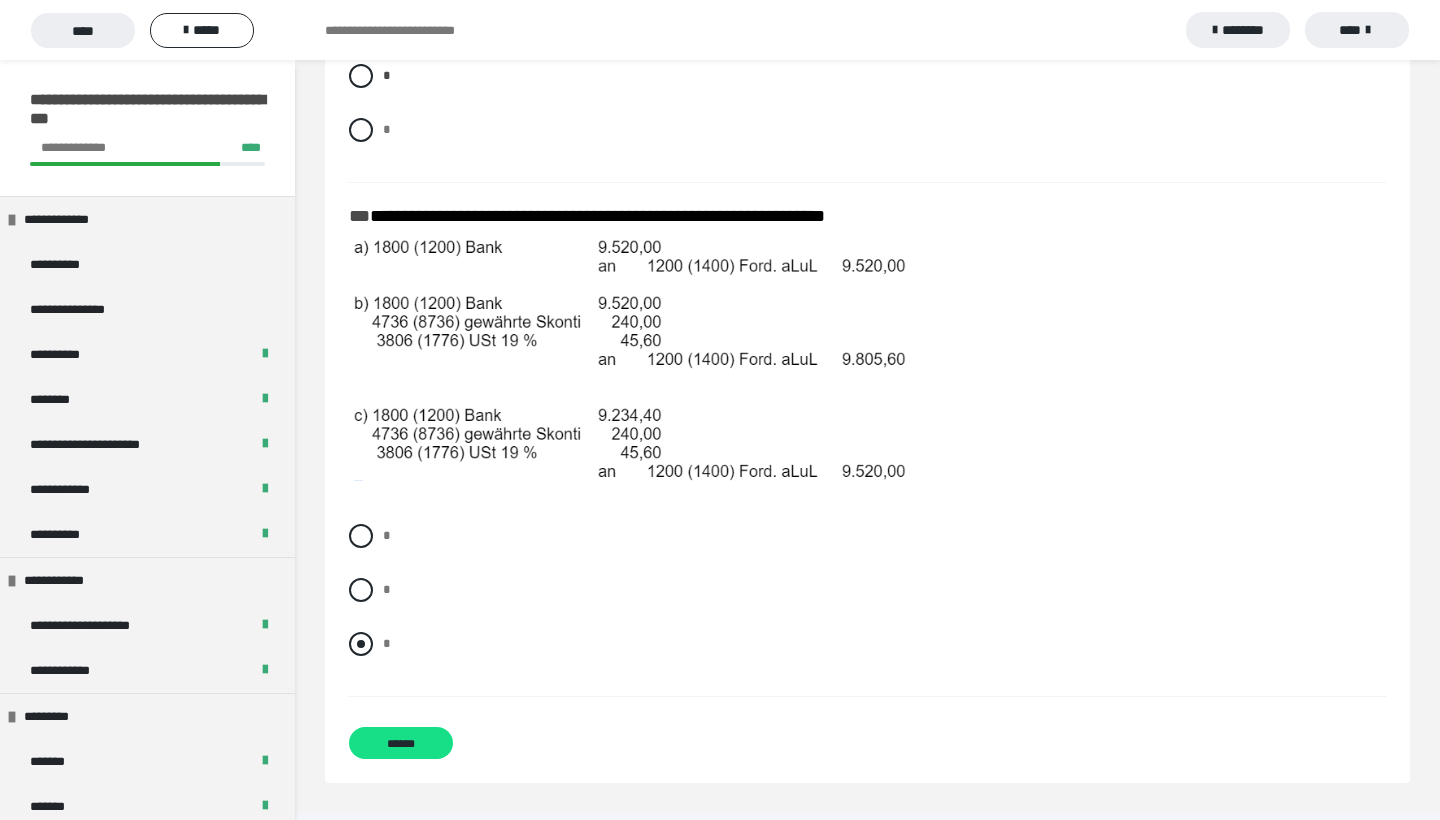 click at bounding box center [361, 644] 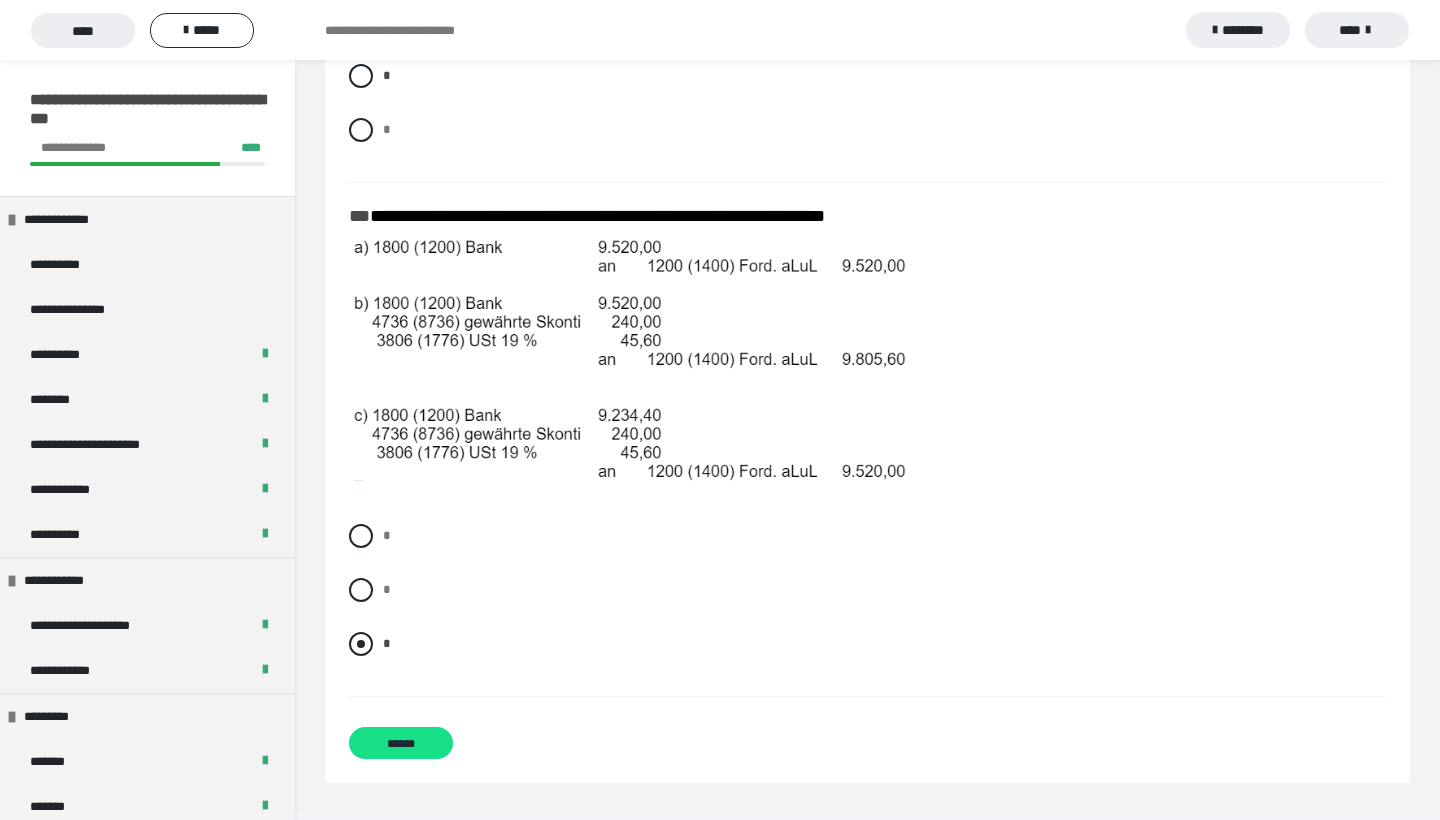 scroll, scrollTop: 3515, scrollLeft: 0, axis: vertical 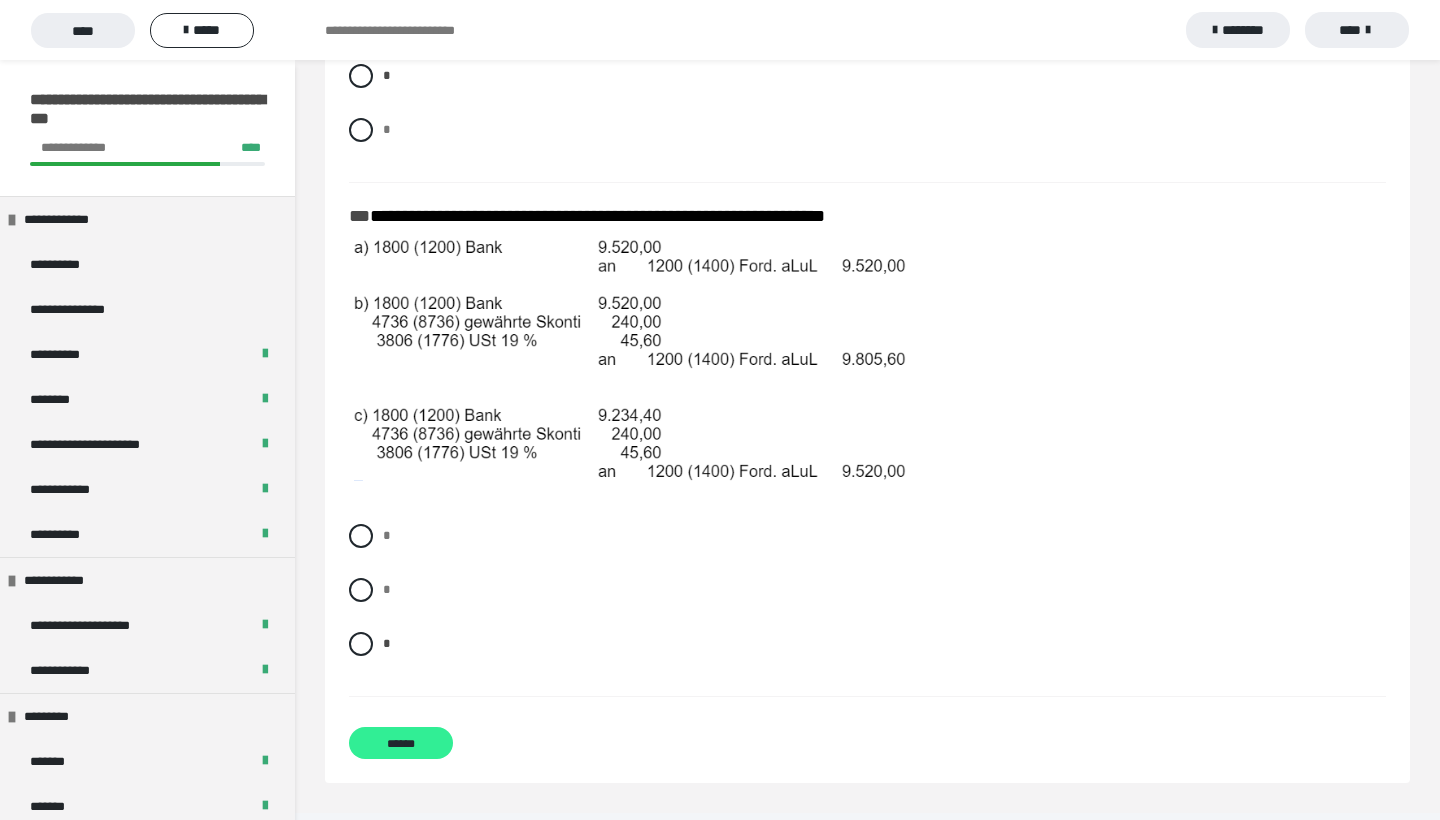 click on "******" at bounding box center (401, 743) 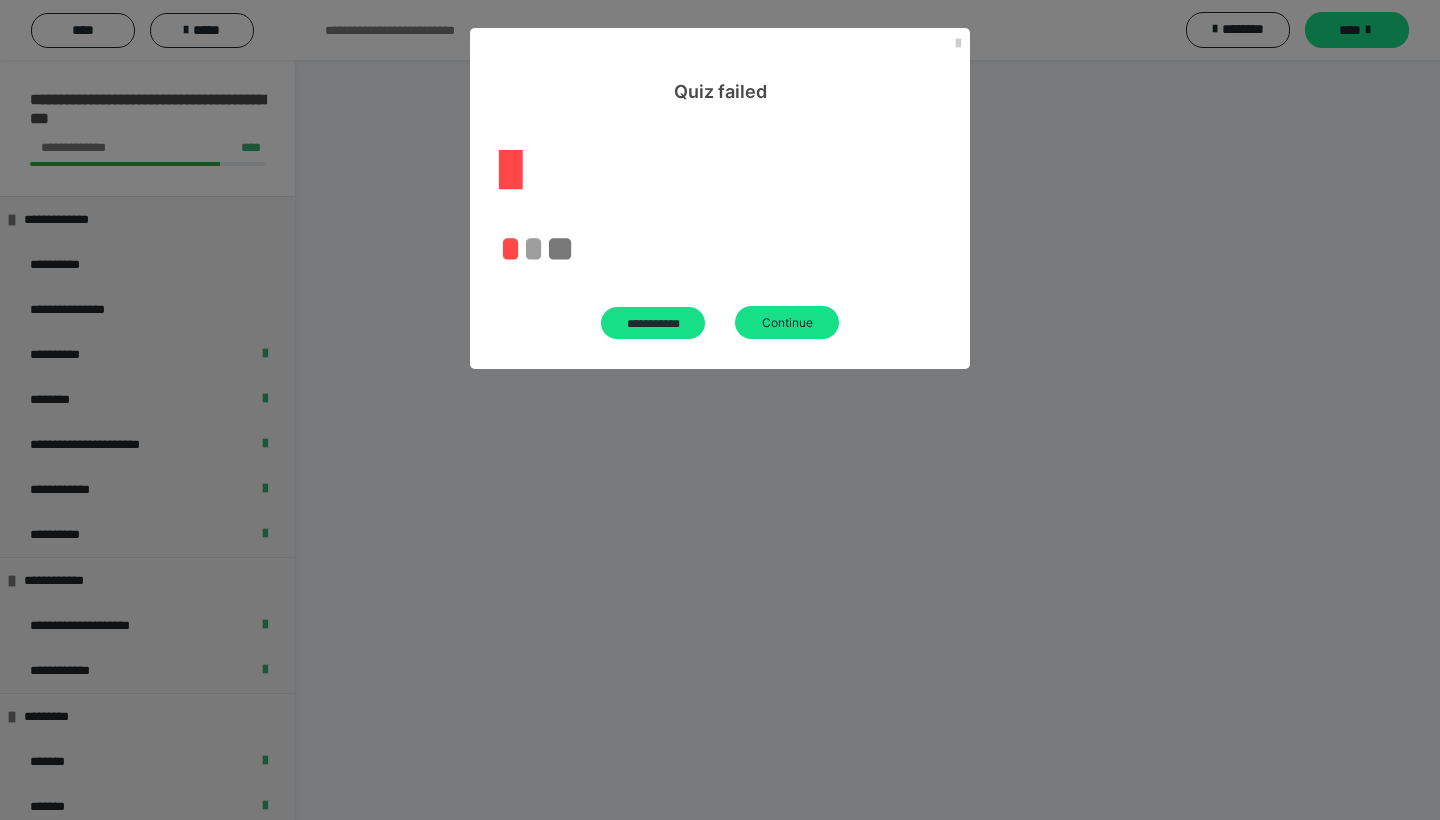 scroll, scrollTop: 60, scrollLeft: 0, axis: vertical 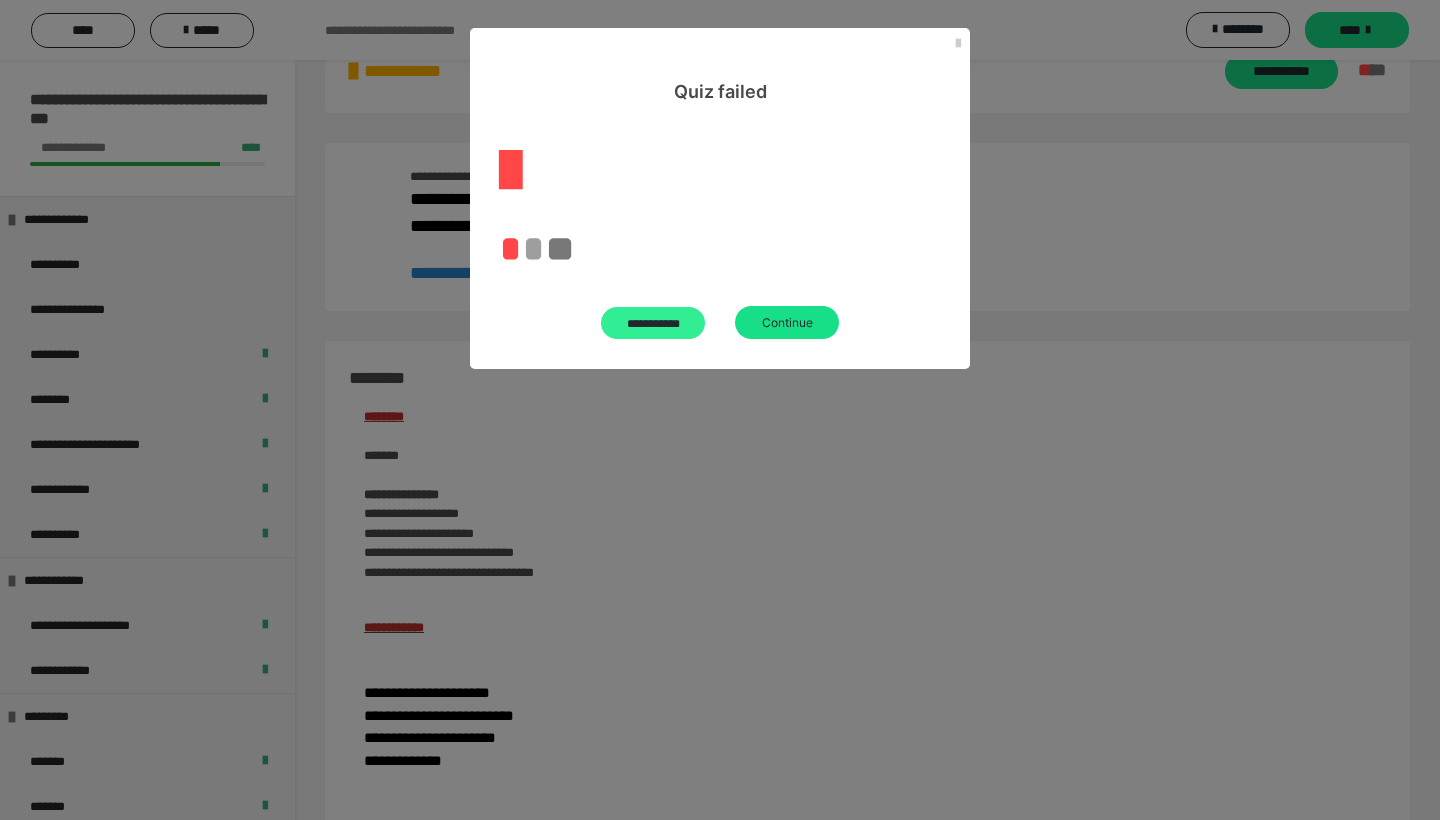 click on "**********" at bounding box center (653, 323) 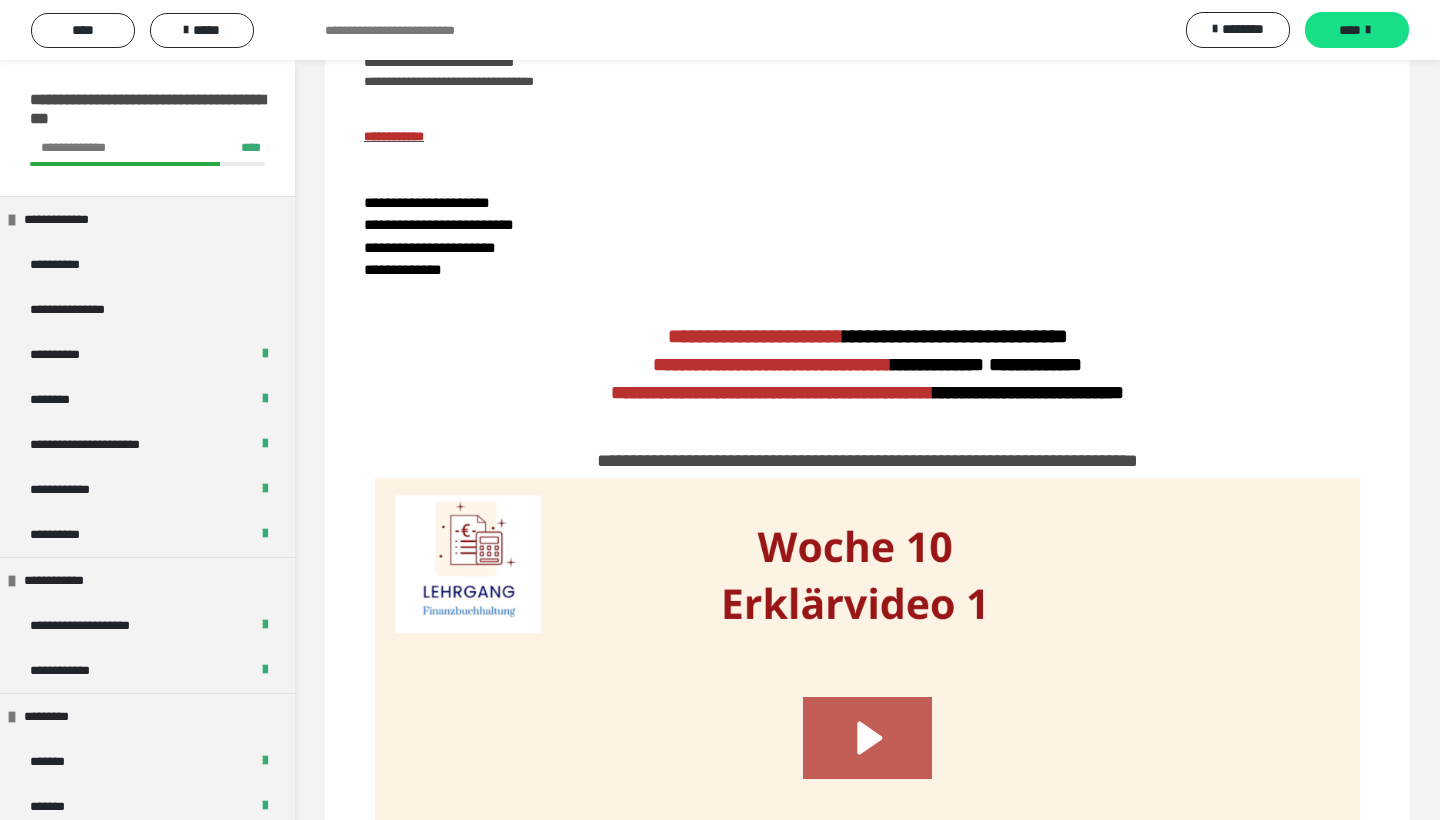scroll, scrollTop: 3767, scrollLeft: 0, axis: vertical 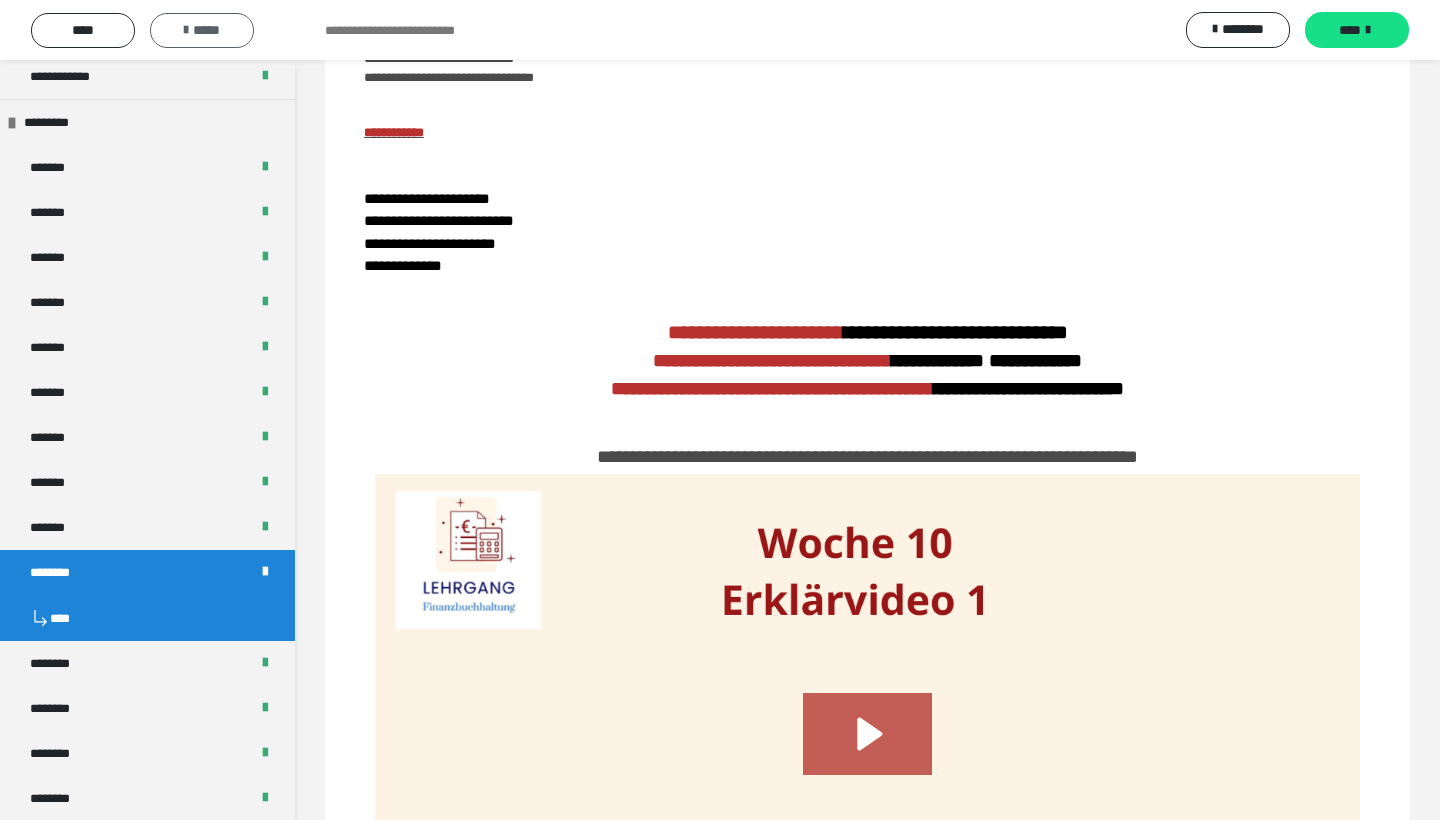 click on "*****" at bounding box center [202, 30] 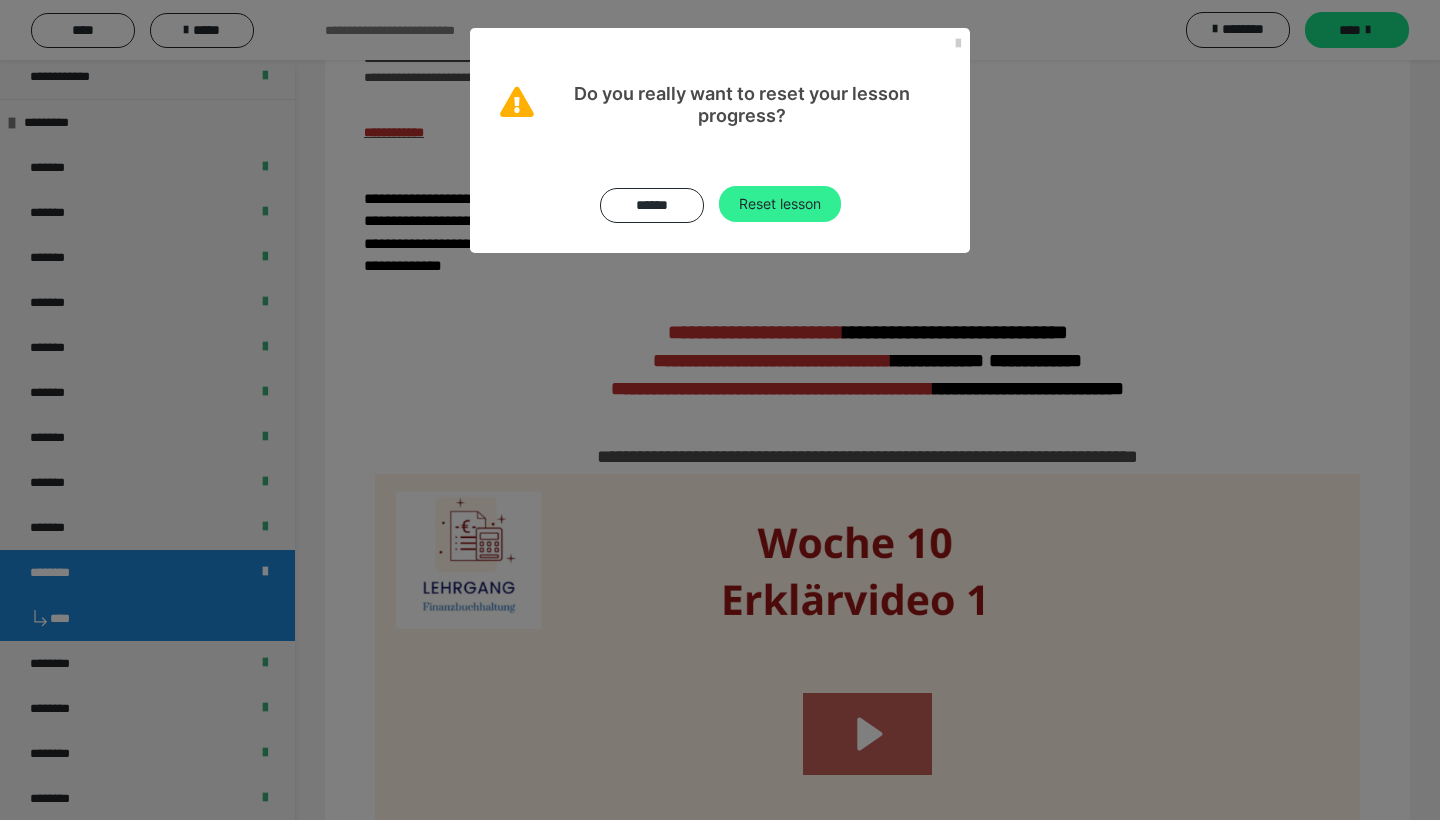 click on "Reset lesson" at bounding box center [780, 204] 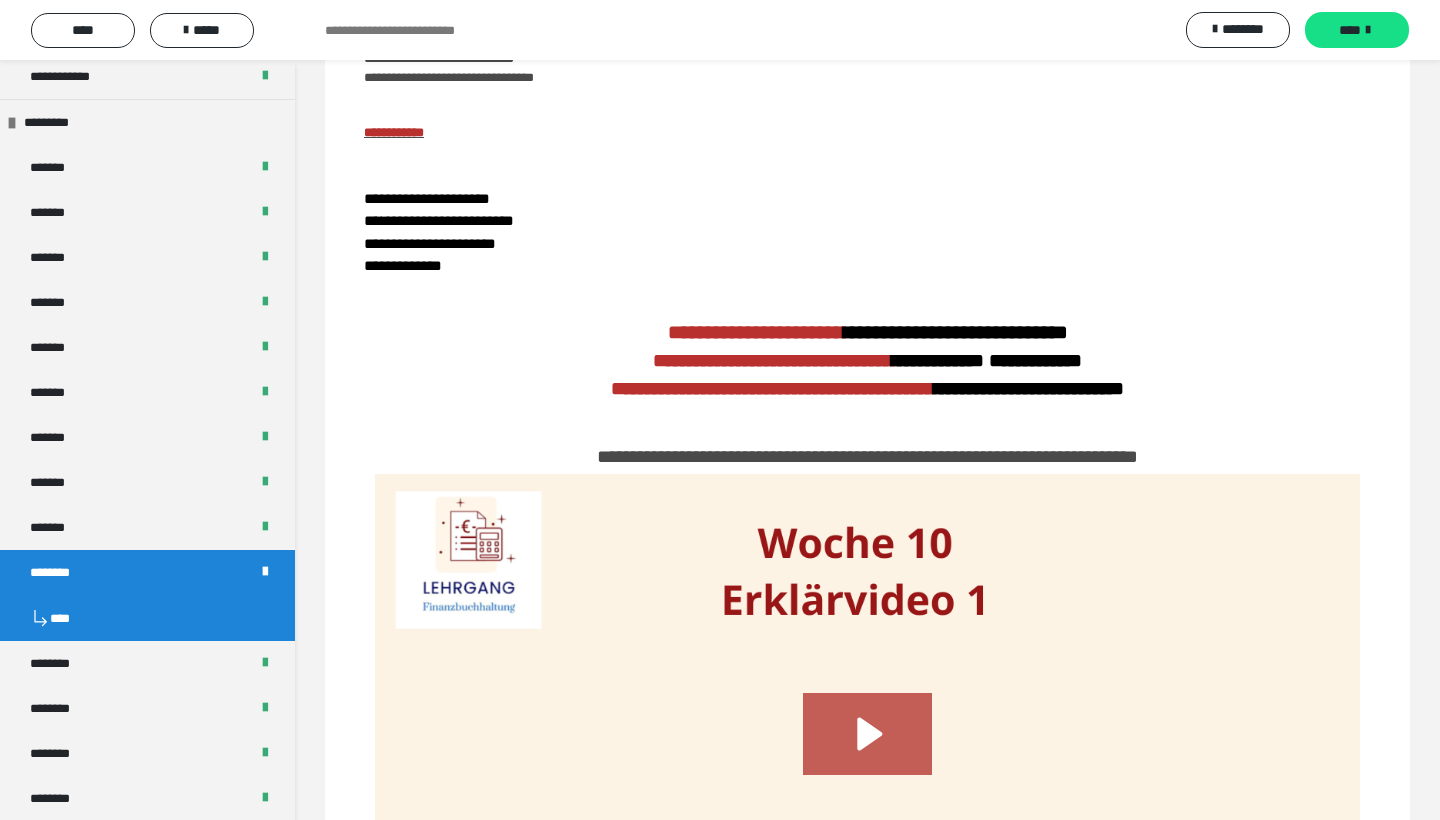 scroll, scrollTop: 0, scrollLeft: 0, axis: both 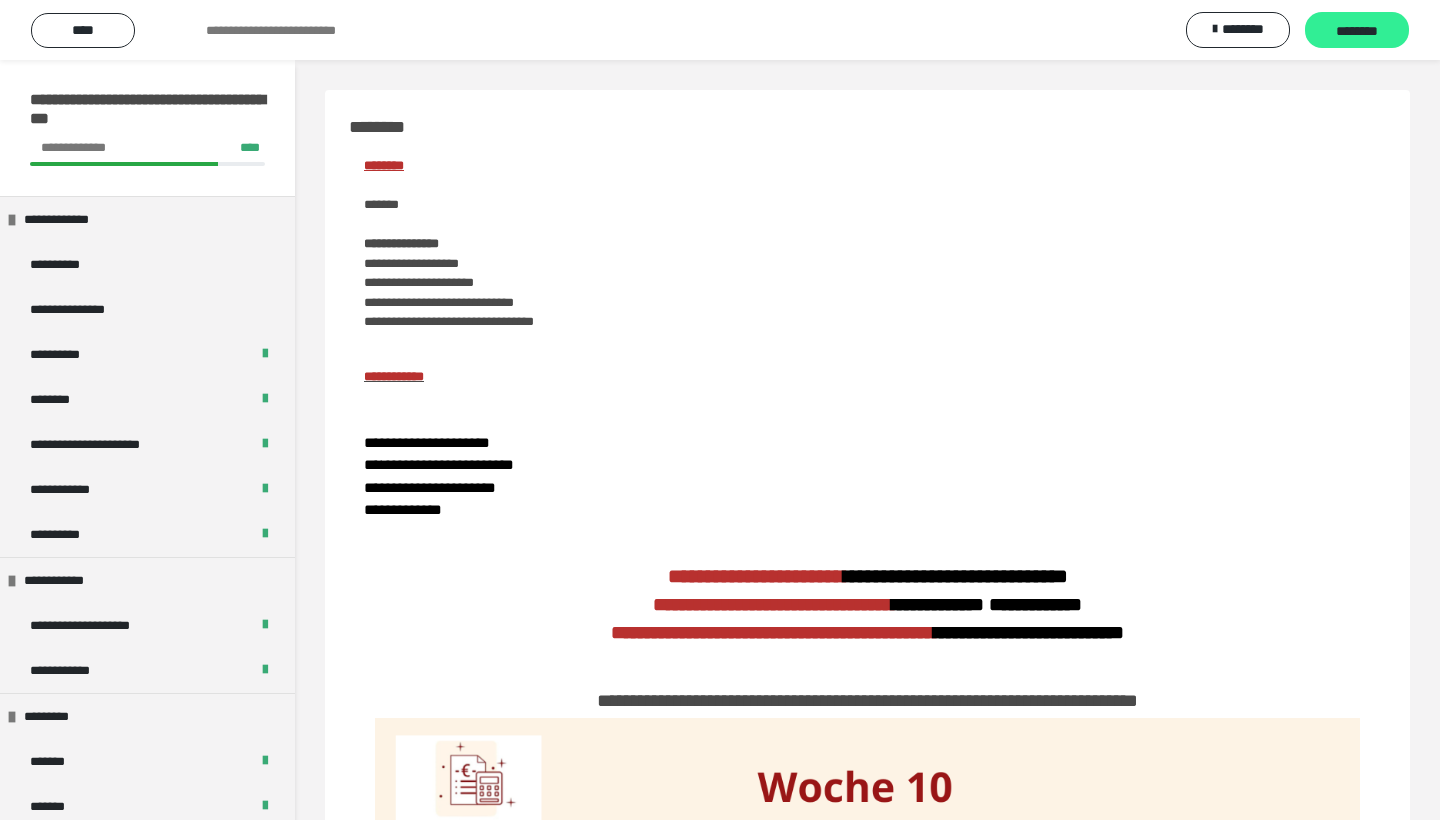 click on "********" at bounding box center (1357, 31) 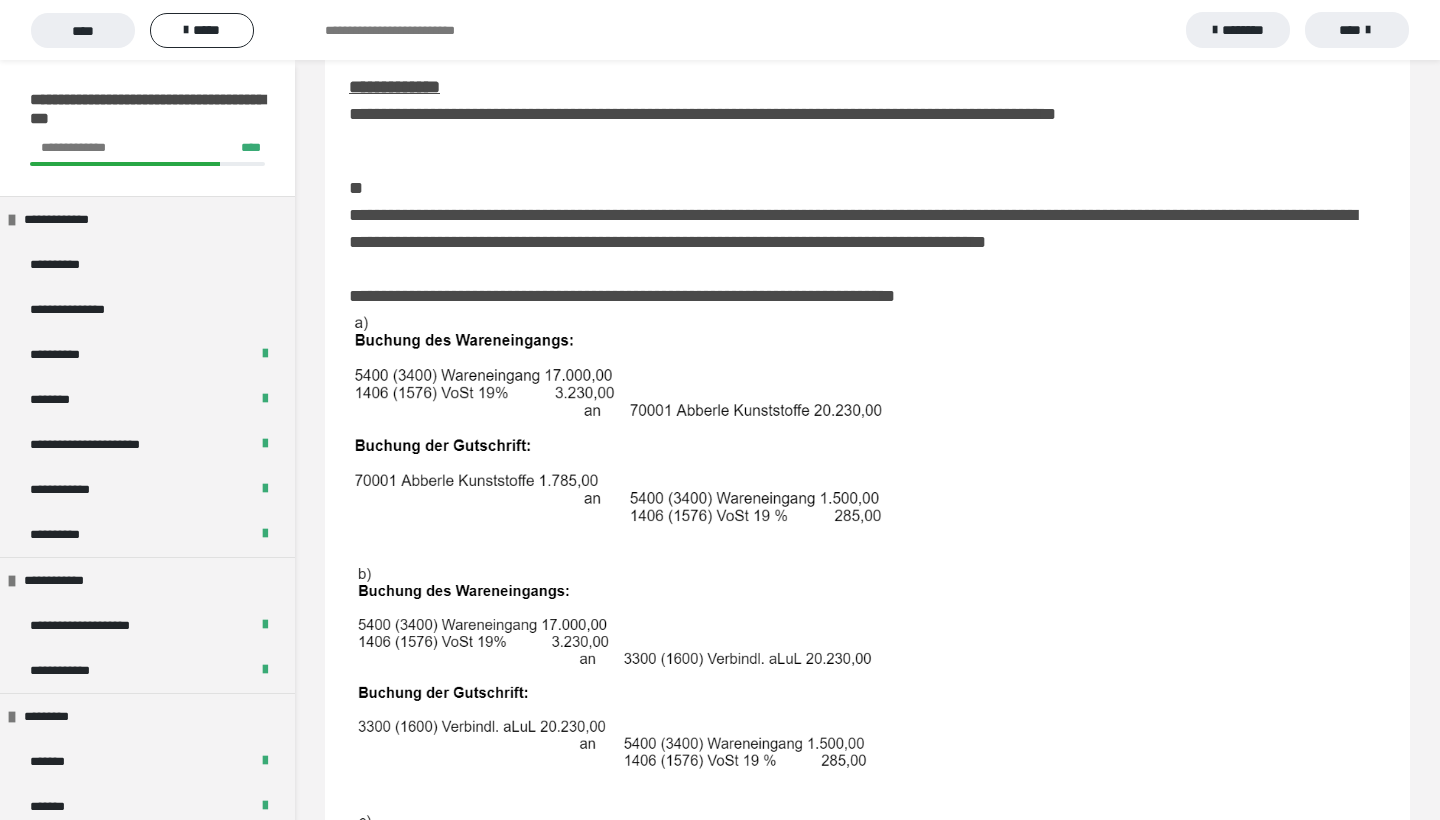 scroll, scrollTop: 209, scrollLeft: 0, axis: vertical 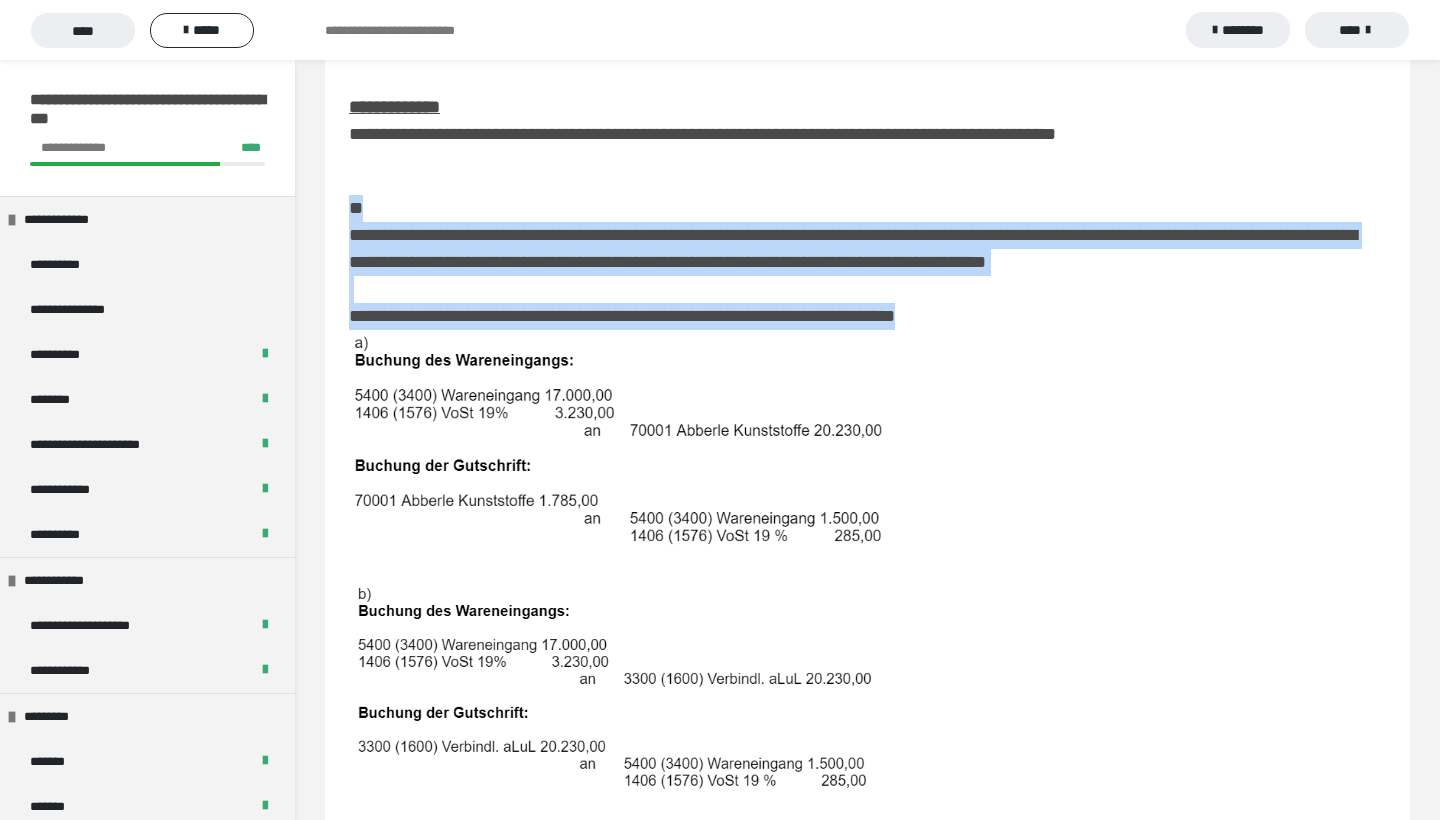drag, startPoint x: 349, startPoint y: 211, endPoint x: 1013, endPoint y: 324, distance: 673.5466 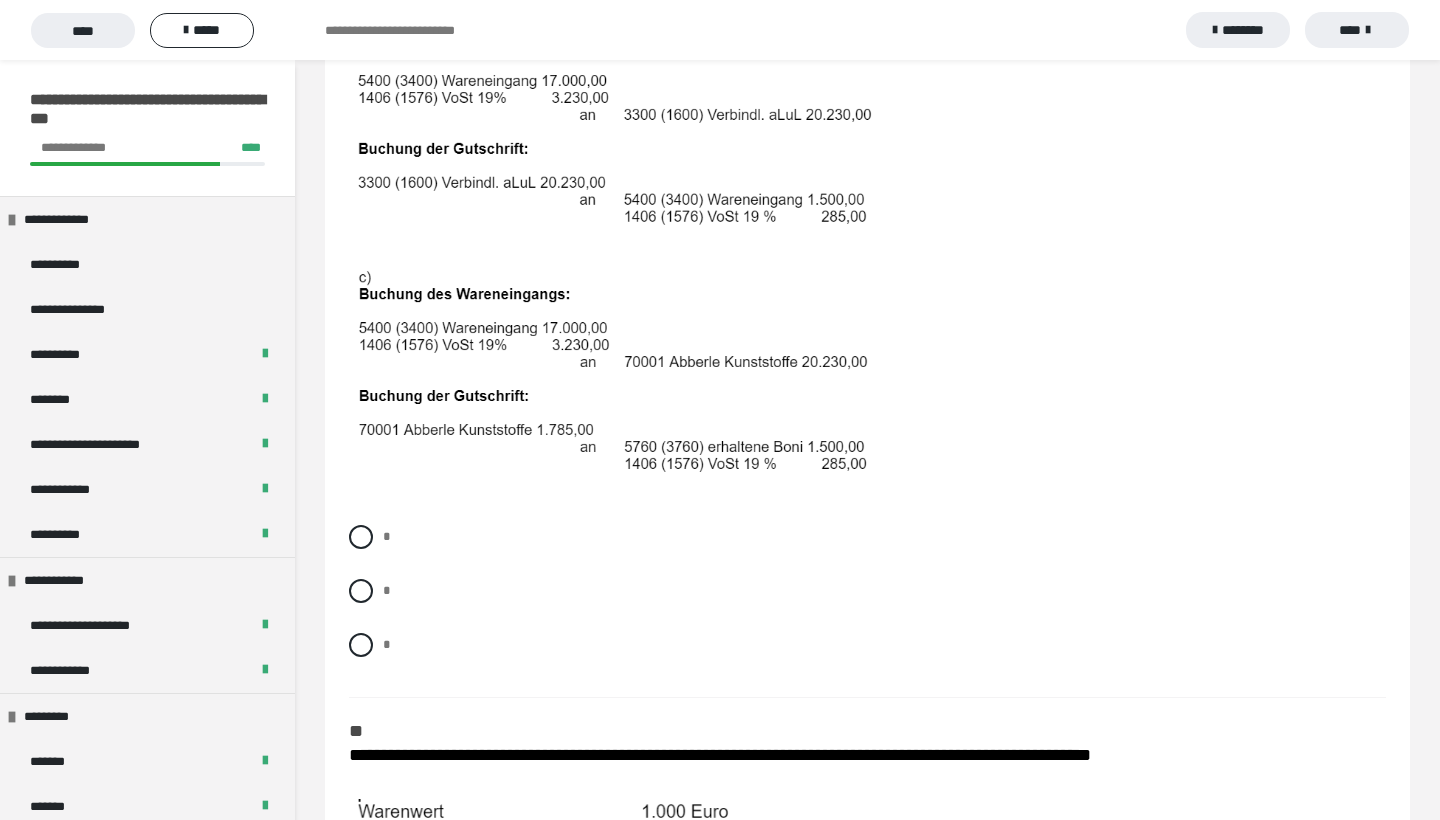 scroll, scrollTop: 778, scrollLeft: 0, axis: vertical 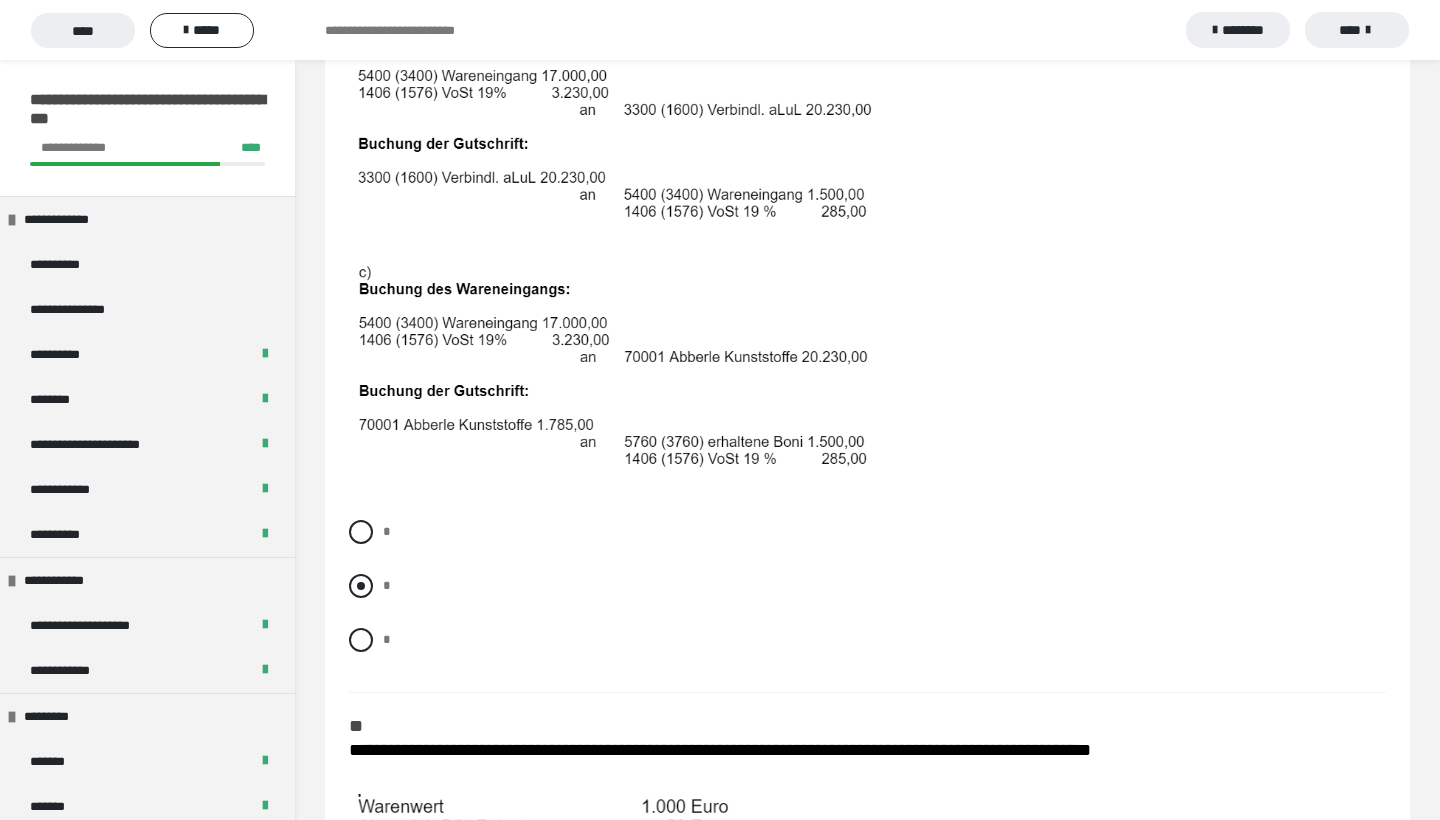 click at bounding box center (361, 586) 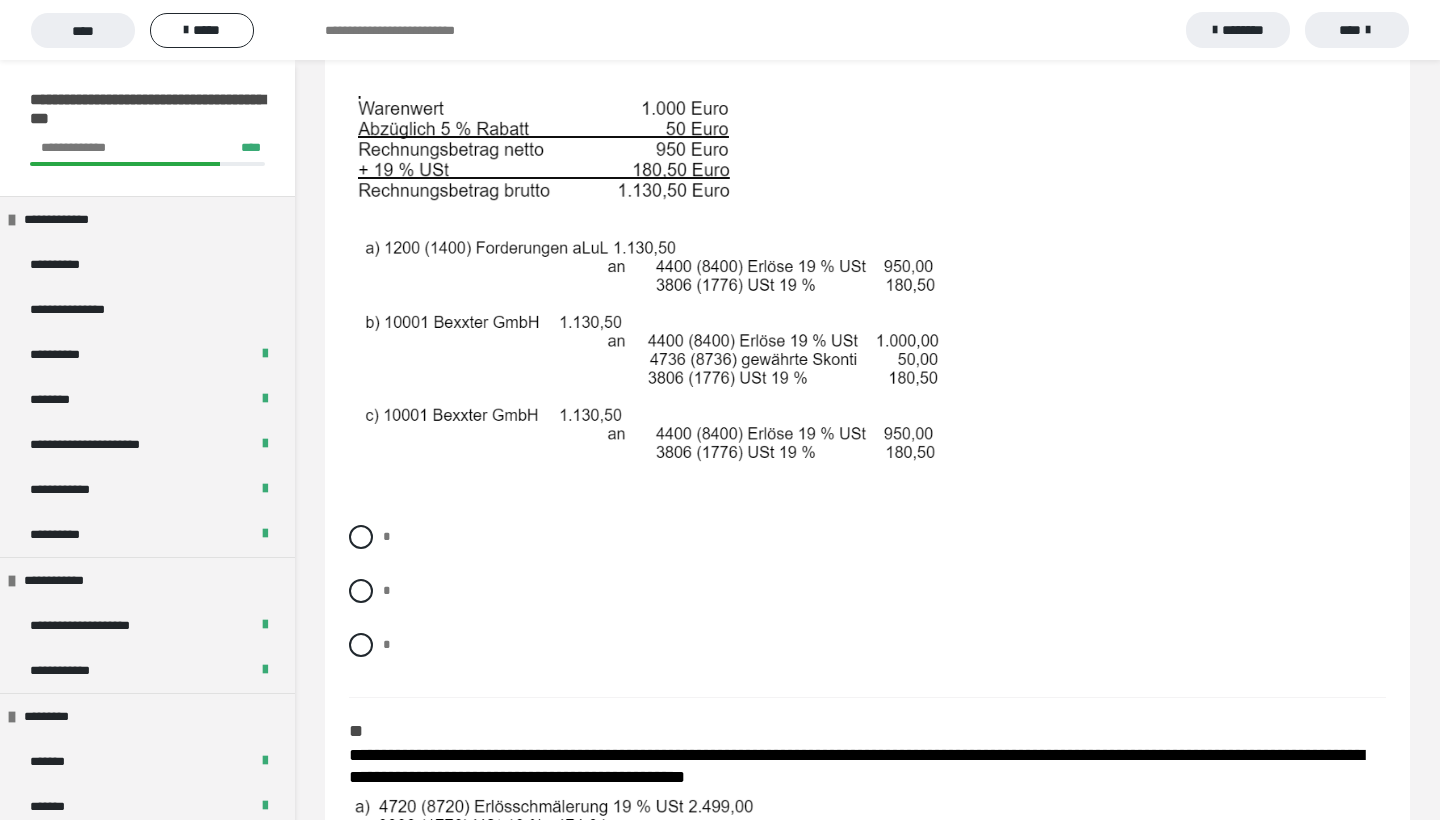 scroll, scrollTop: 1473, scrollLeft: 0, axis: vertical 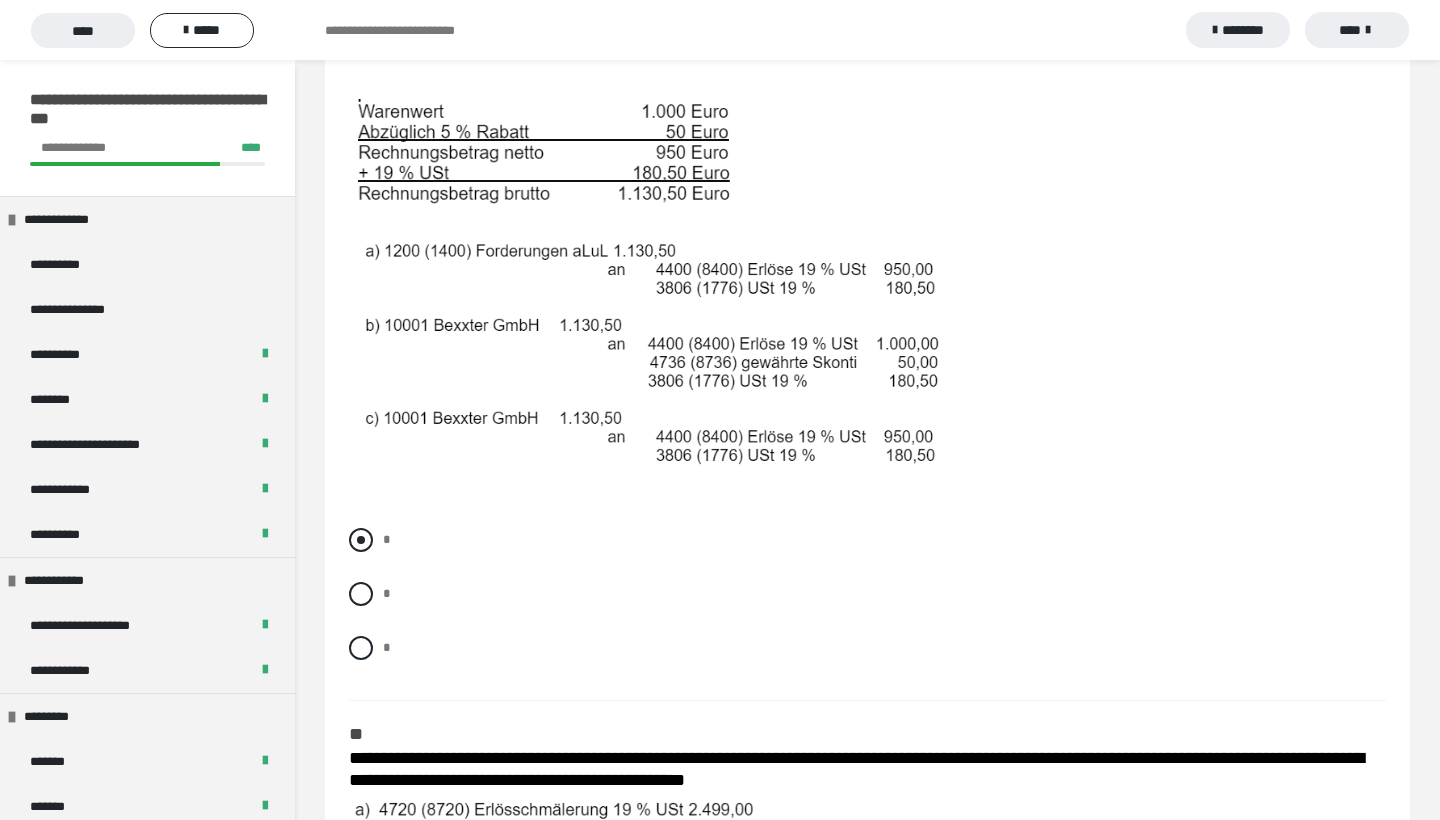 click at bounding box center [361, 540] 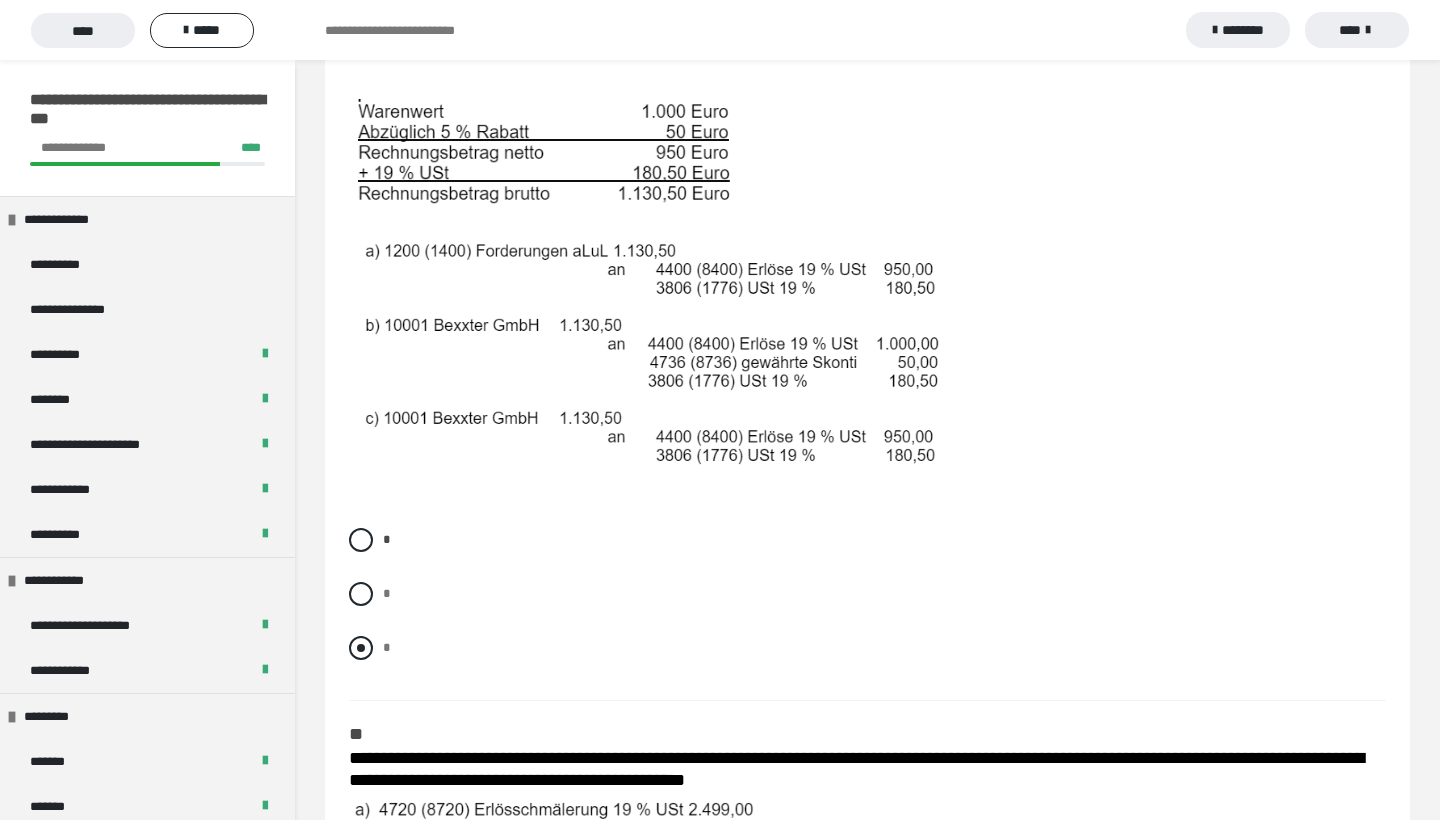 click at bounding box center [361, 648] 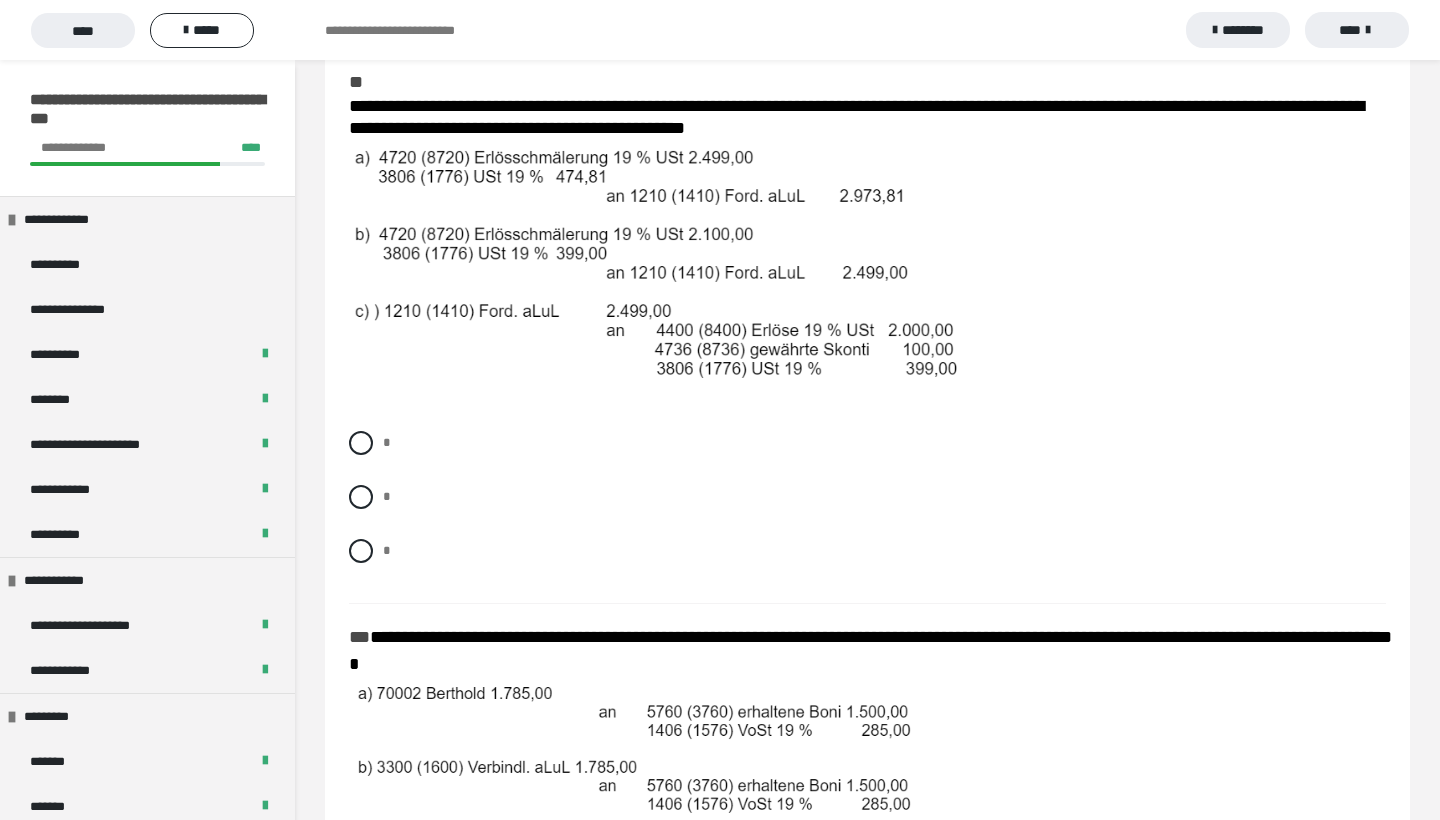 scroll, scrollTop: 2124, scrollLeft: 0, axis: vertical 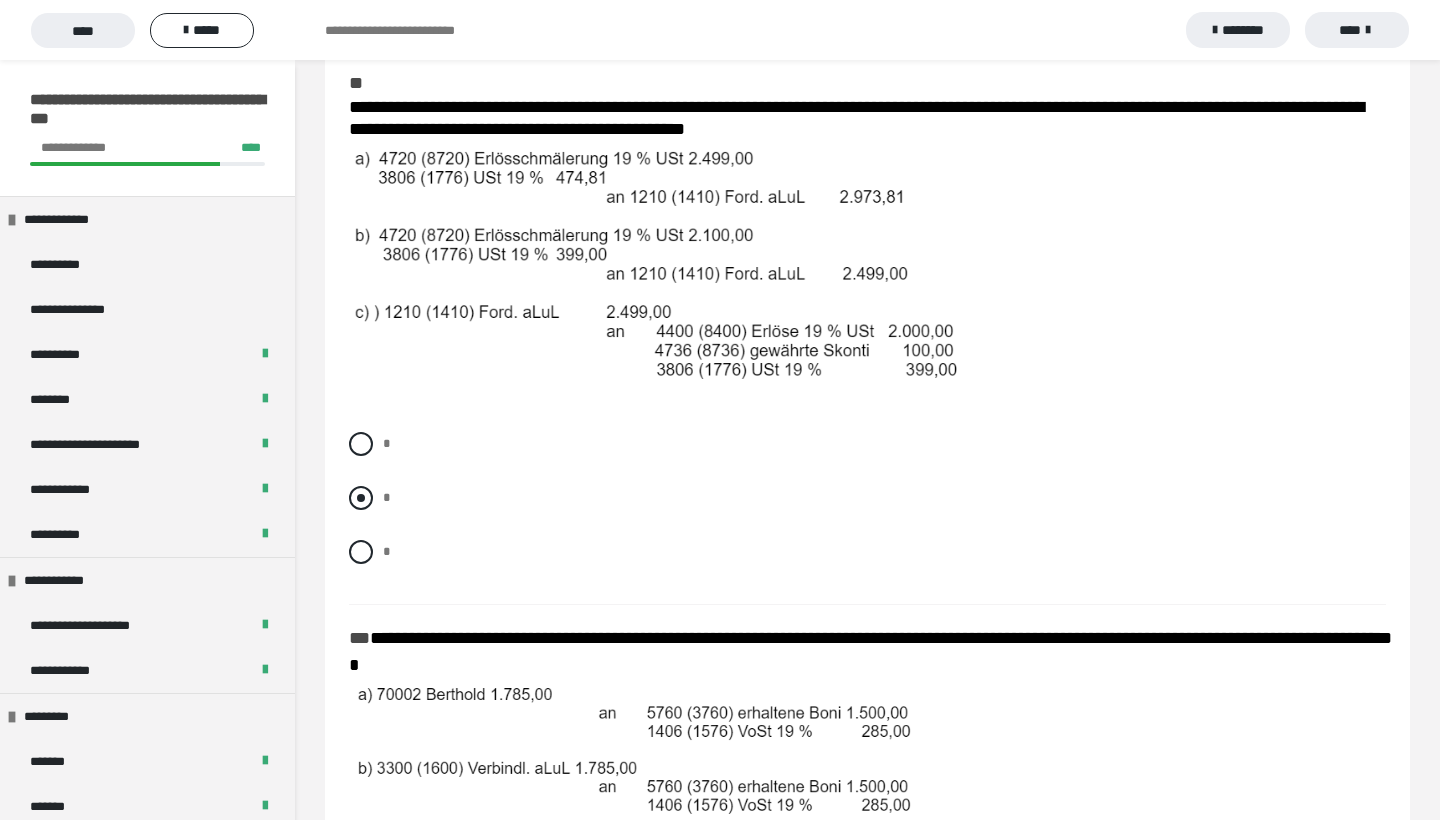 click at bounding box center (361, 498) 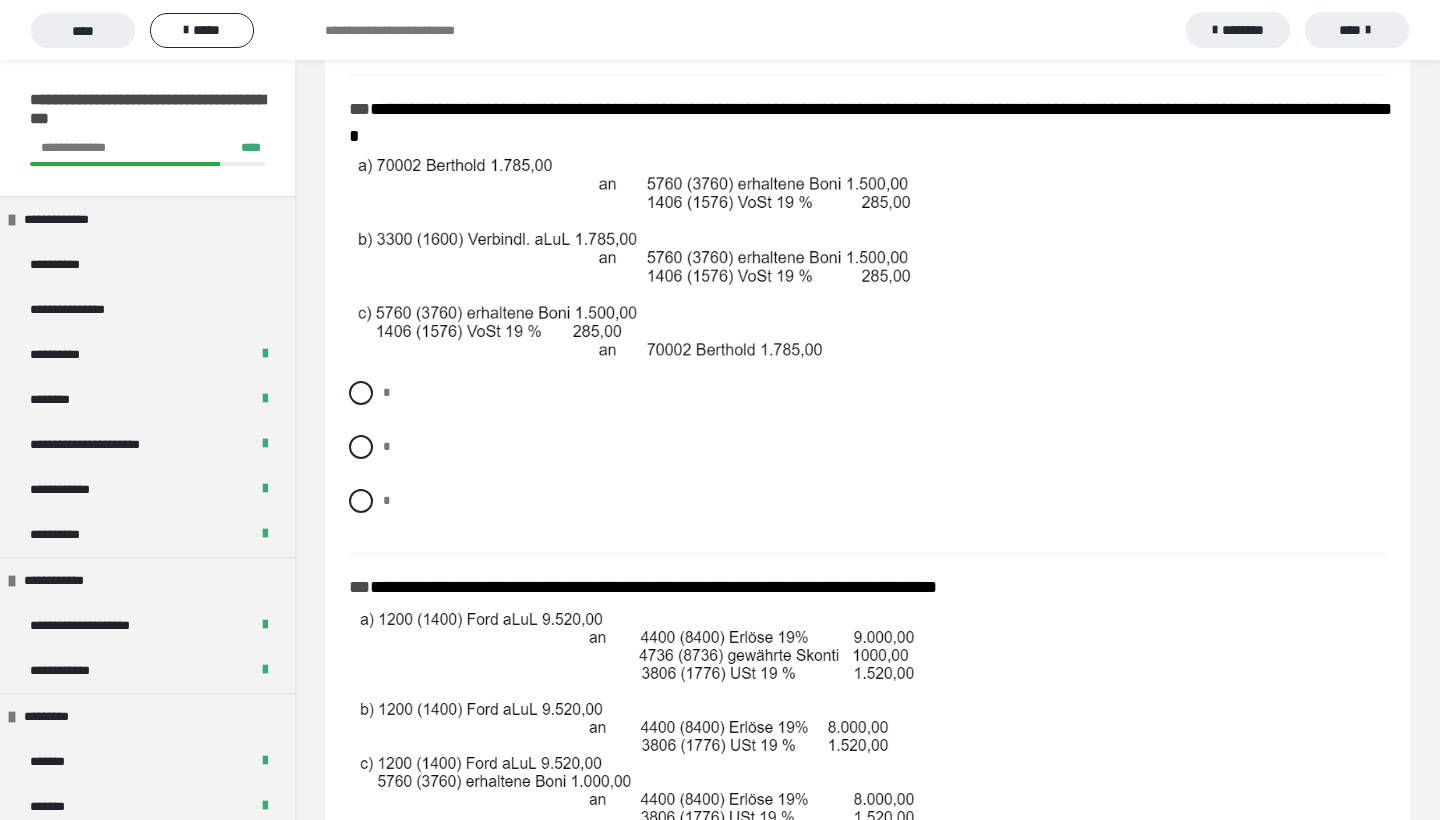 scroll, scrollTop: 2670, scrollLeft: 0, axis: vertical 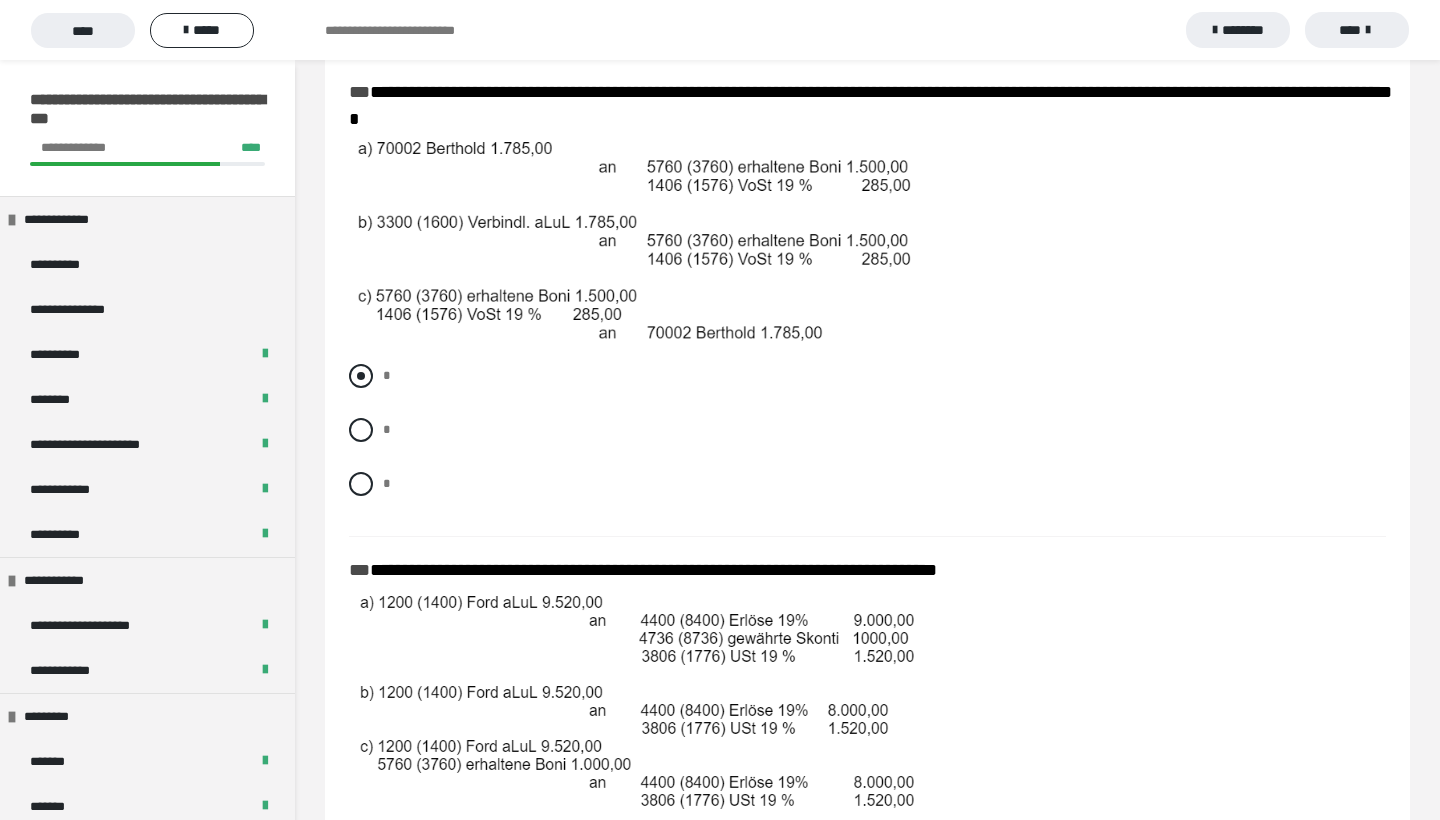click at bounding box center (361, 376) 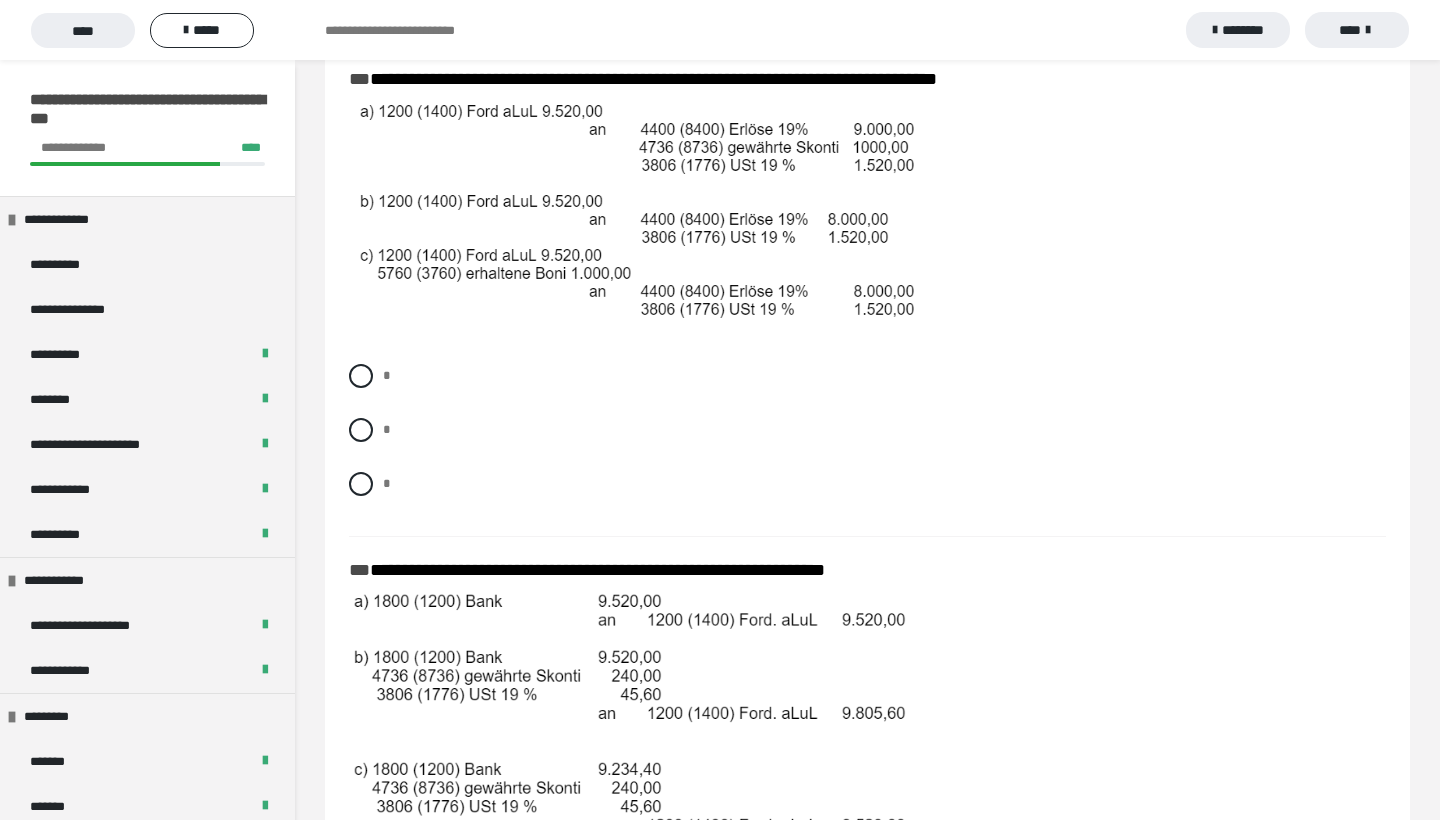 scroll, scrollTop: 3162, scrollLeft: 0, axis: vertical 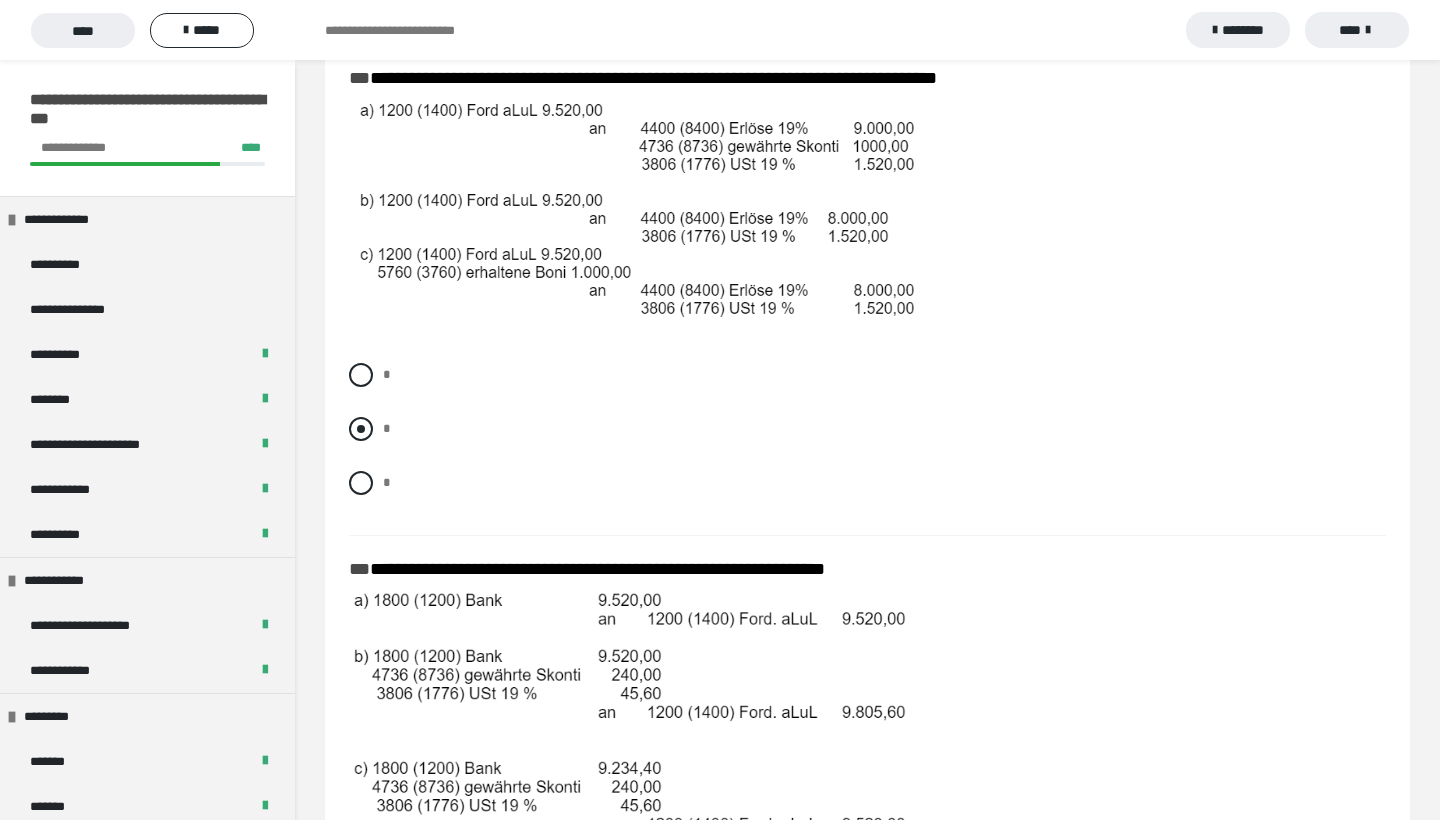 click at bounding box center (361, 429) 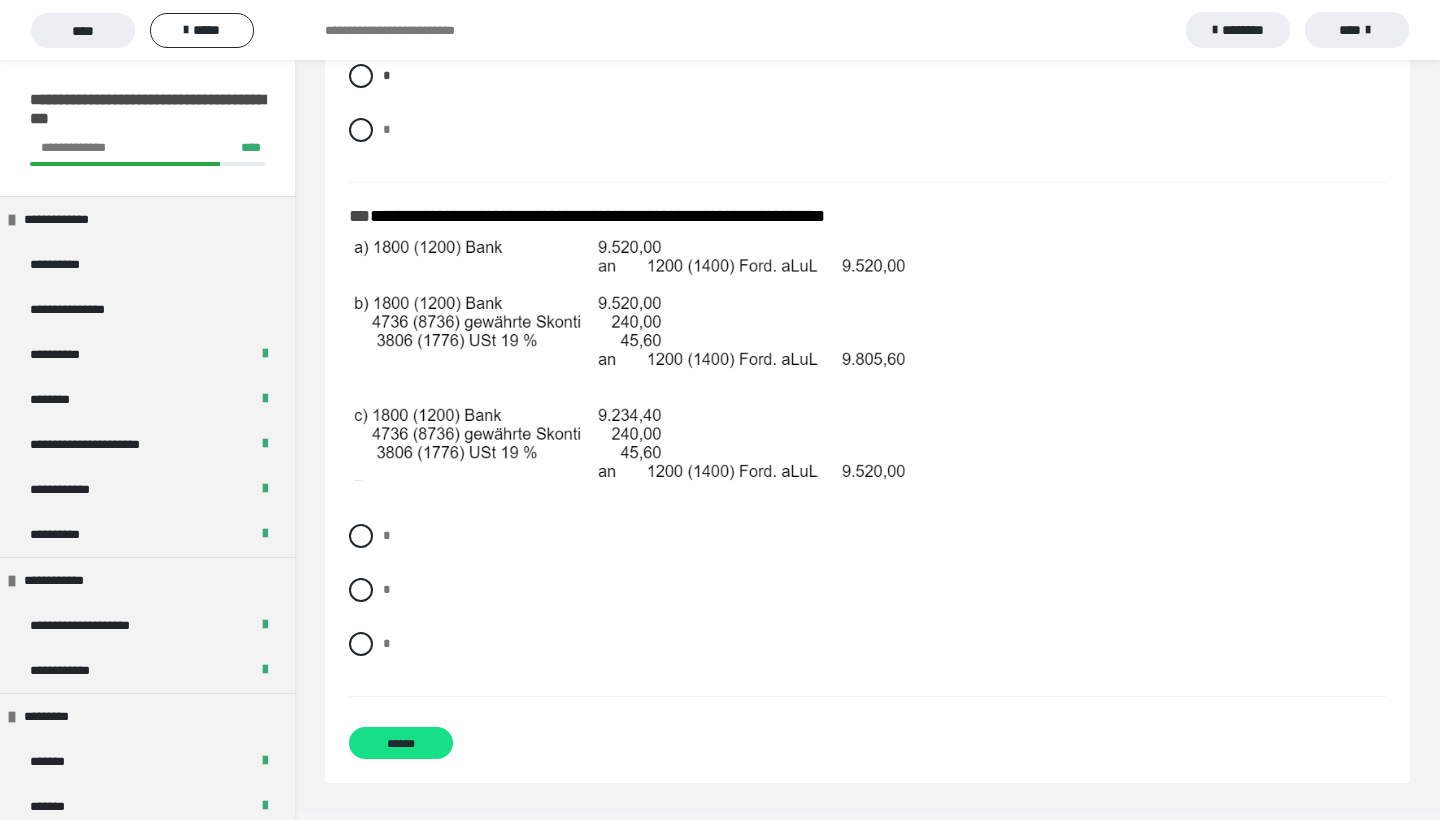 scroll, scrollTop: 3515, scrollLeft: 0, axis: vertical 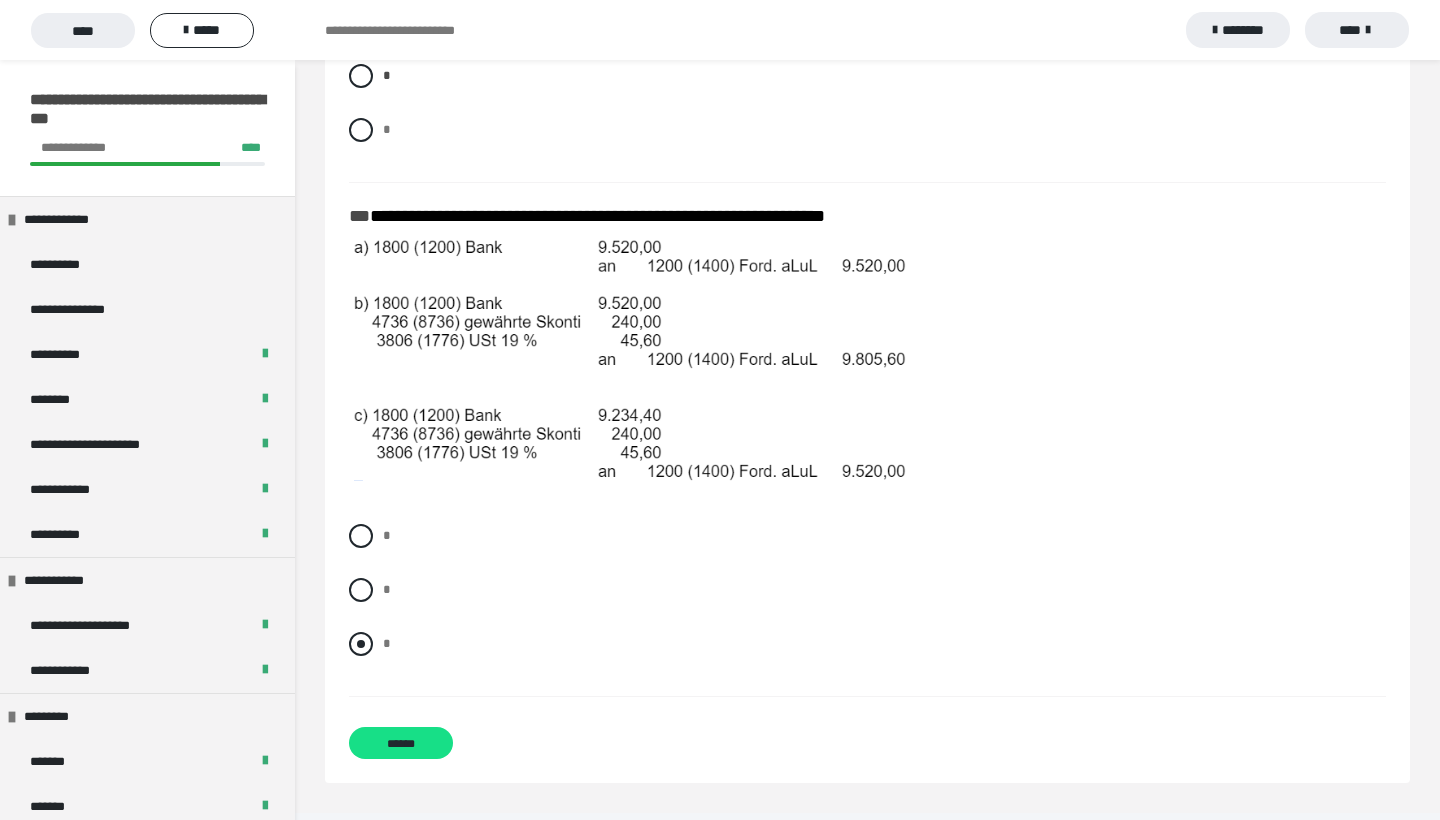 click at bounding box center (361, 644) 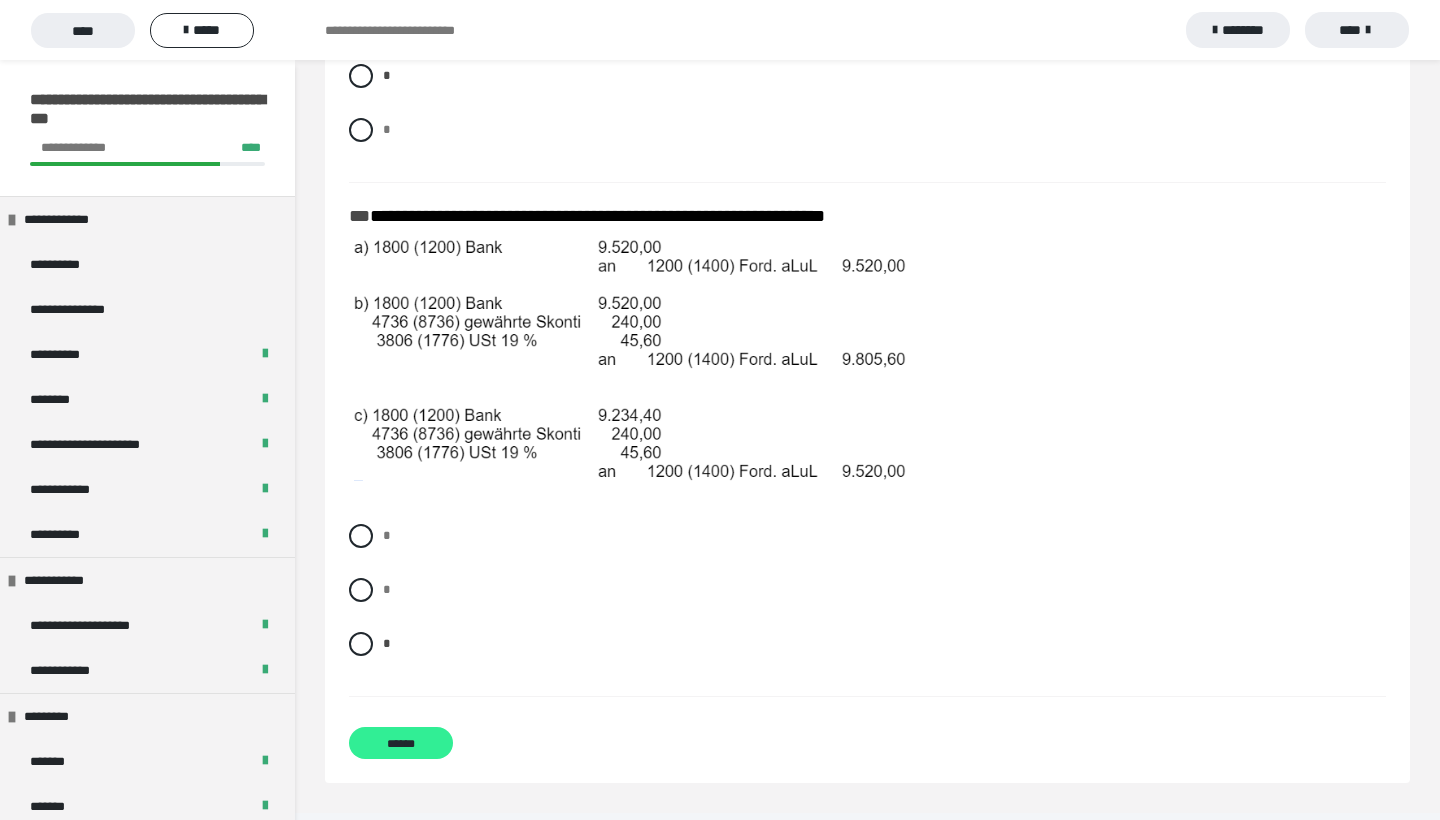 click on "******" at bounding box center [401, 743] 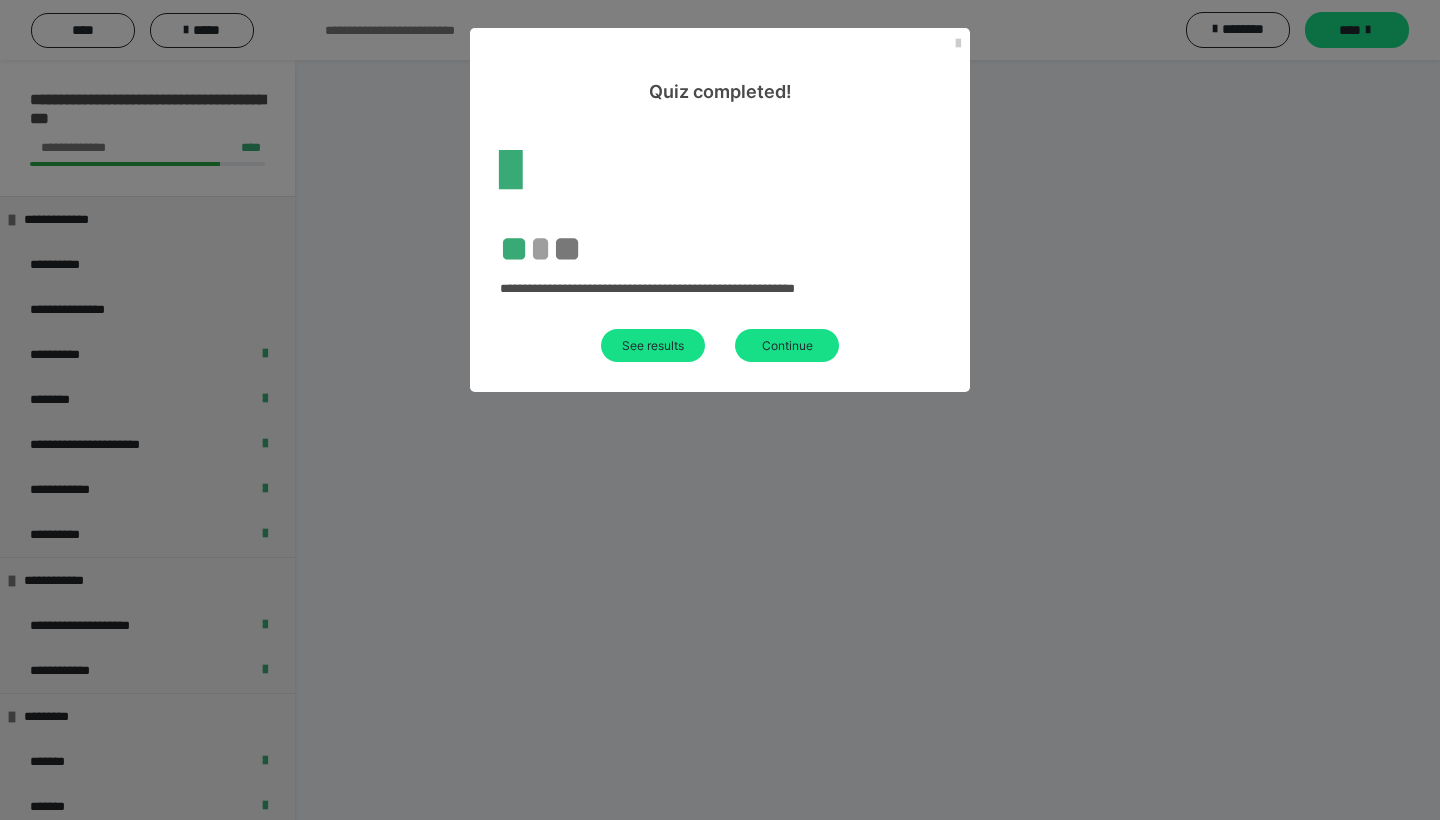 scroll, scrollTop: 60, scrollLeft: 0, axis: vertical 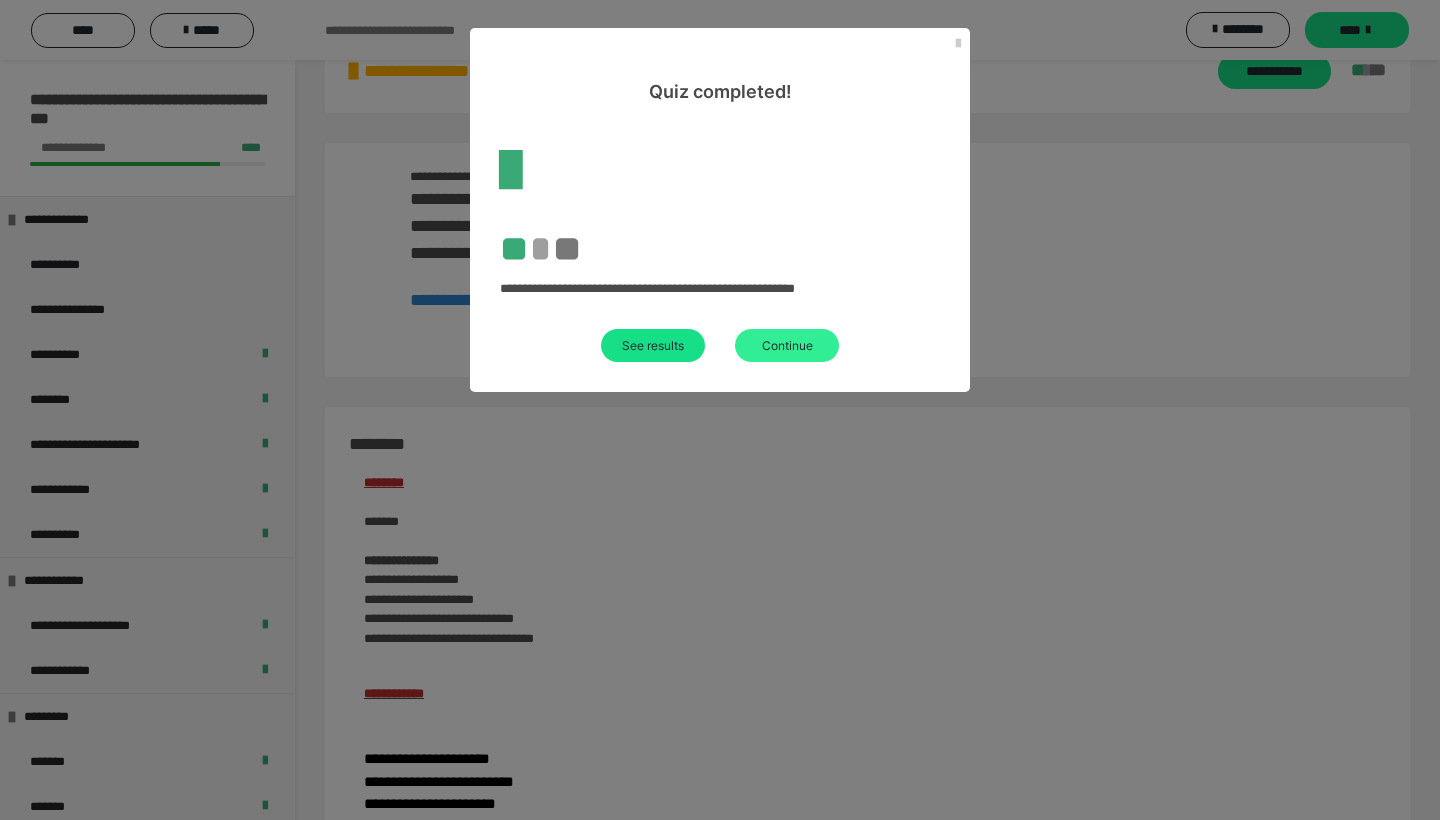 click on "Continue" at bounding box center (787, 345) 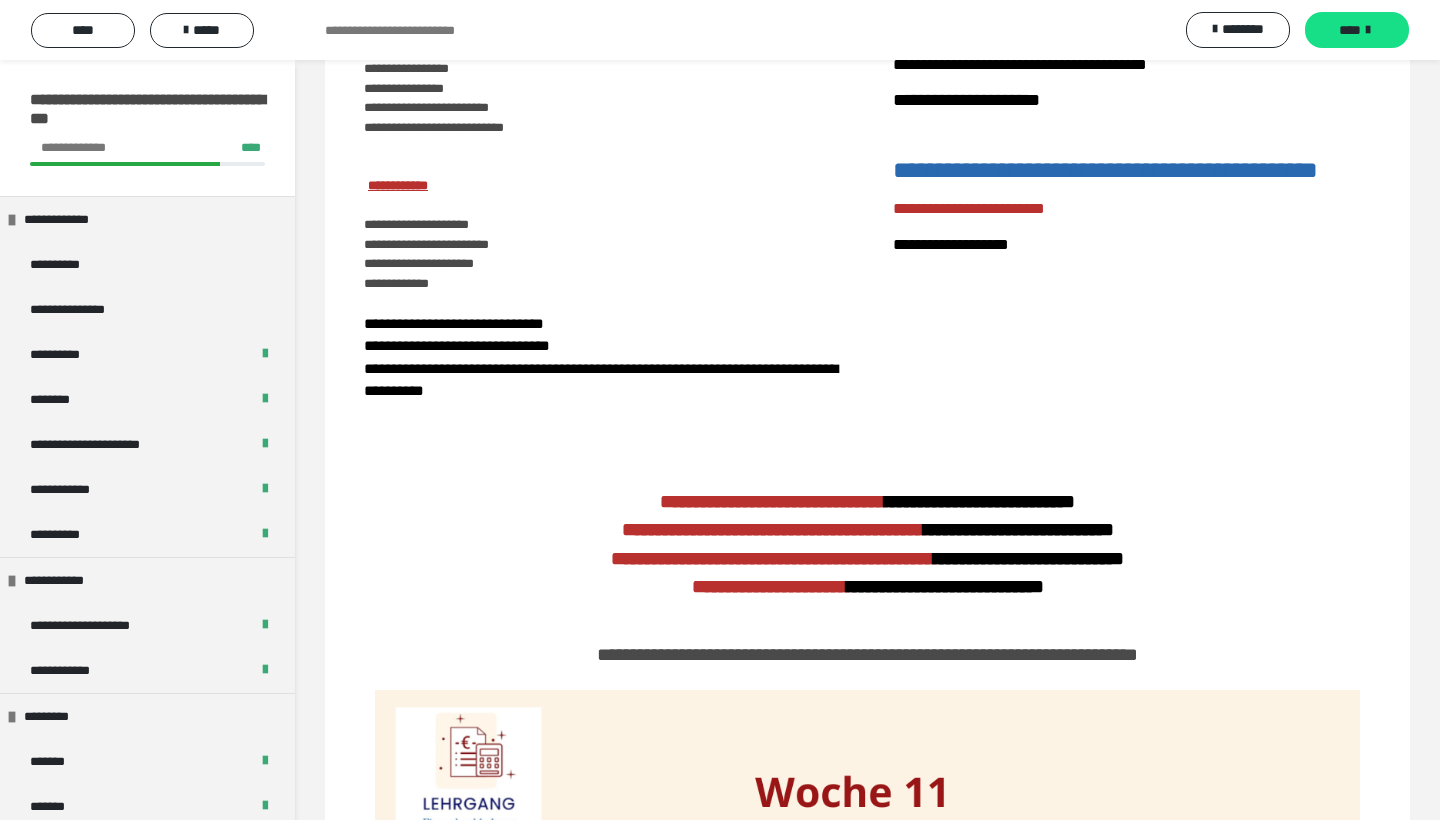 scroll, scrollTop: 608, scrollLeft: 0, axis: vertical 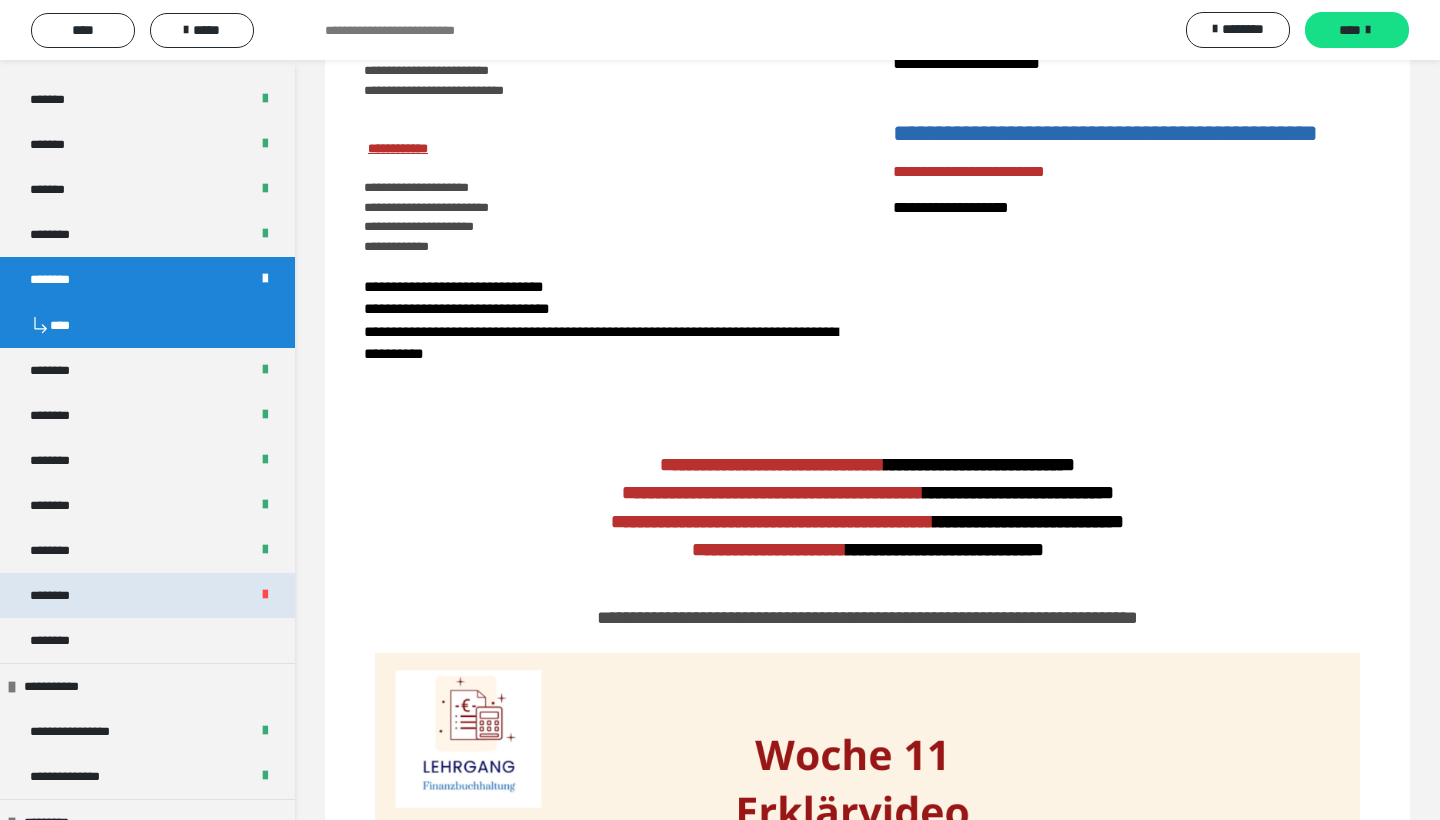 click on "********" at bounding box center [147, 595] 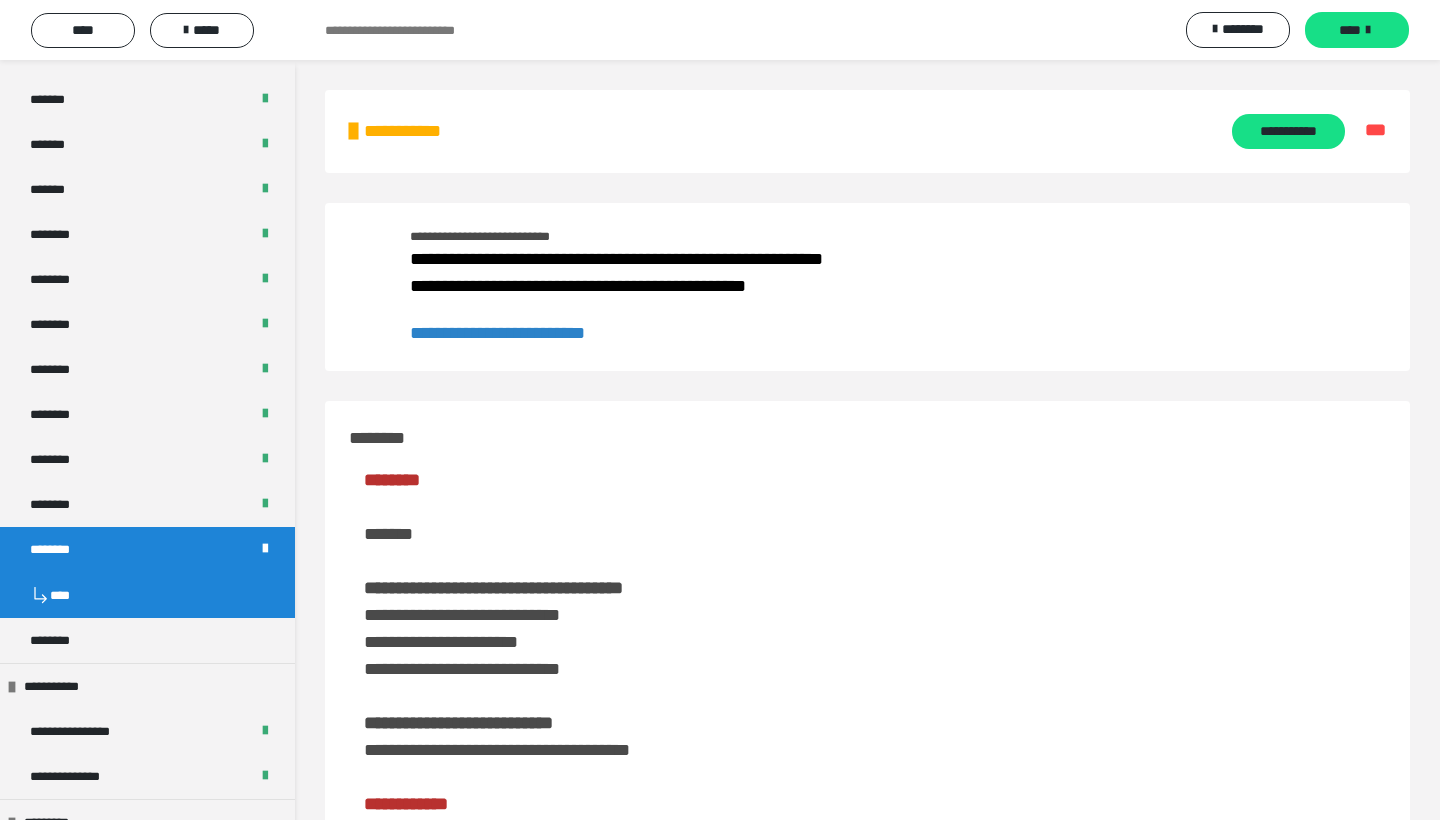 scroll, scrollTop: 3, scrollLeft: 0, axis: vertical 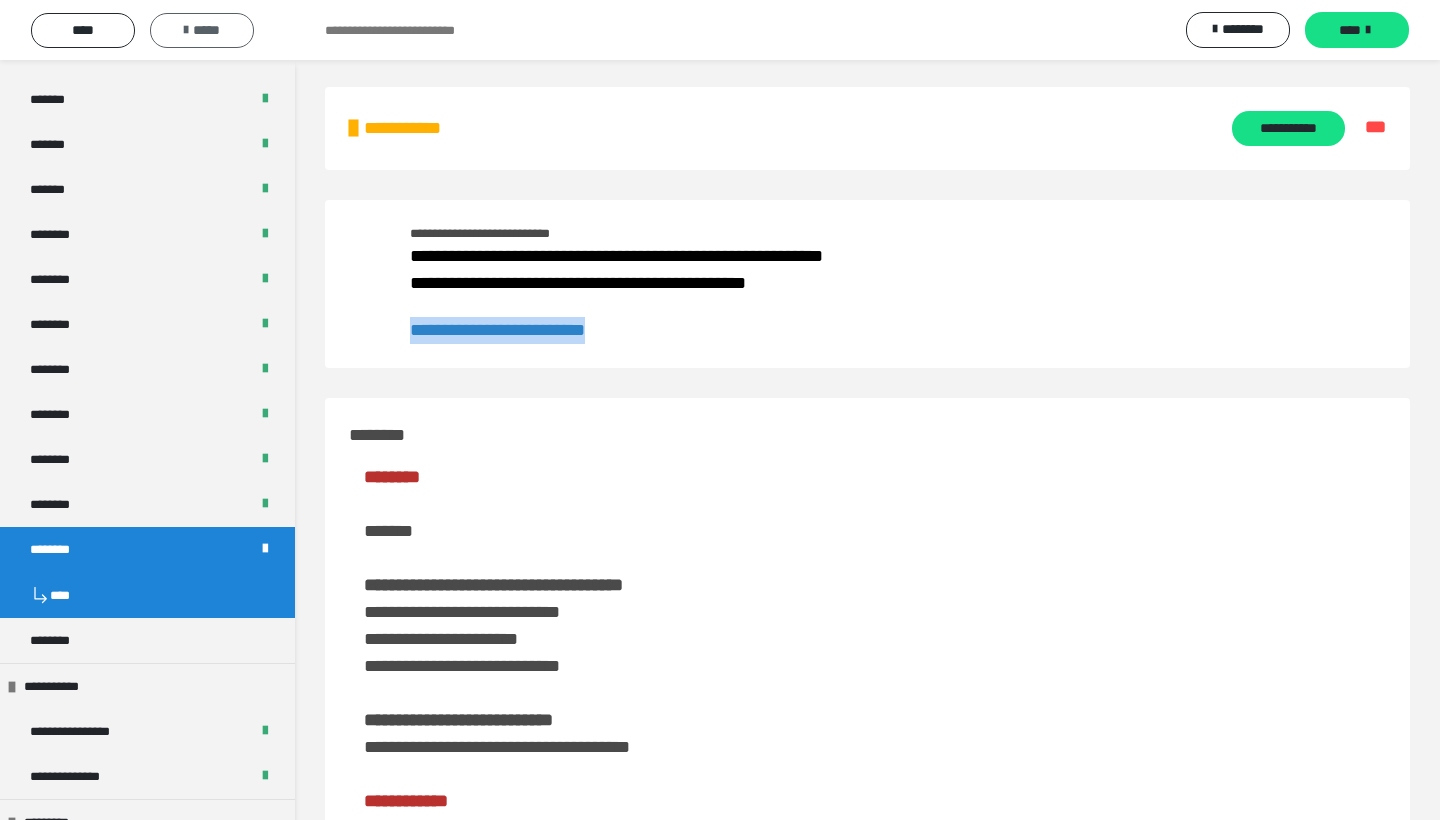 click on "*****" at bounding box center [202, 30] 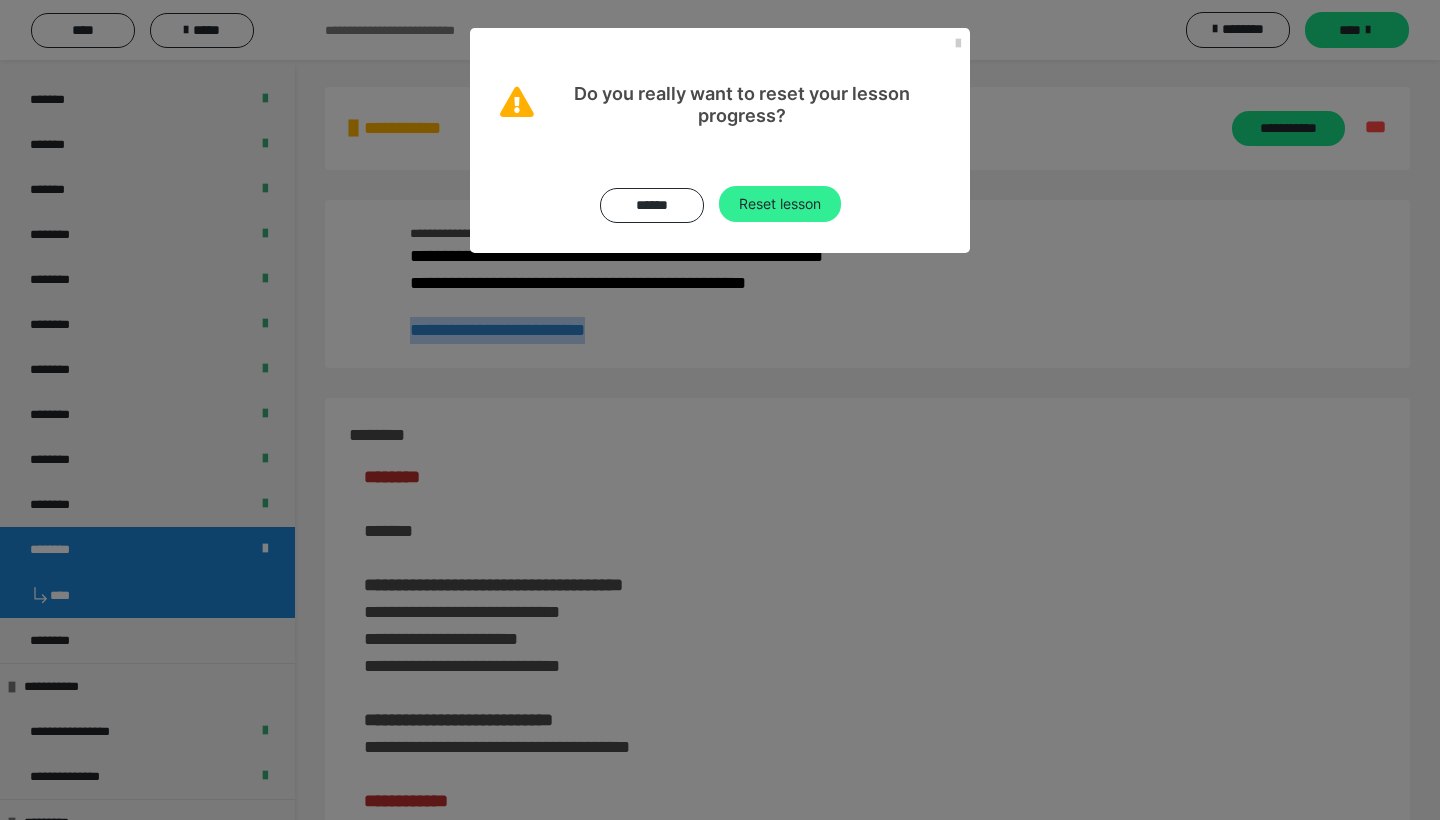 click on "Reset lesson" at bounding box center (780, 204) 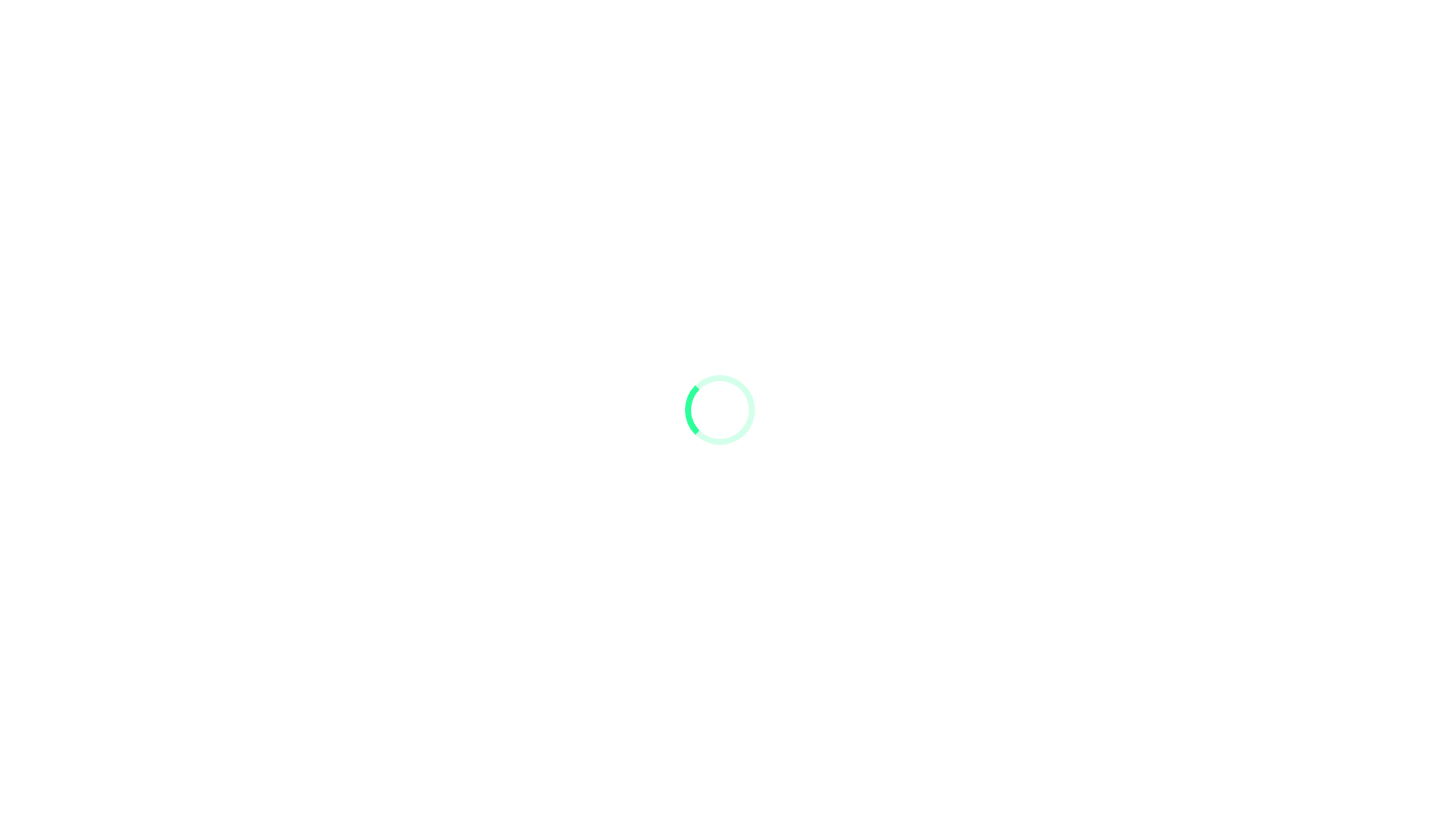 scroll, scrollTop: 0, scrollLeft: 0, axis: both 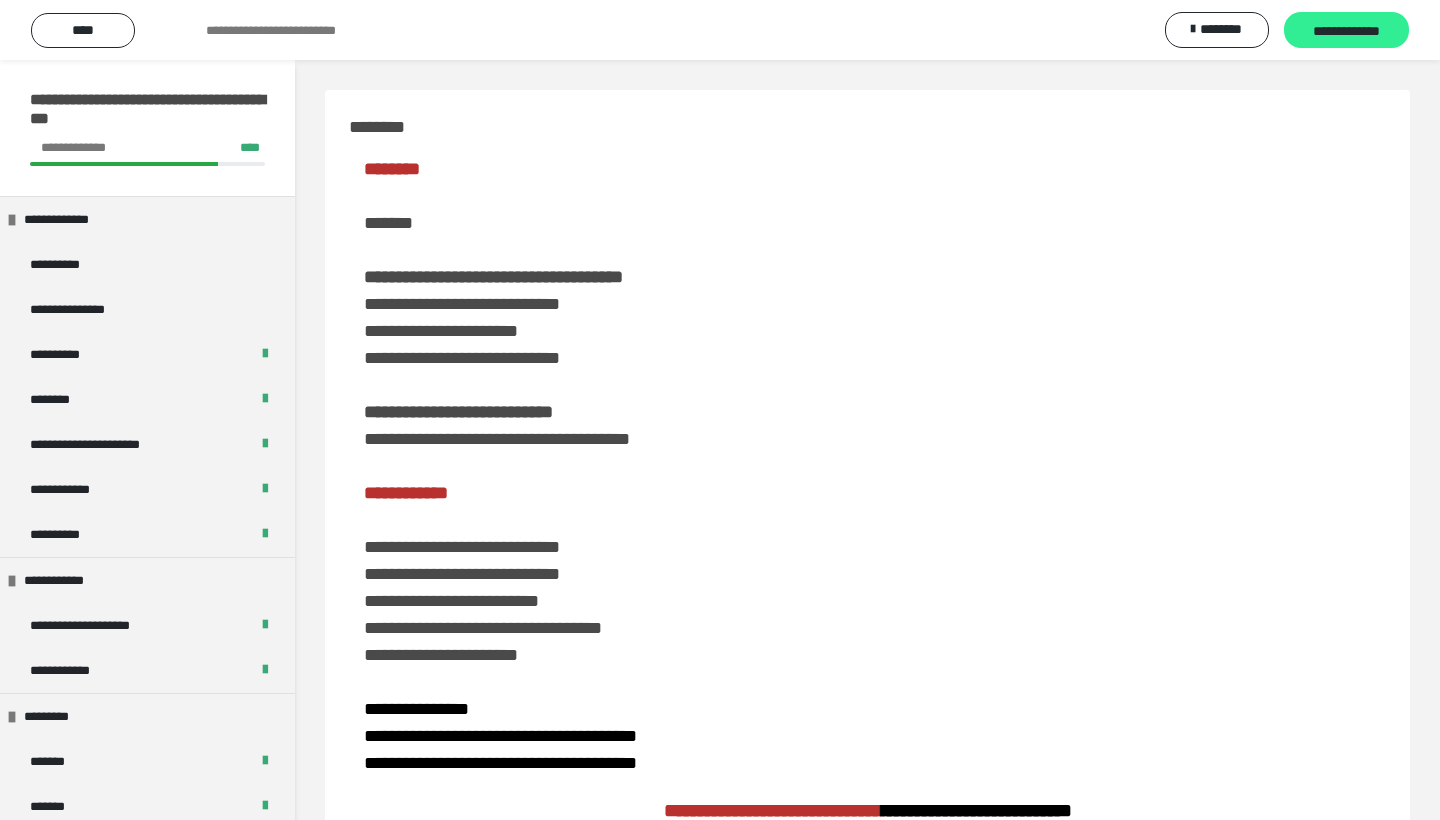 click on "**********" at bounding box center (1346, 31) 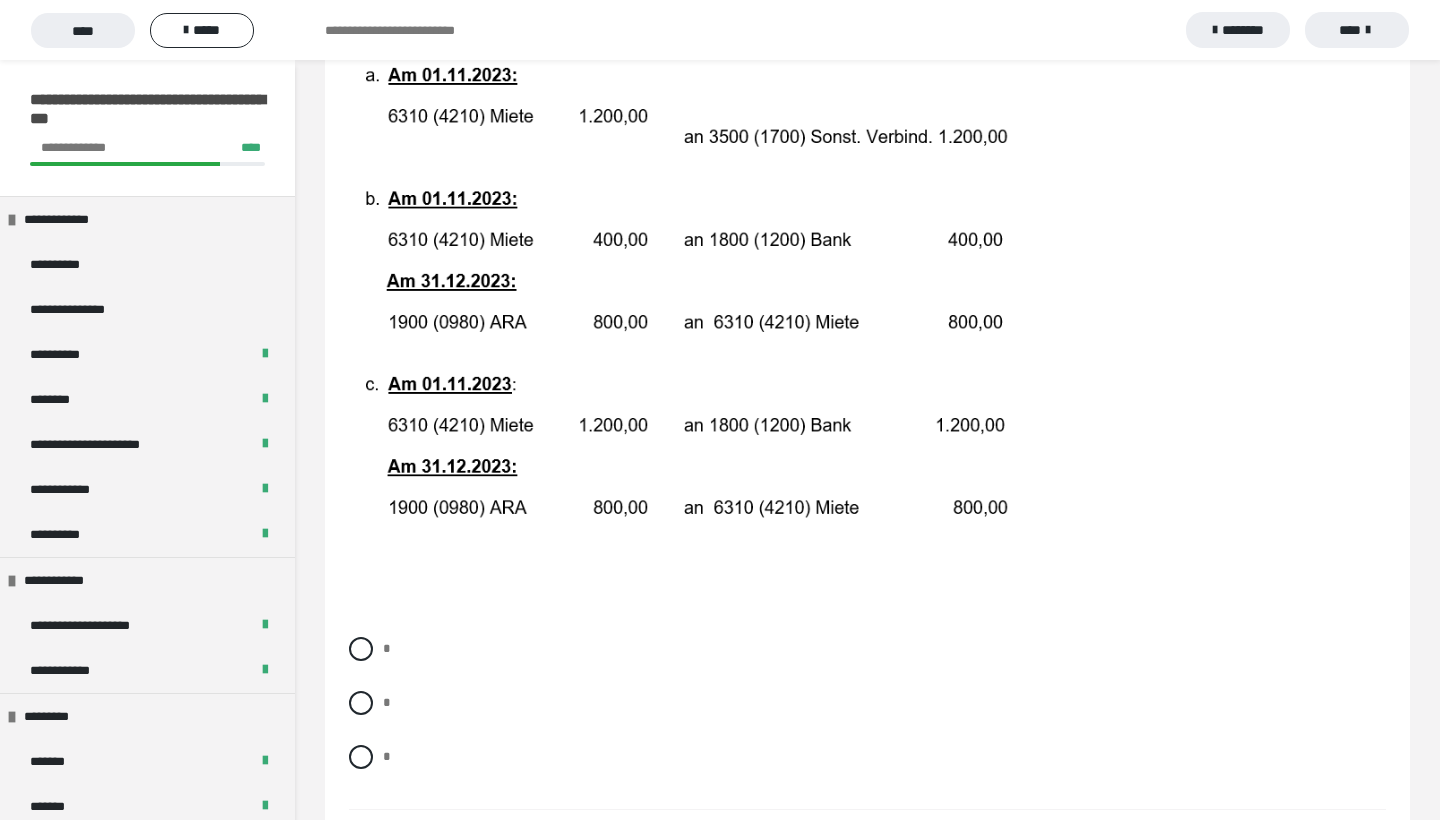 scroll, scrollTop: 445, scrollLeft: 0, axis: vertical 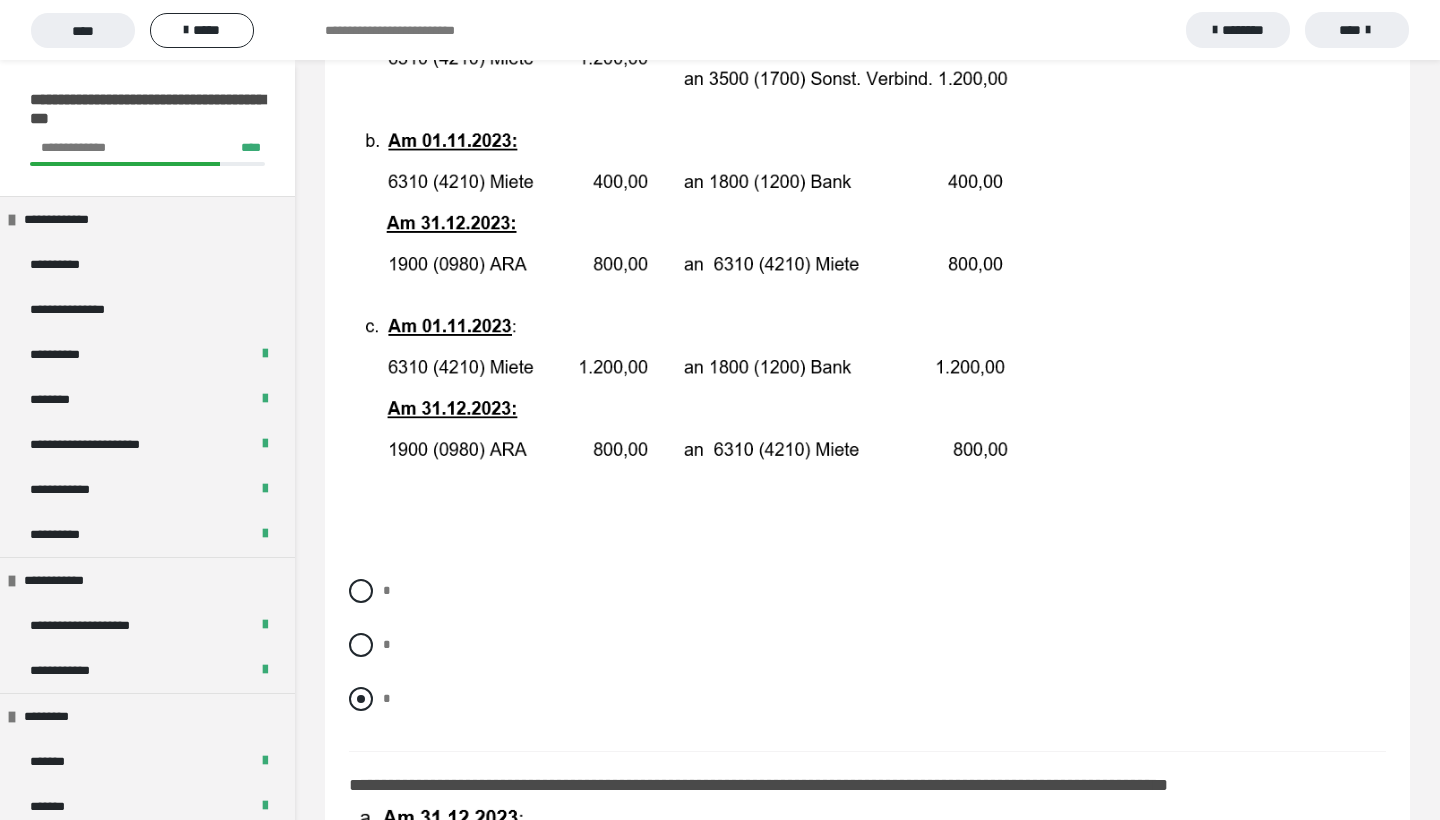 click at bounding box center [361, 699] 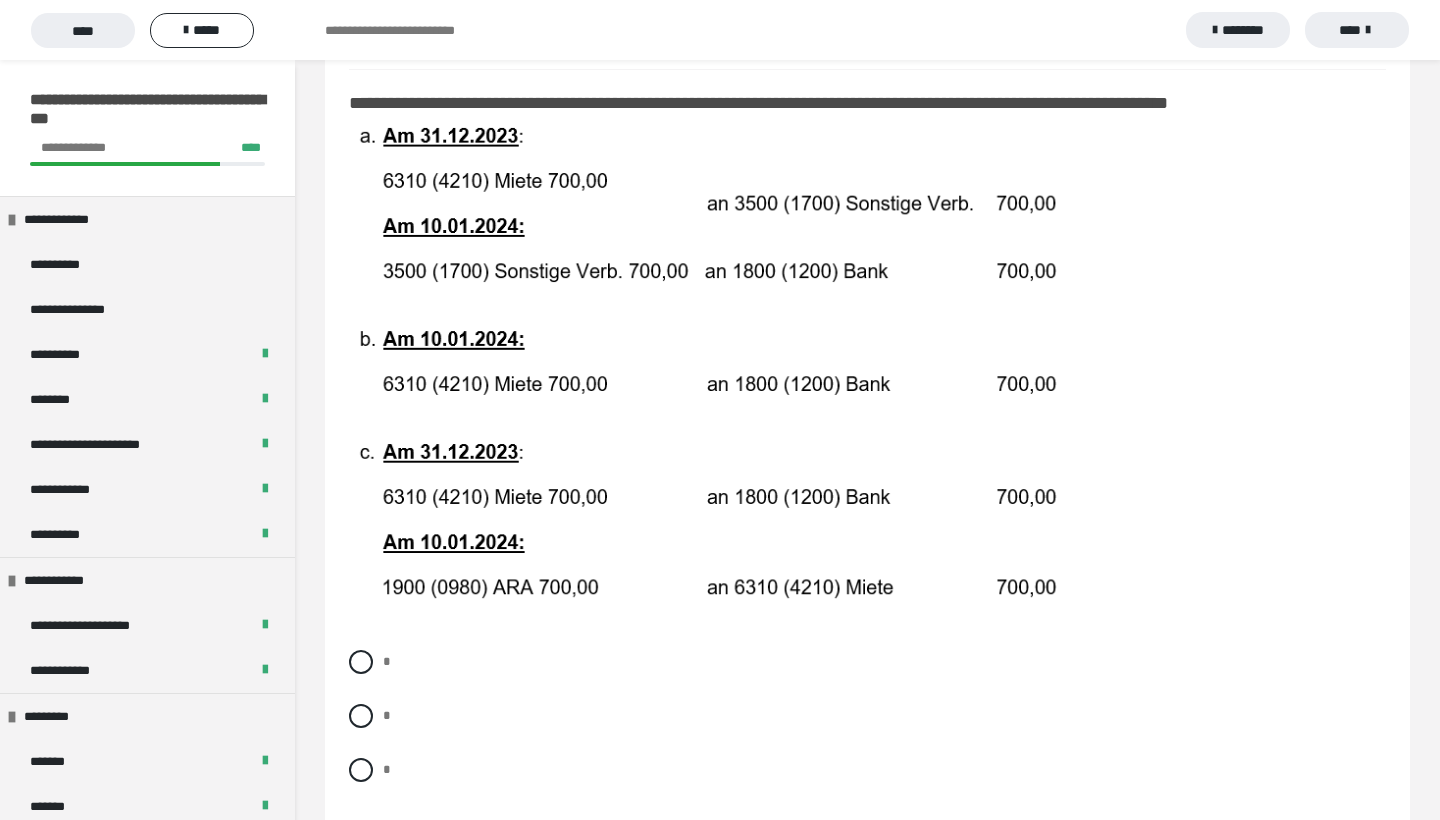 scroll, scrollTop: 1128, scrollLeft: 0, axis: vertical 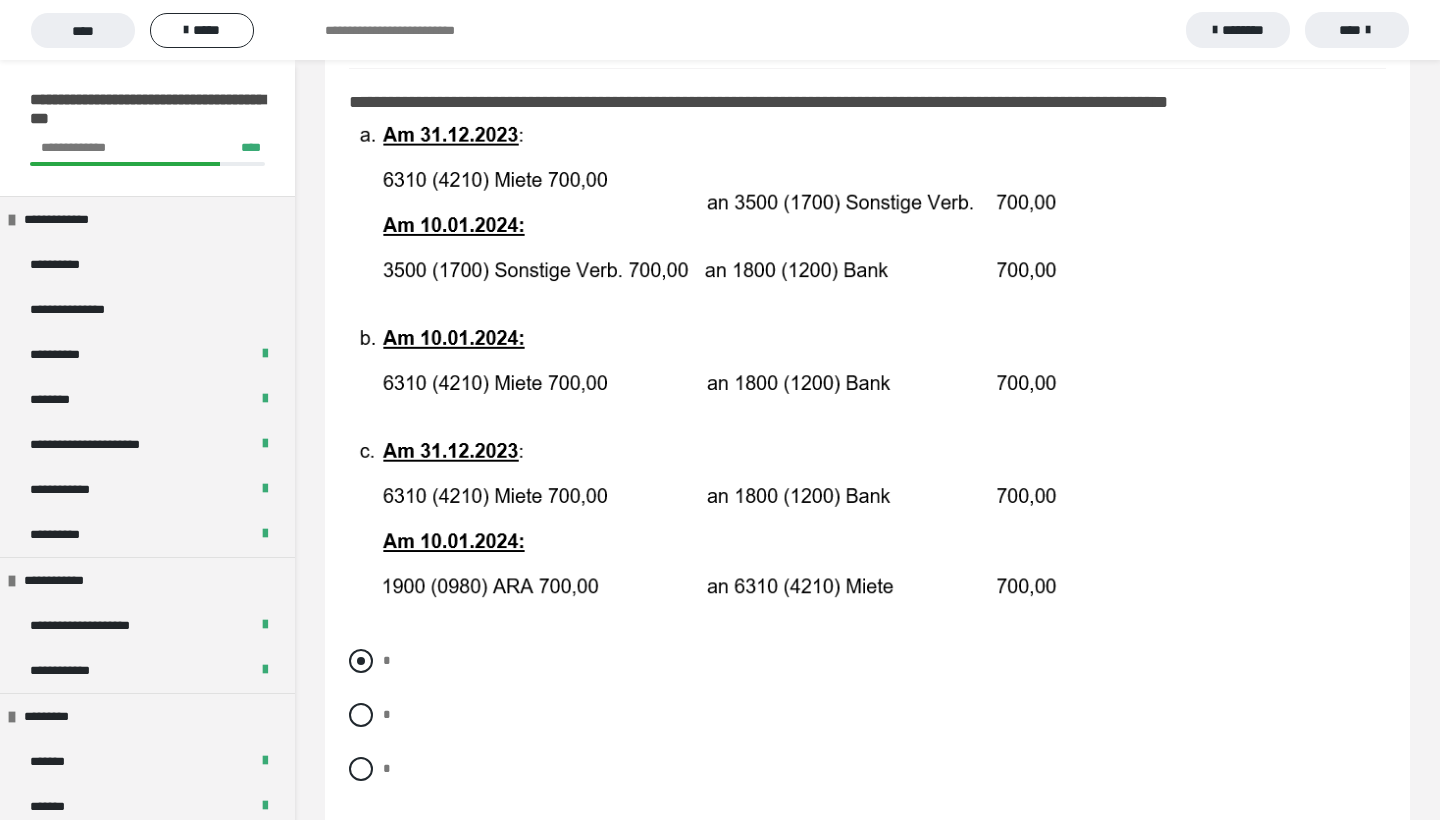click at bounding box center (361, 661) 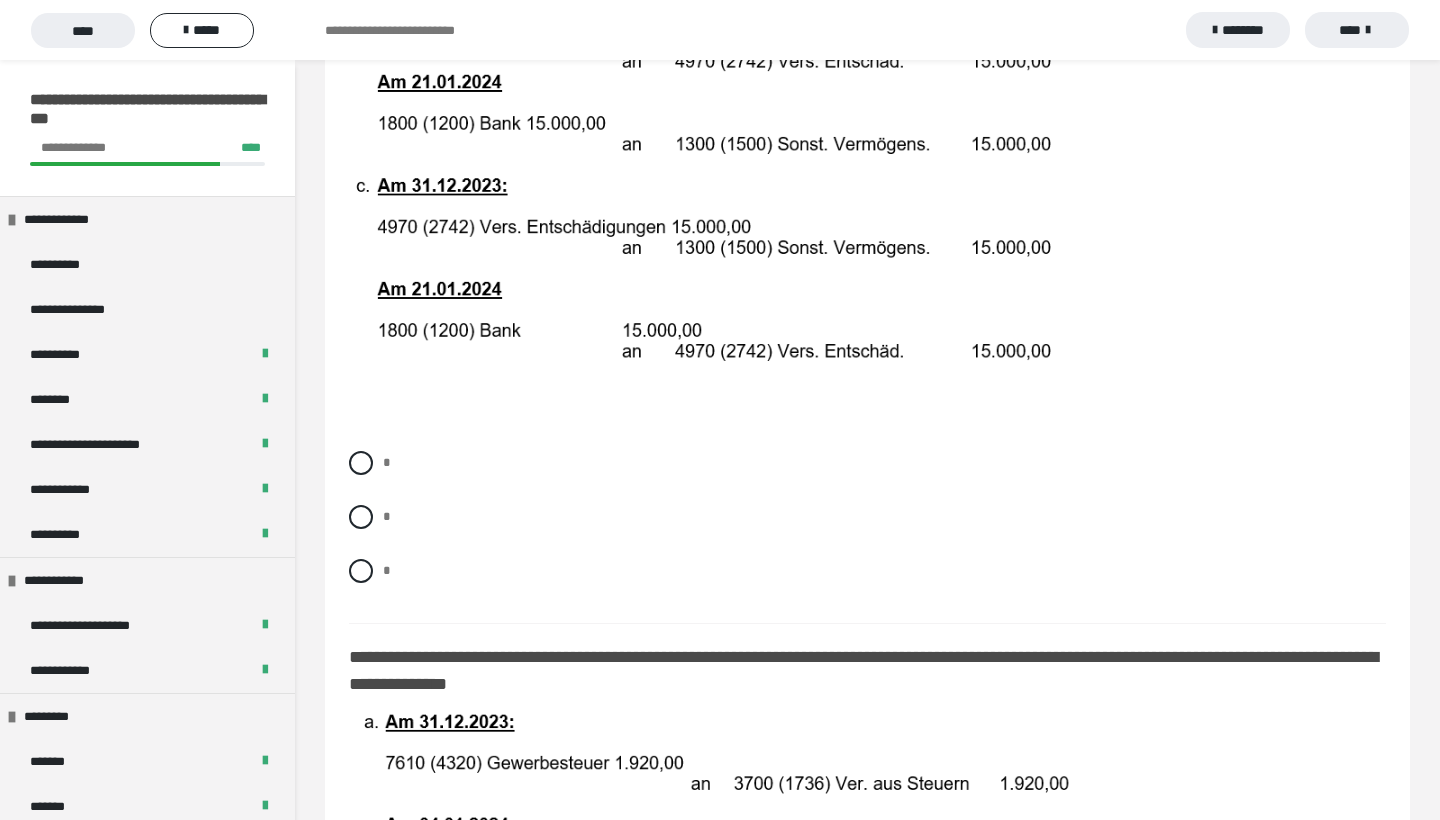 scroll, scrollTop: 2268, scrollLeft: 0, axis: vertical 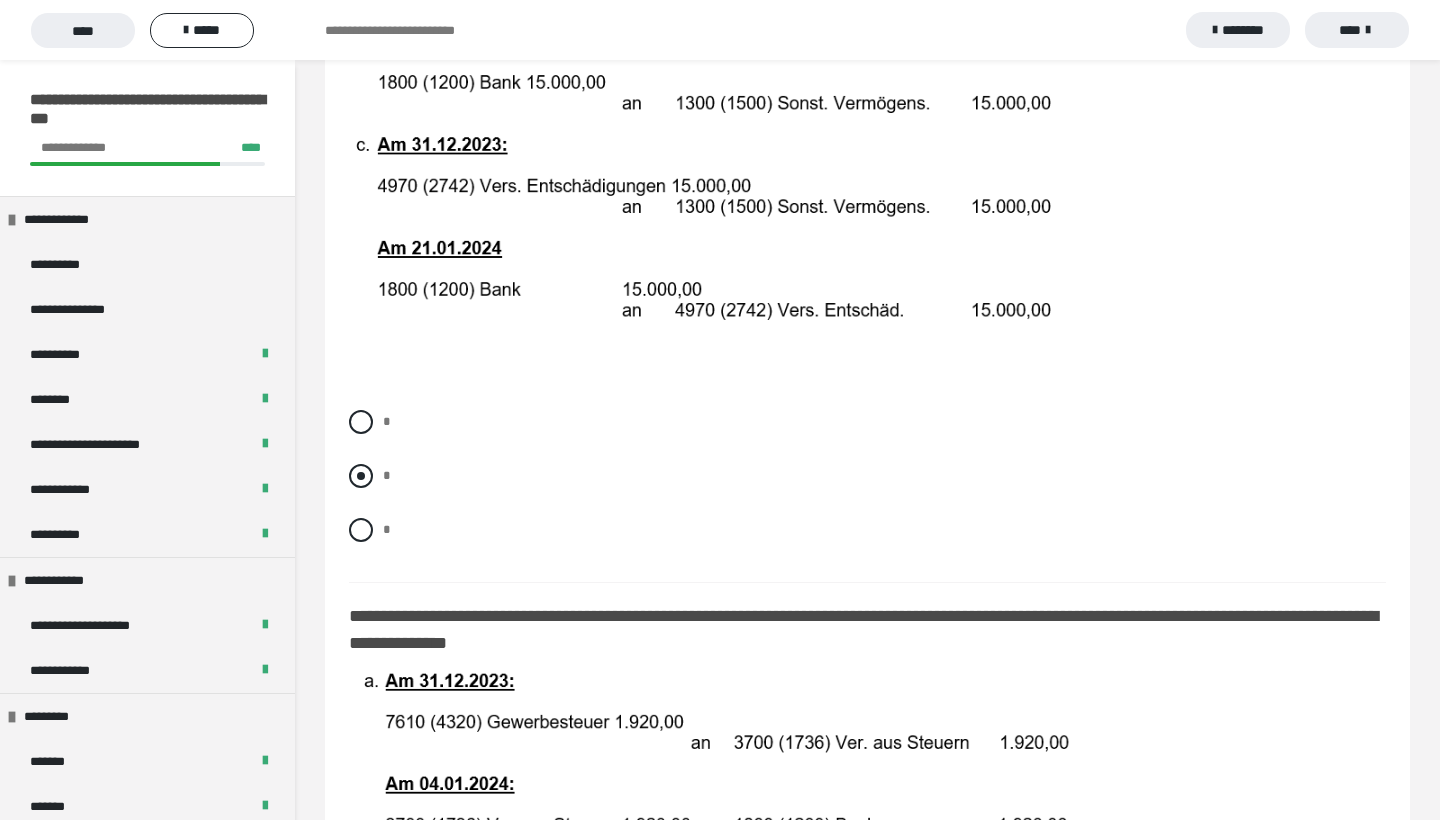 click at bounding box center [361, 476] 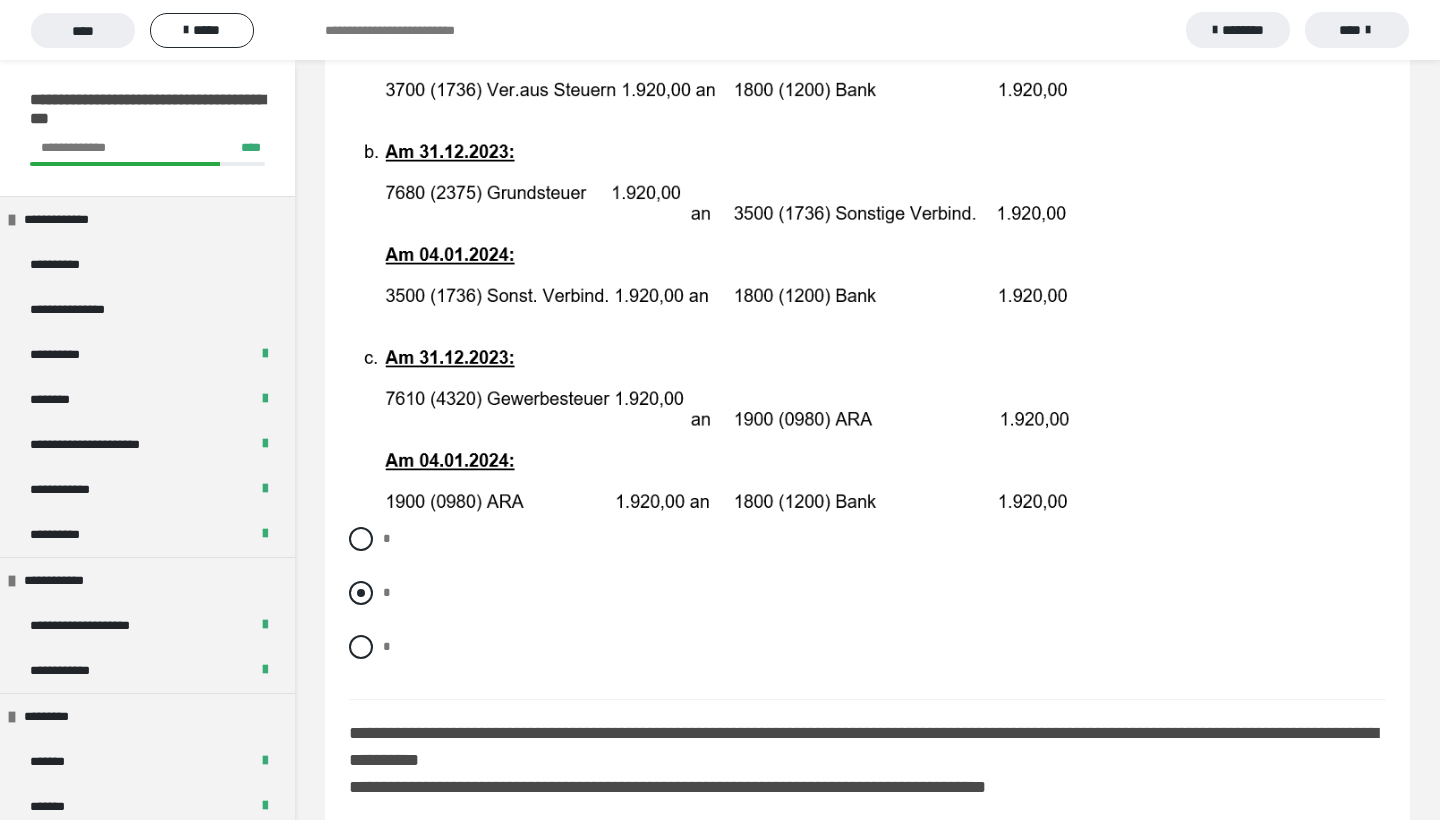 scroll, scrollTop: 3029, scrollLeft: 0, axis: vertical 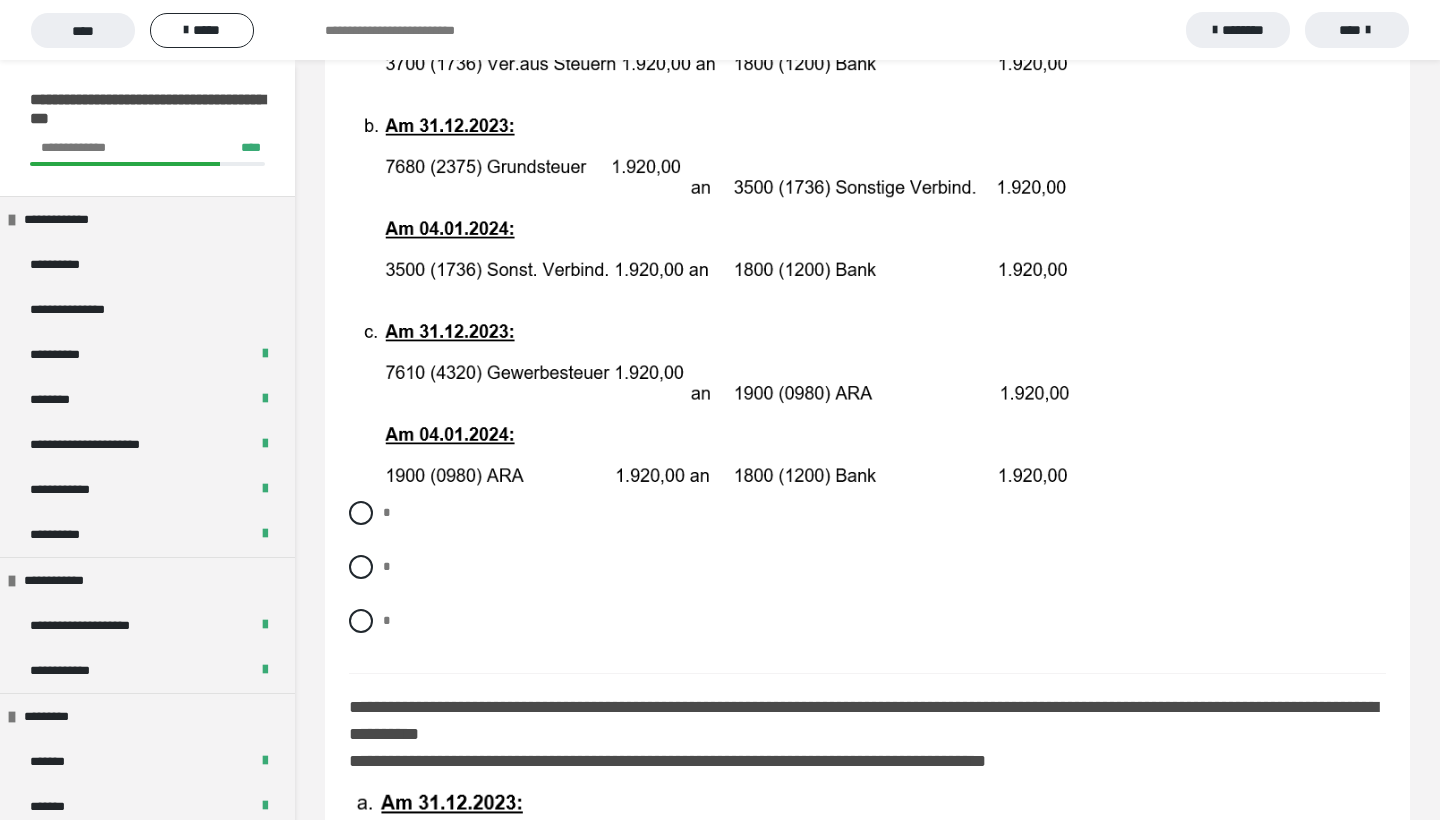 click on "* * *" at bounding box center [867, 582] 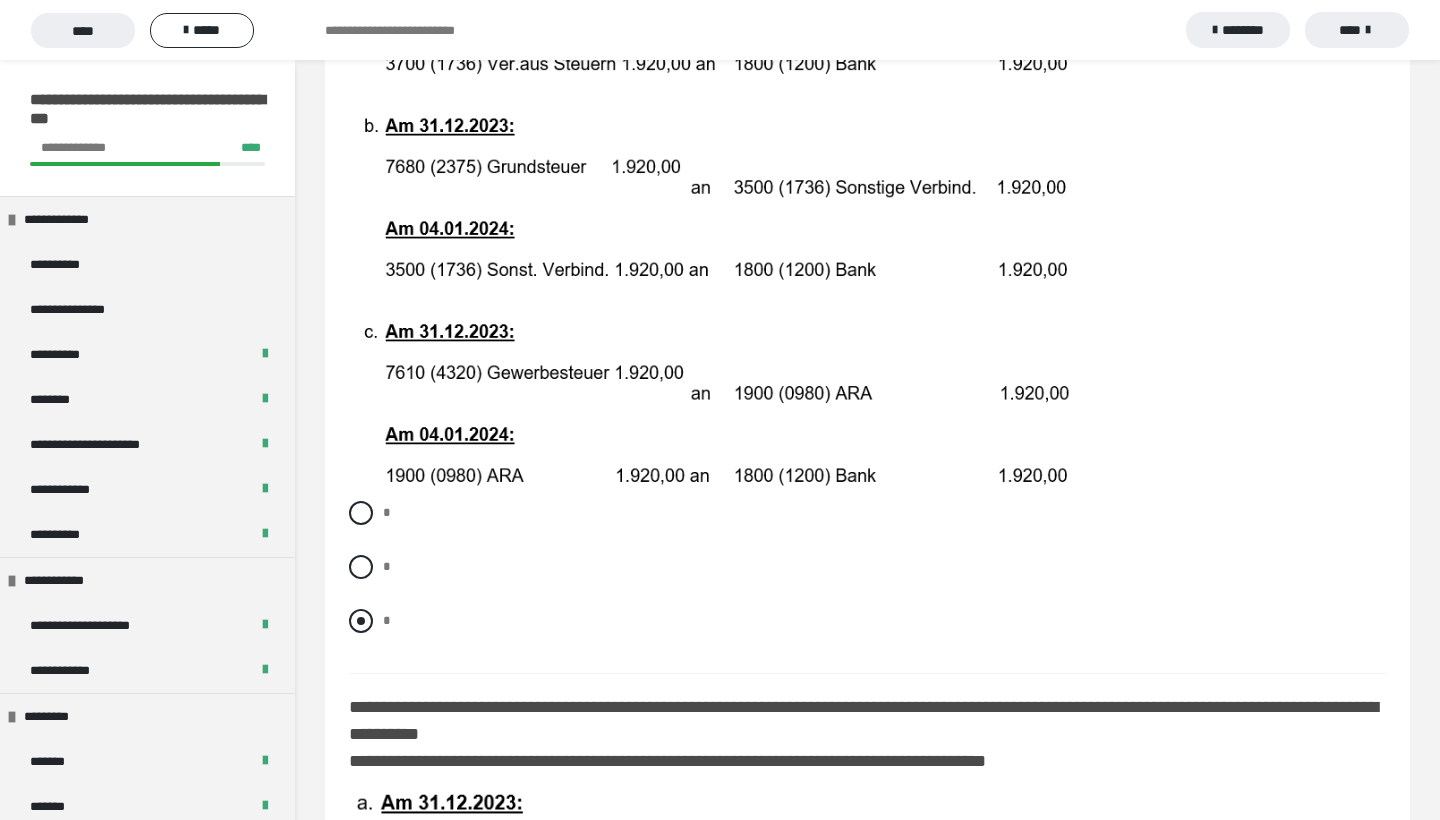 click at bounding box center [361, 621] 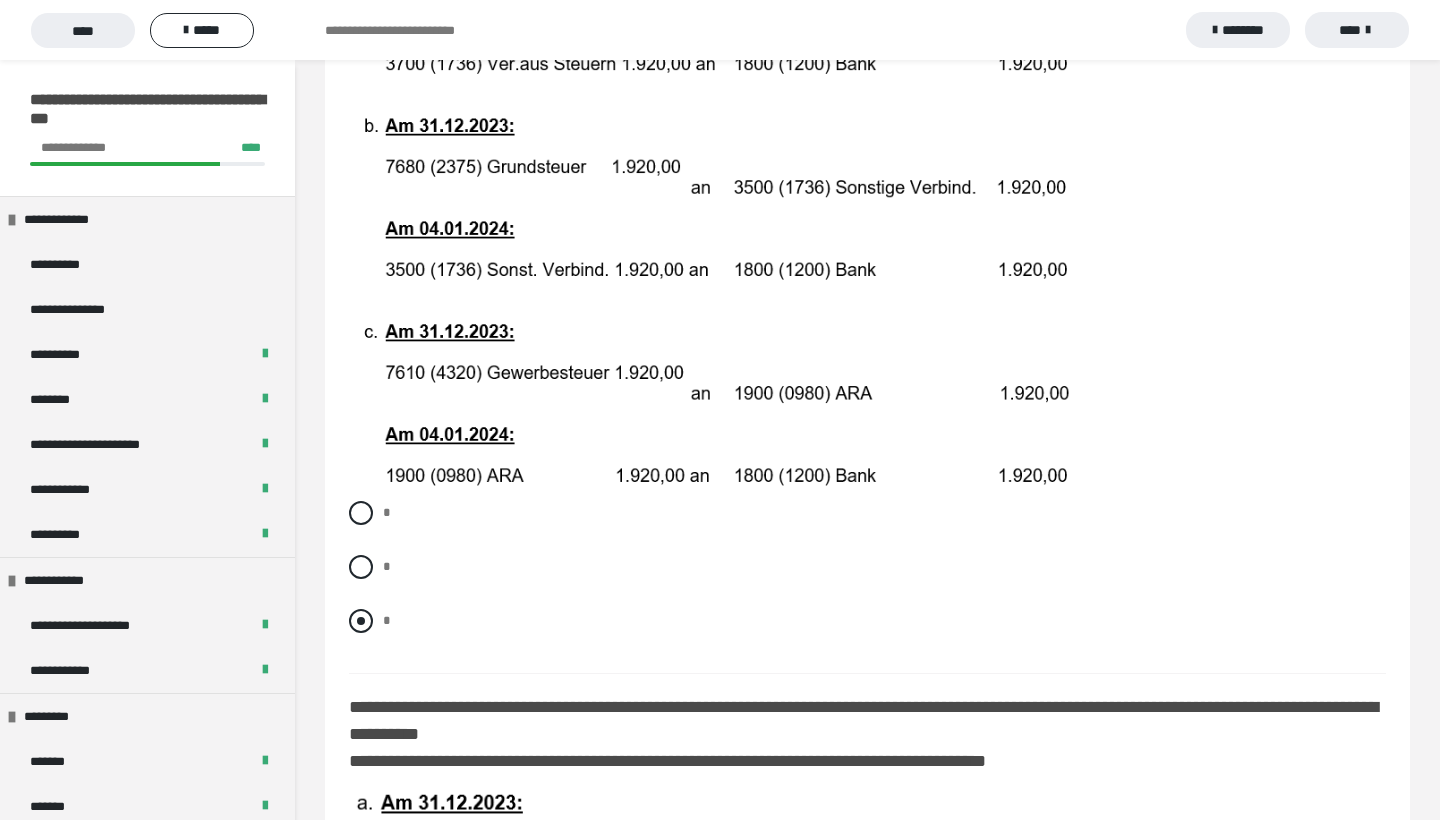 radio on "****" 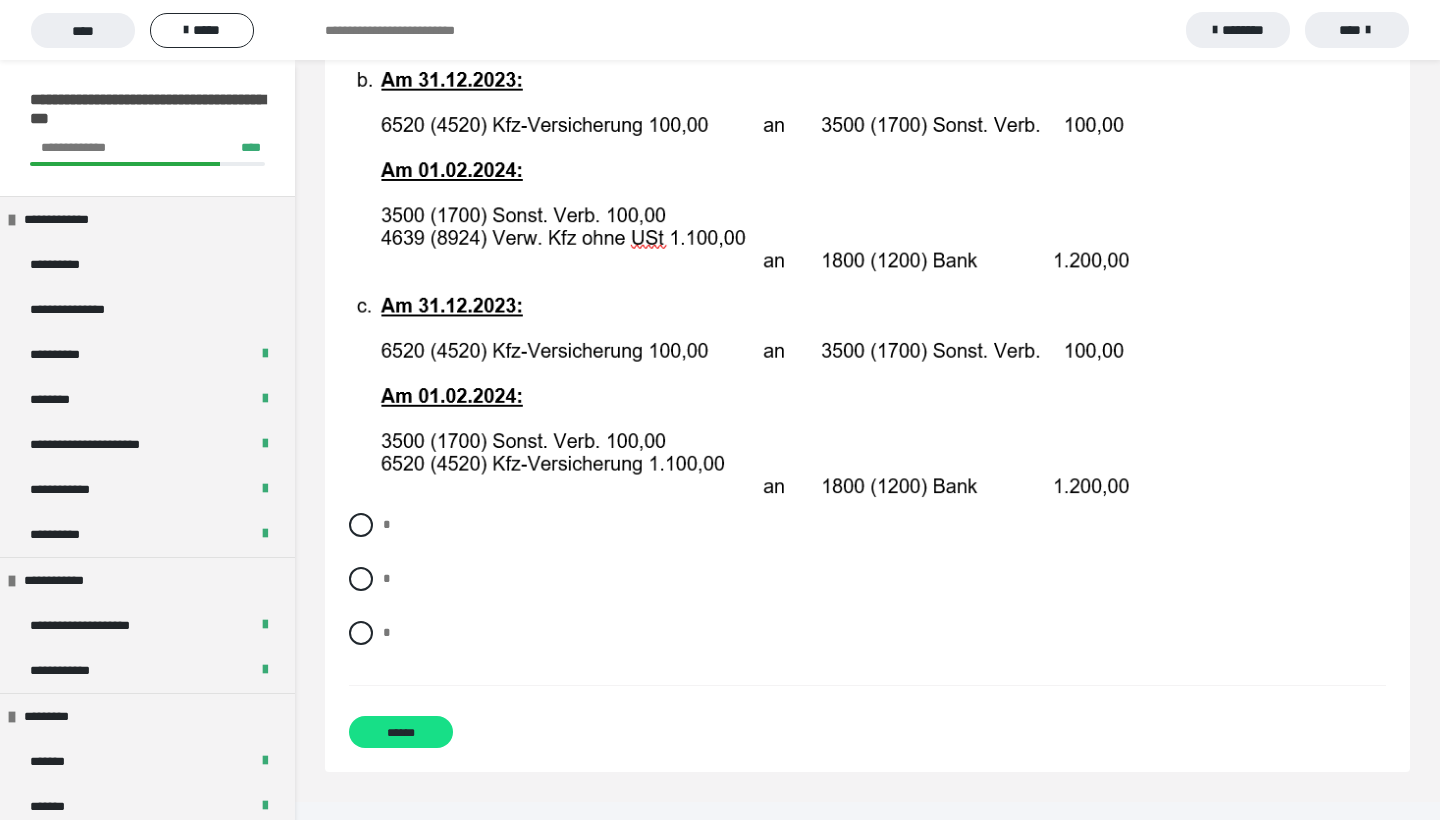 scroll, scrollTop: 3955, scrollLeft: 0, axis: vertical 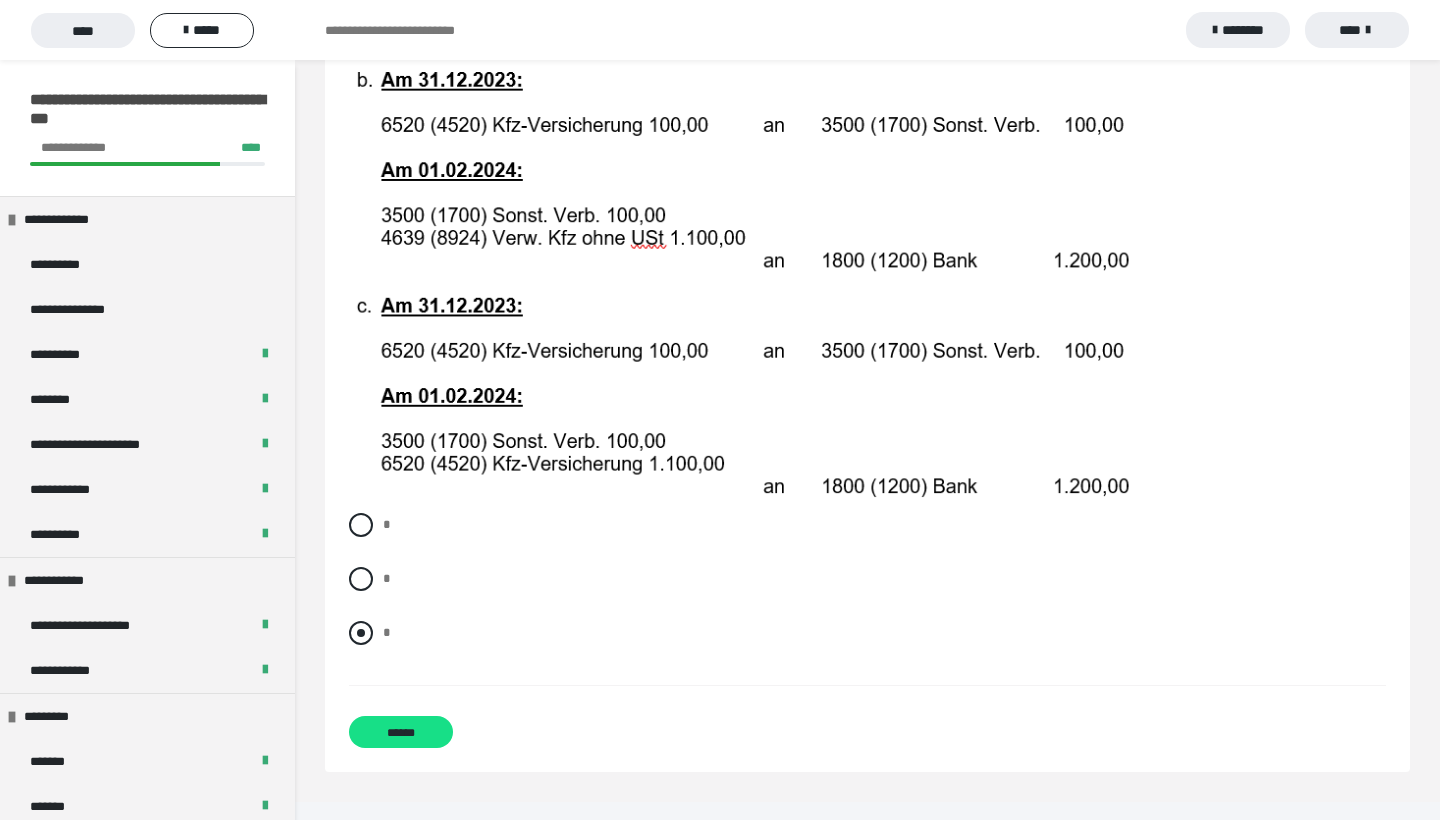 click at bounding box center [361, 633] 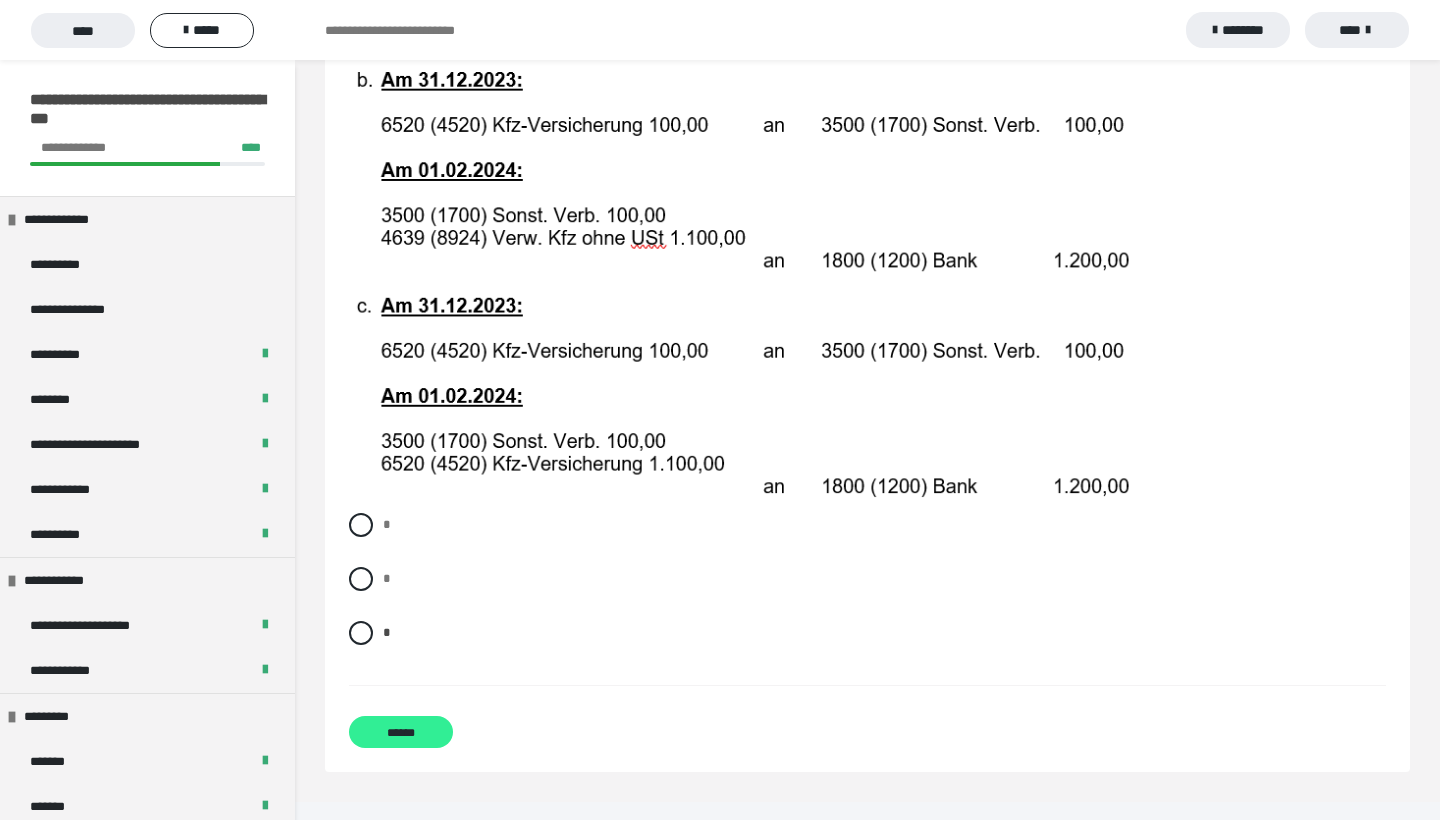 click on "******" at bounding box center (401, 732) 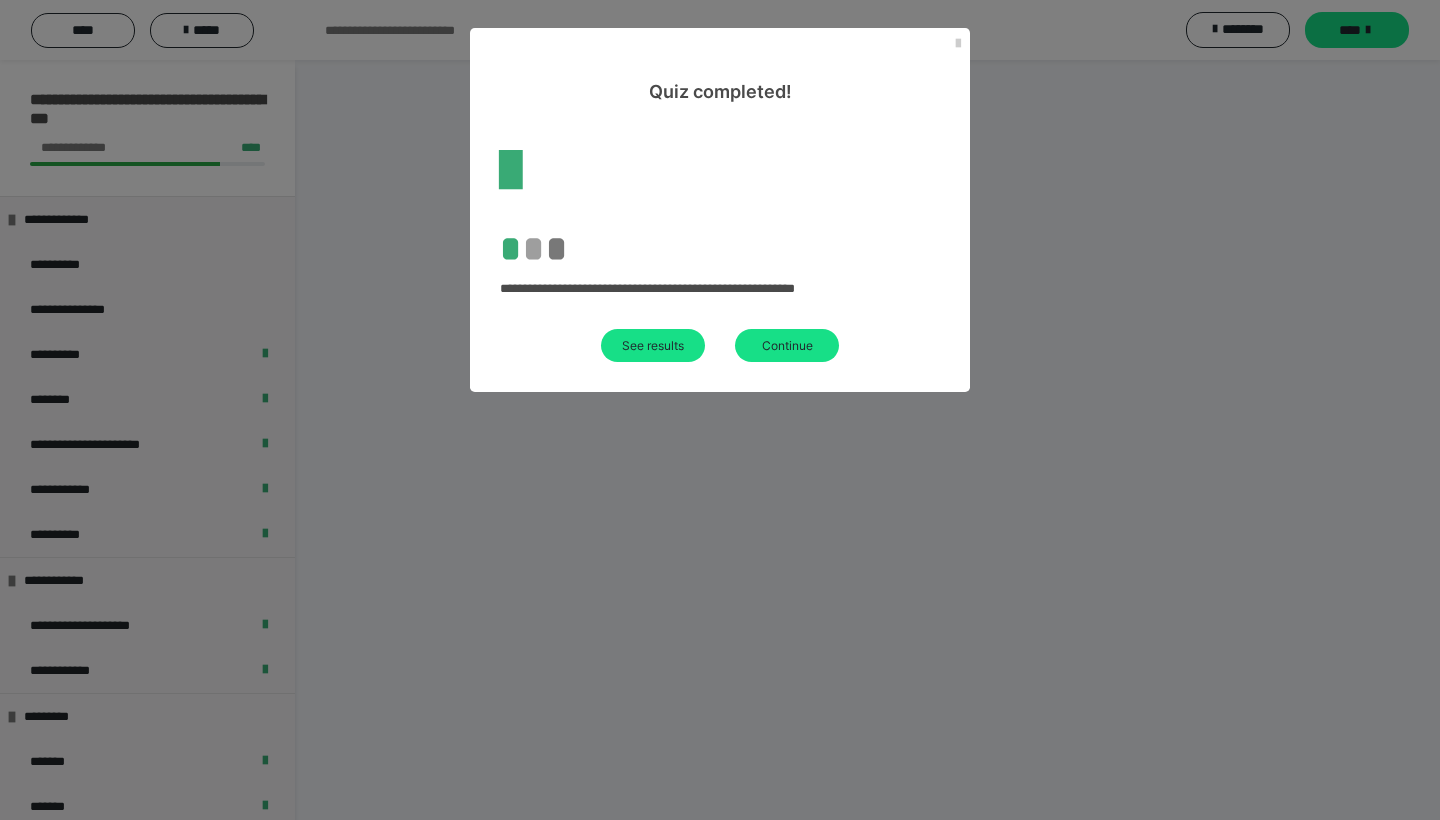 scroll, scrollTop: 60, scrollLeft: 0, axis: vertical 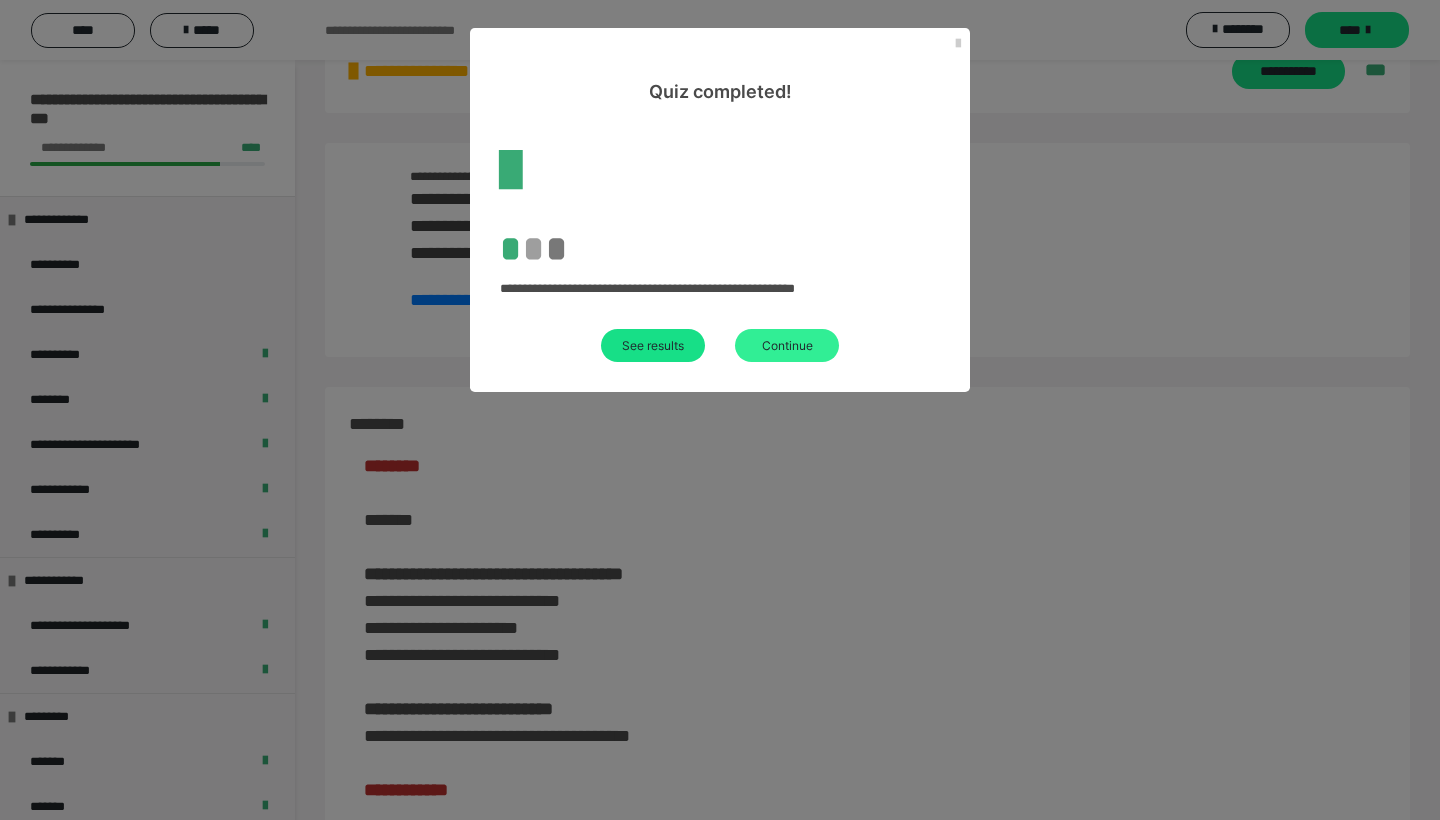 click on "Continue" at bounding box center (787, 345) 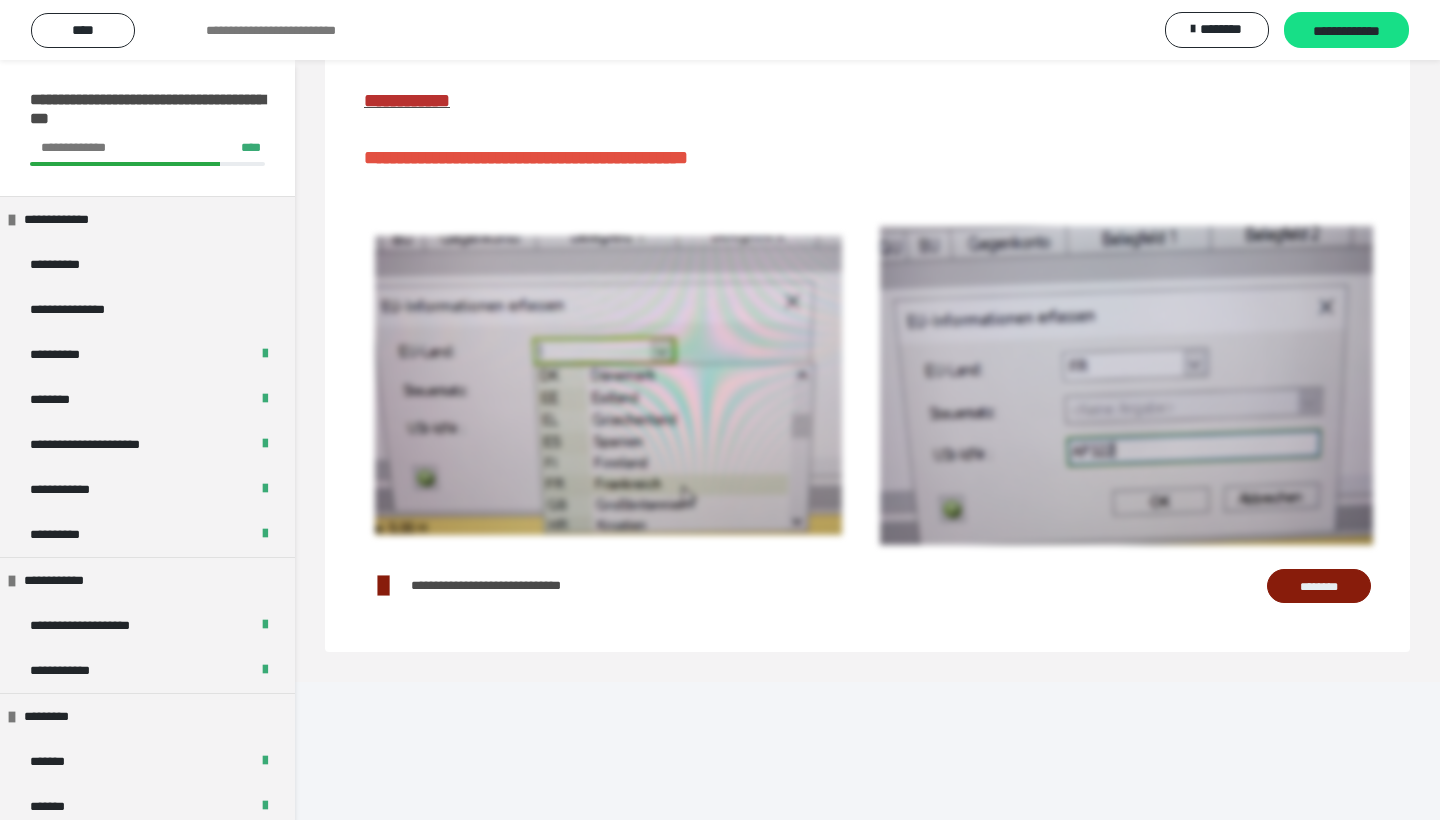 scroll, scrollTop: 63, scrollLeft: 0, axis: vertical 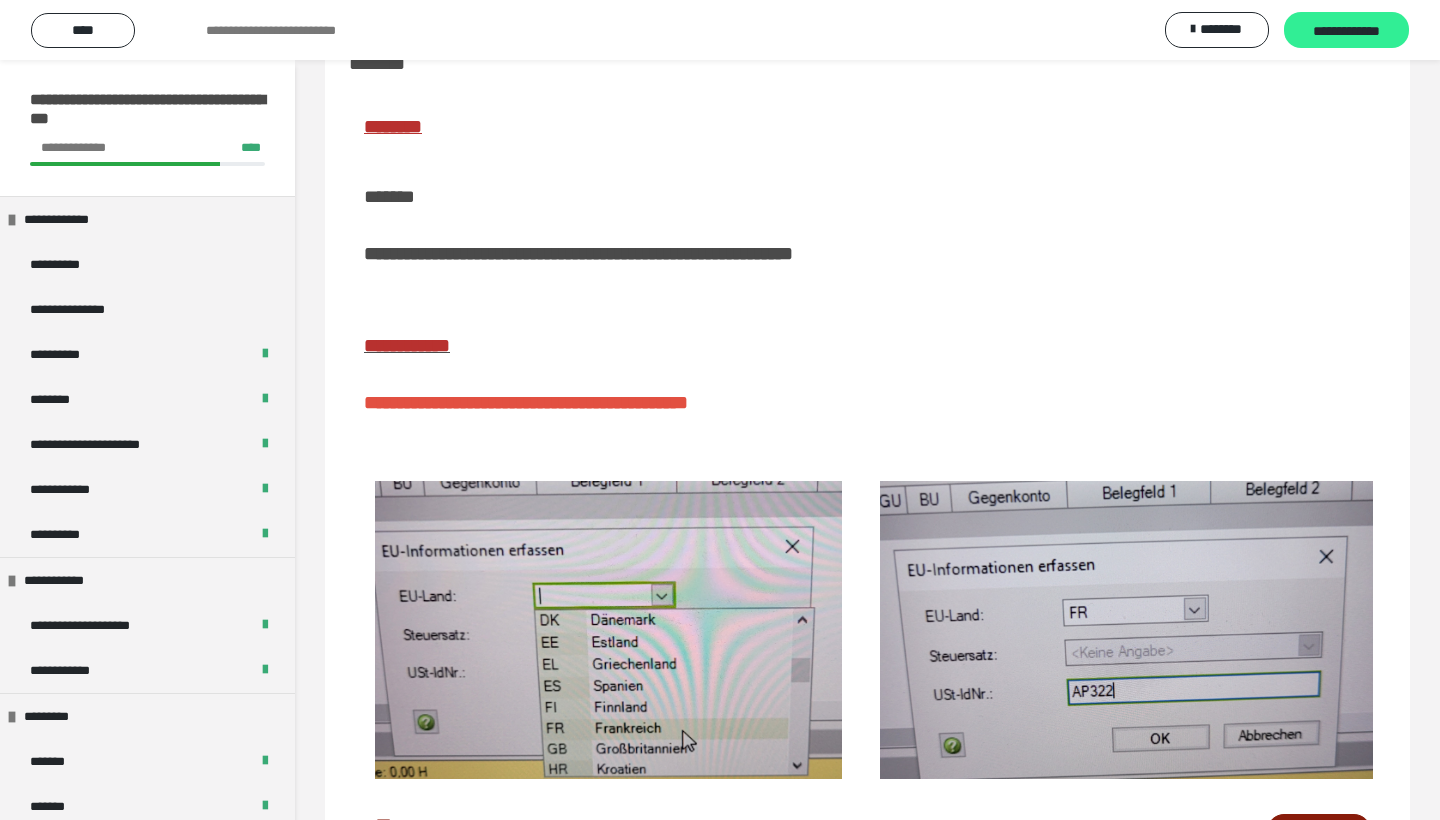 click on "**********" at bounding box center [1346, 31] 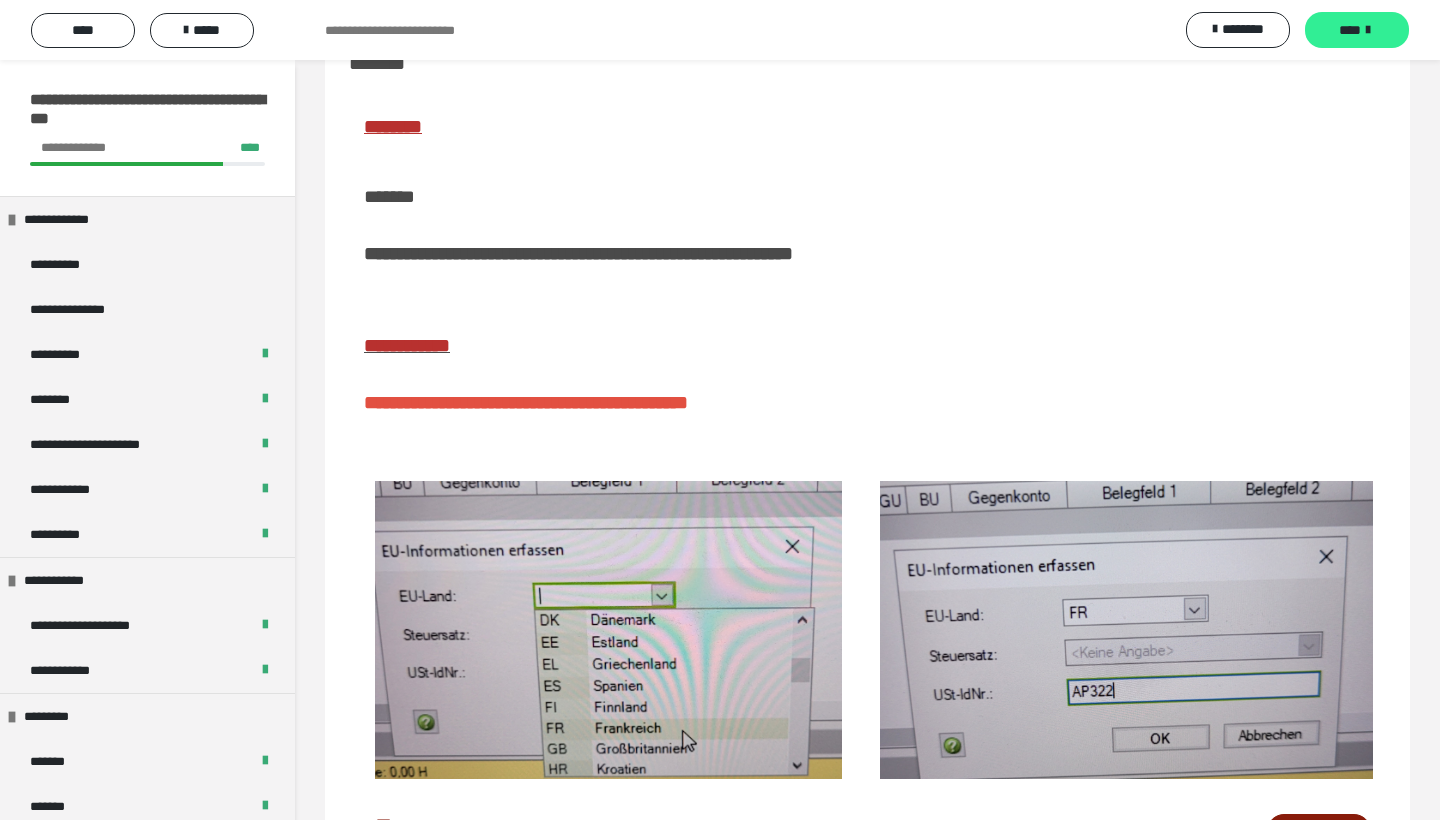 click at bounding box center (1368, 30) 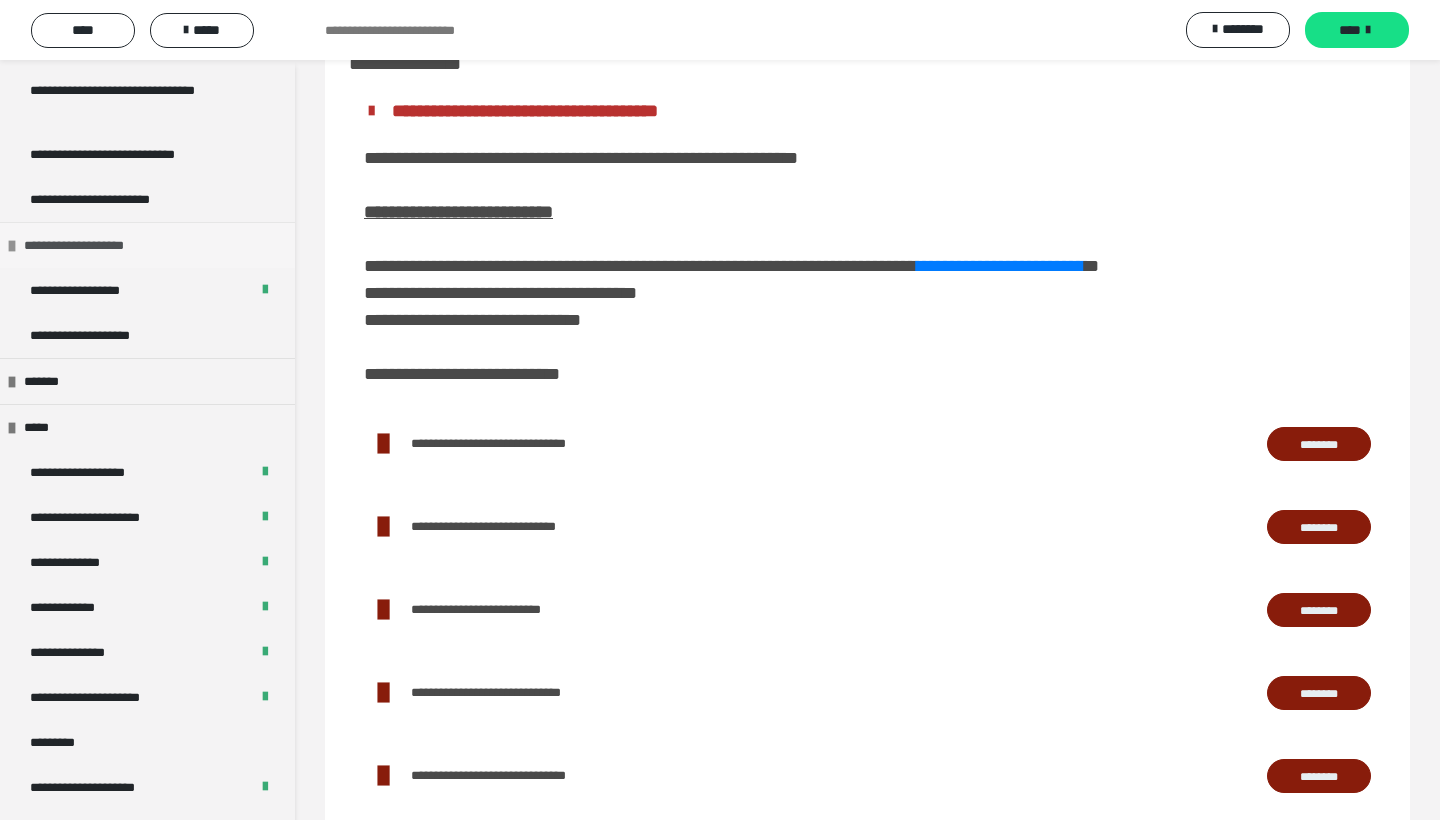 scroll, scrollTop: 1980, scrollLeft: 0, axis: vertical 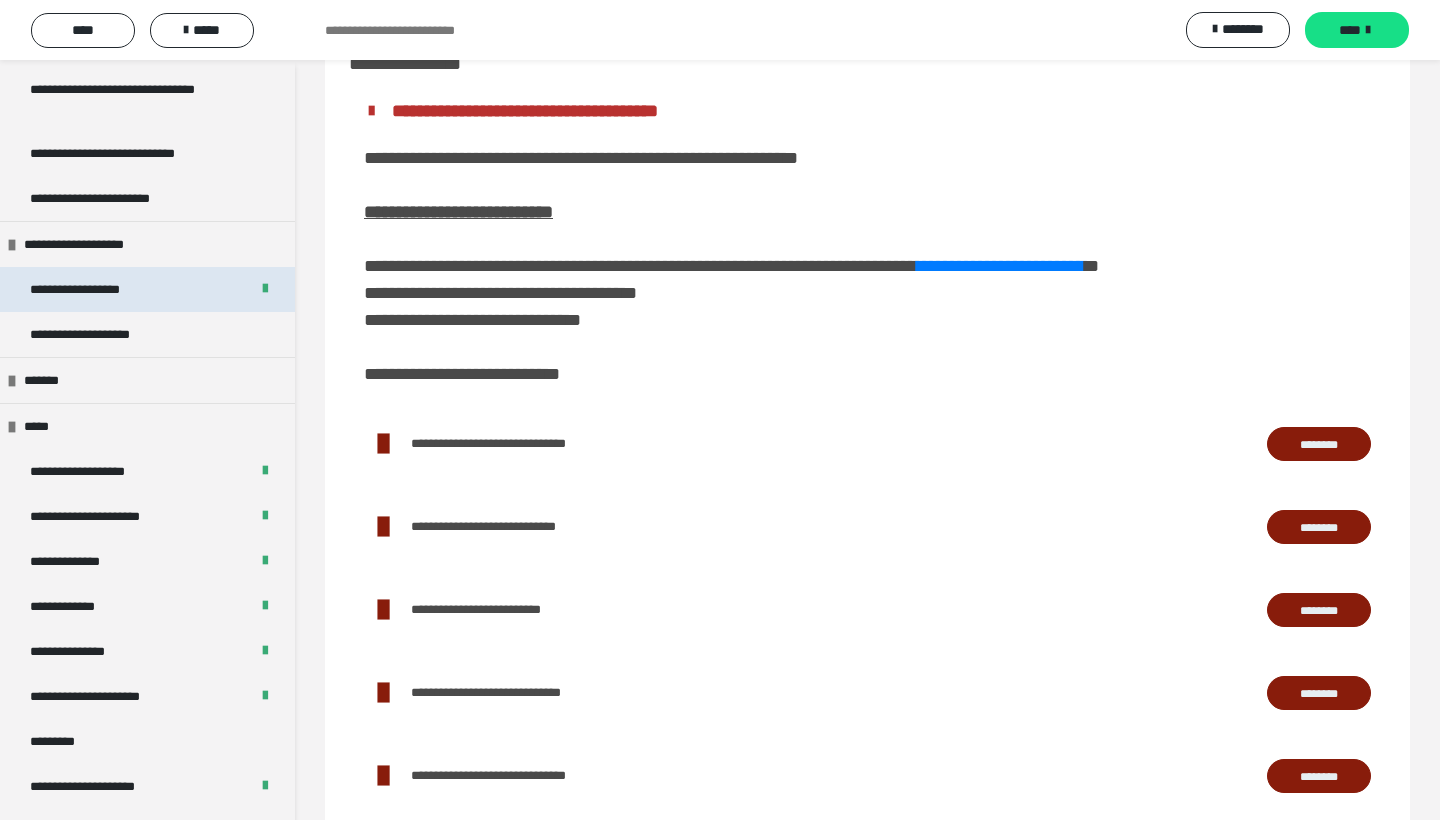 click on "**********" at bounding box center (147, 289) 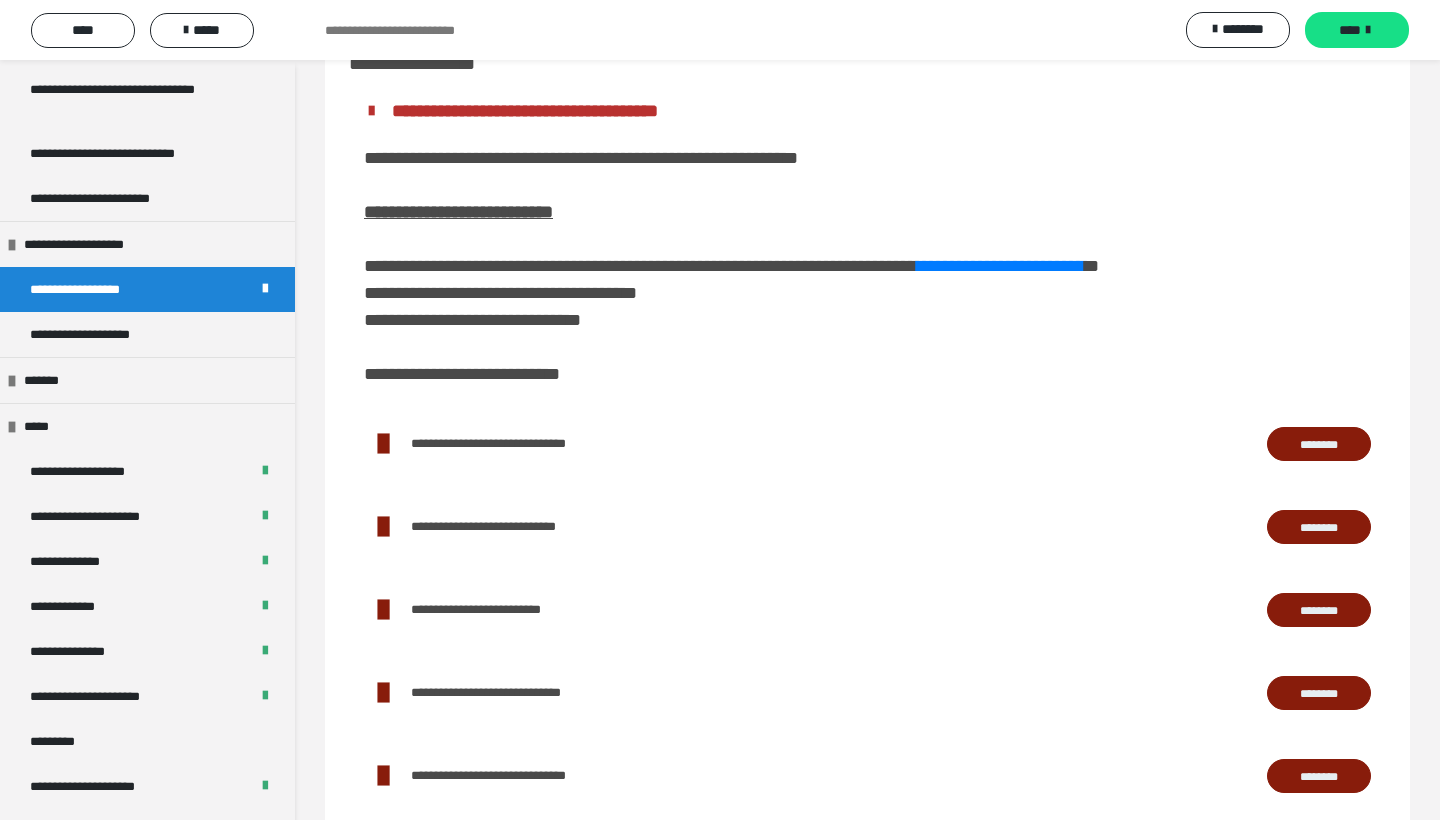 click on "**********" at bounding box center (147, 289) 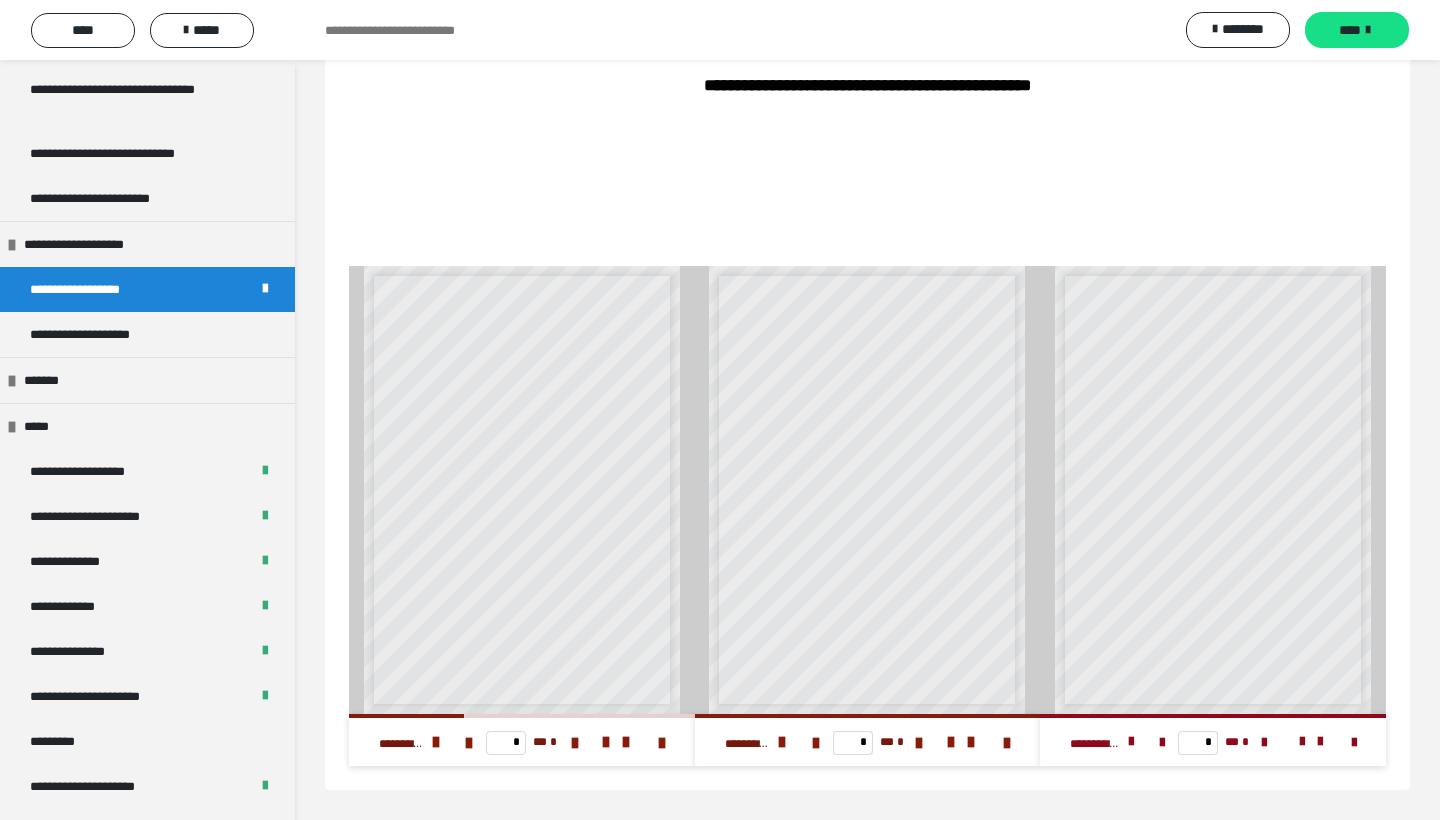 scroll, scrollTop: 348, scrollLeft: 0, axis: vertical 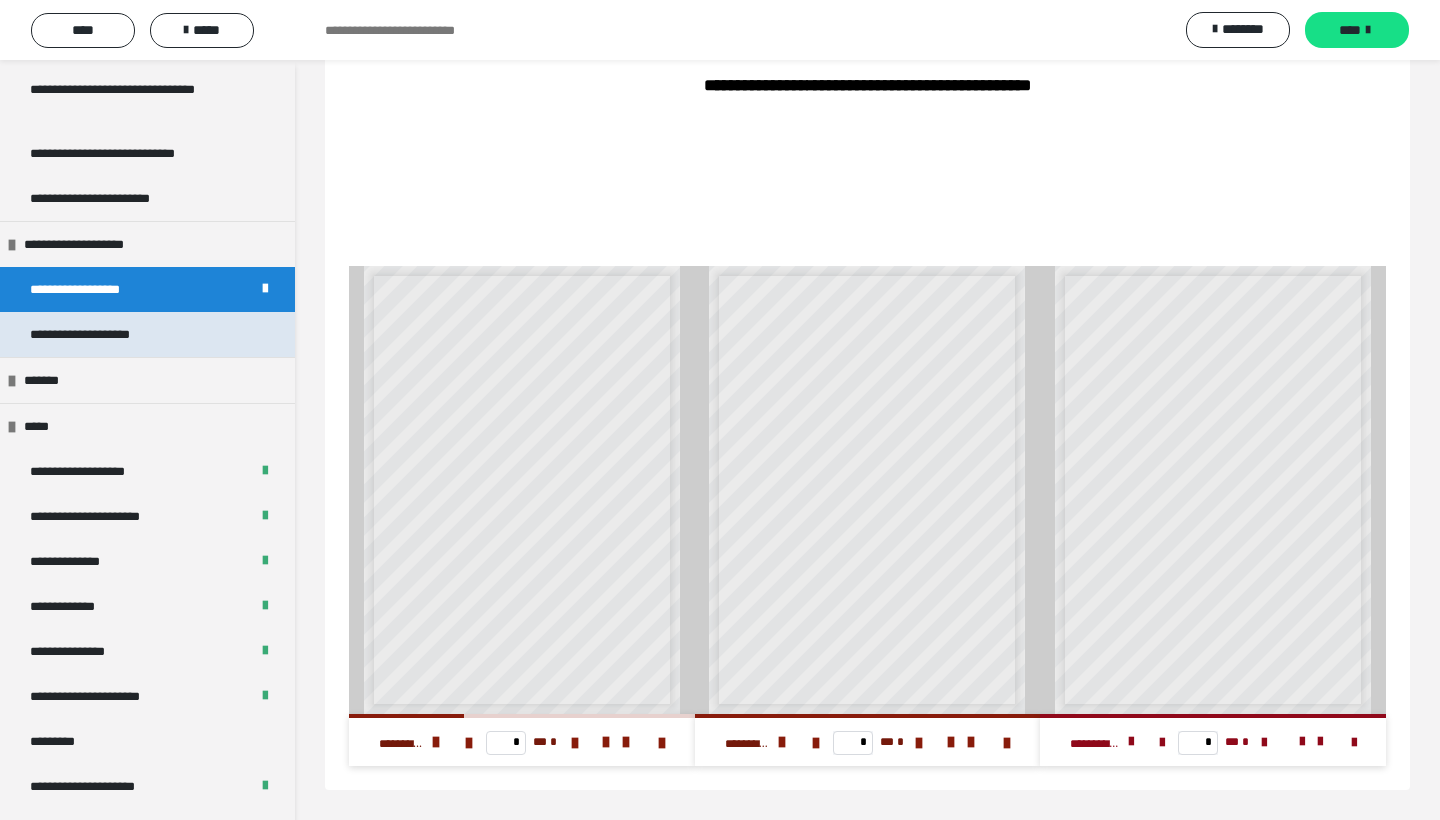 click on "**********" at bounding box center [147, 334] 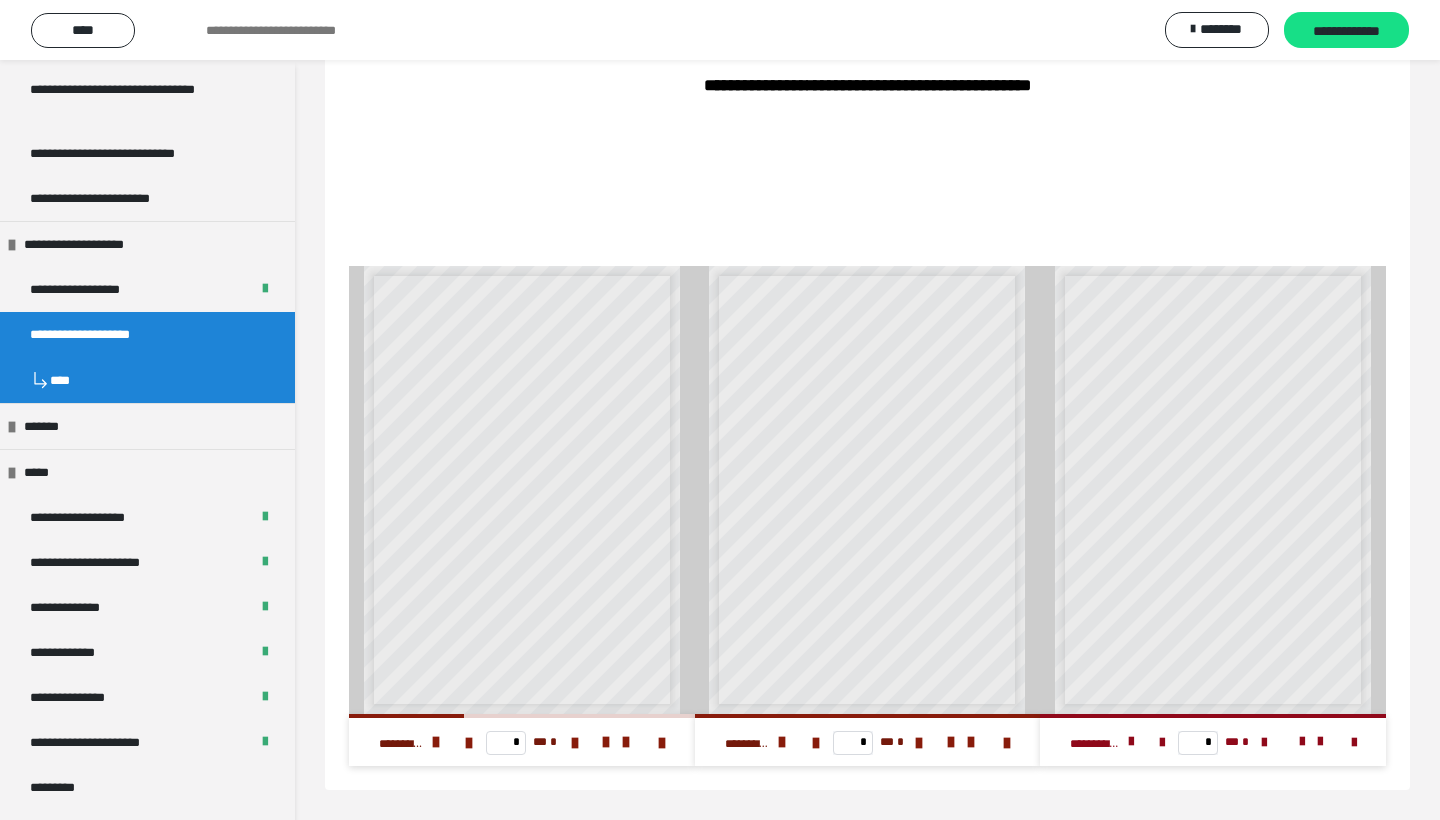 scroll, scrollTop: 60, scrollLeft: 0, axis: vertical 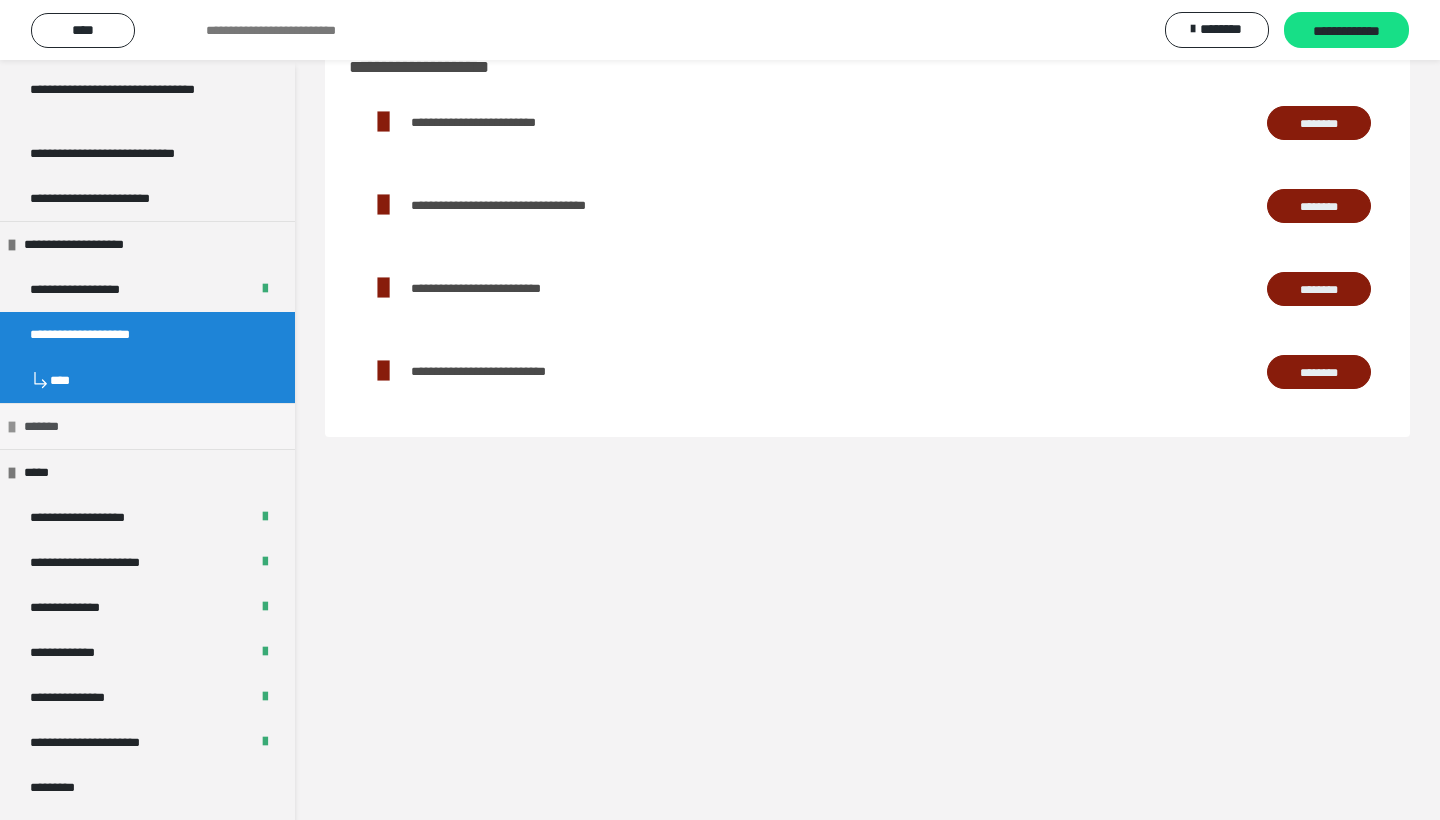 click on "*******" at bounding box center (147, 426) 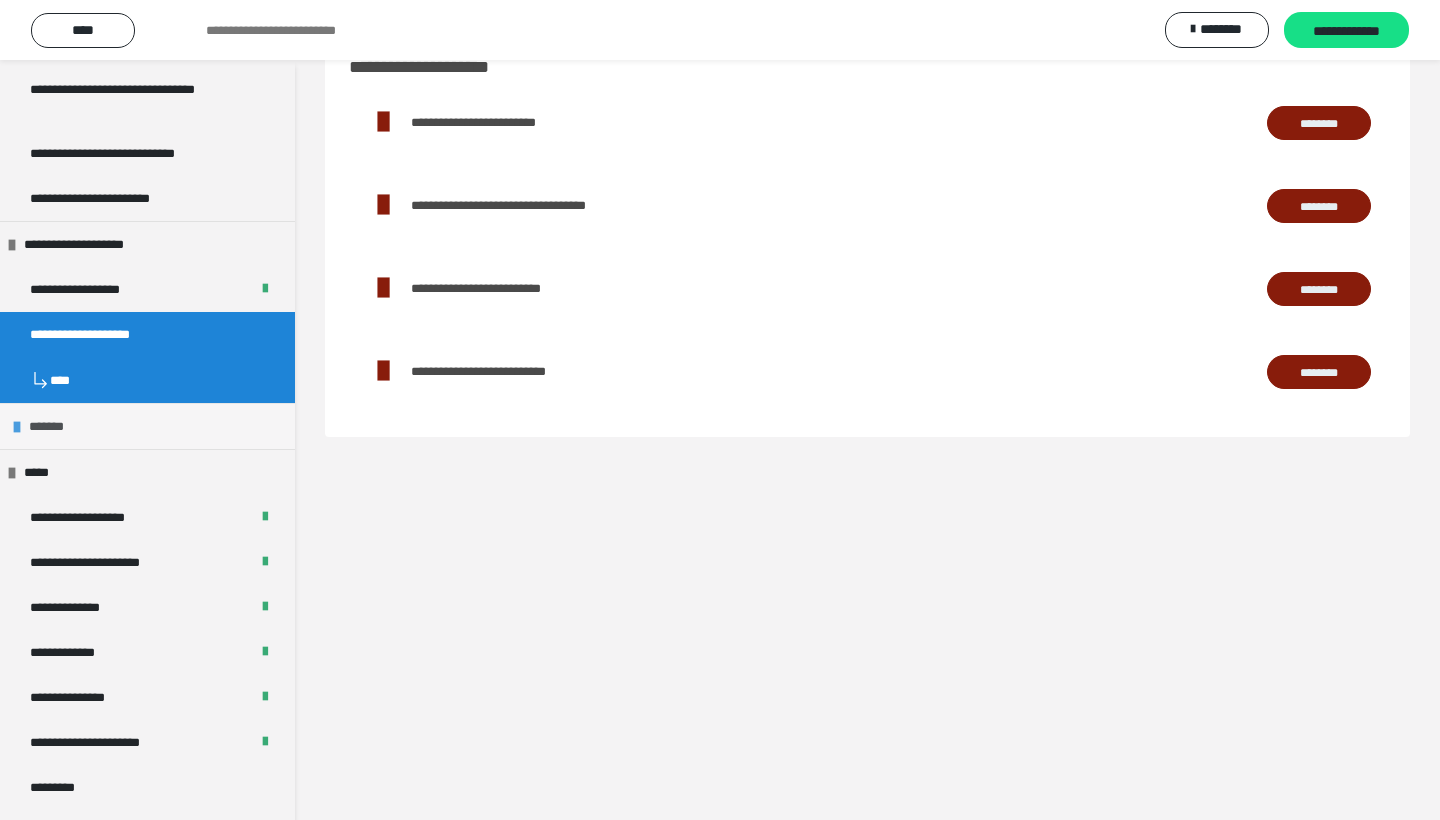 click on "*******" at bounding box center (147, 426) 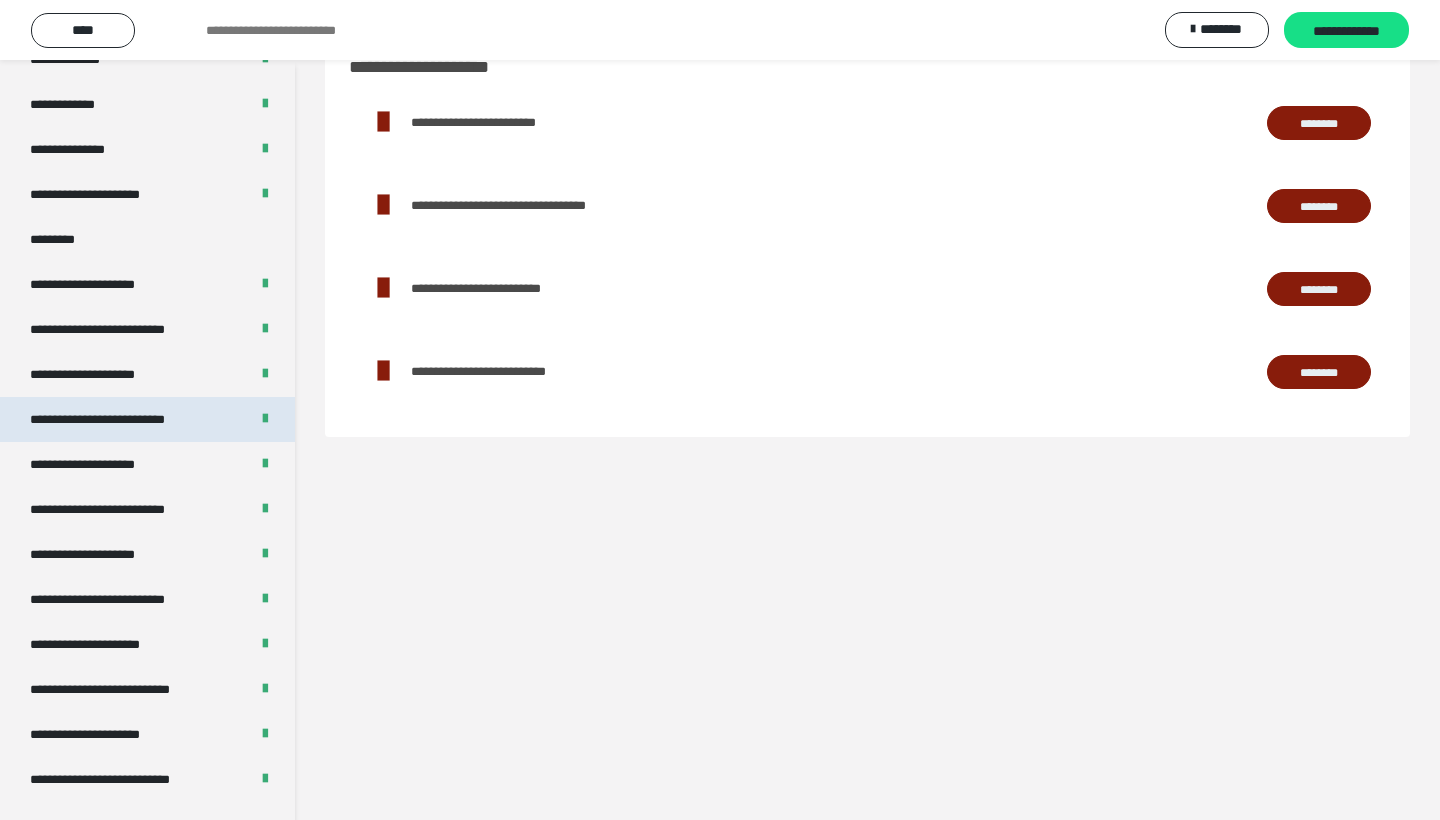 scroll, scrollTop: 2537, scrollLeft: 0, axis: vertical 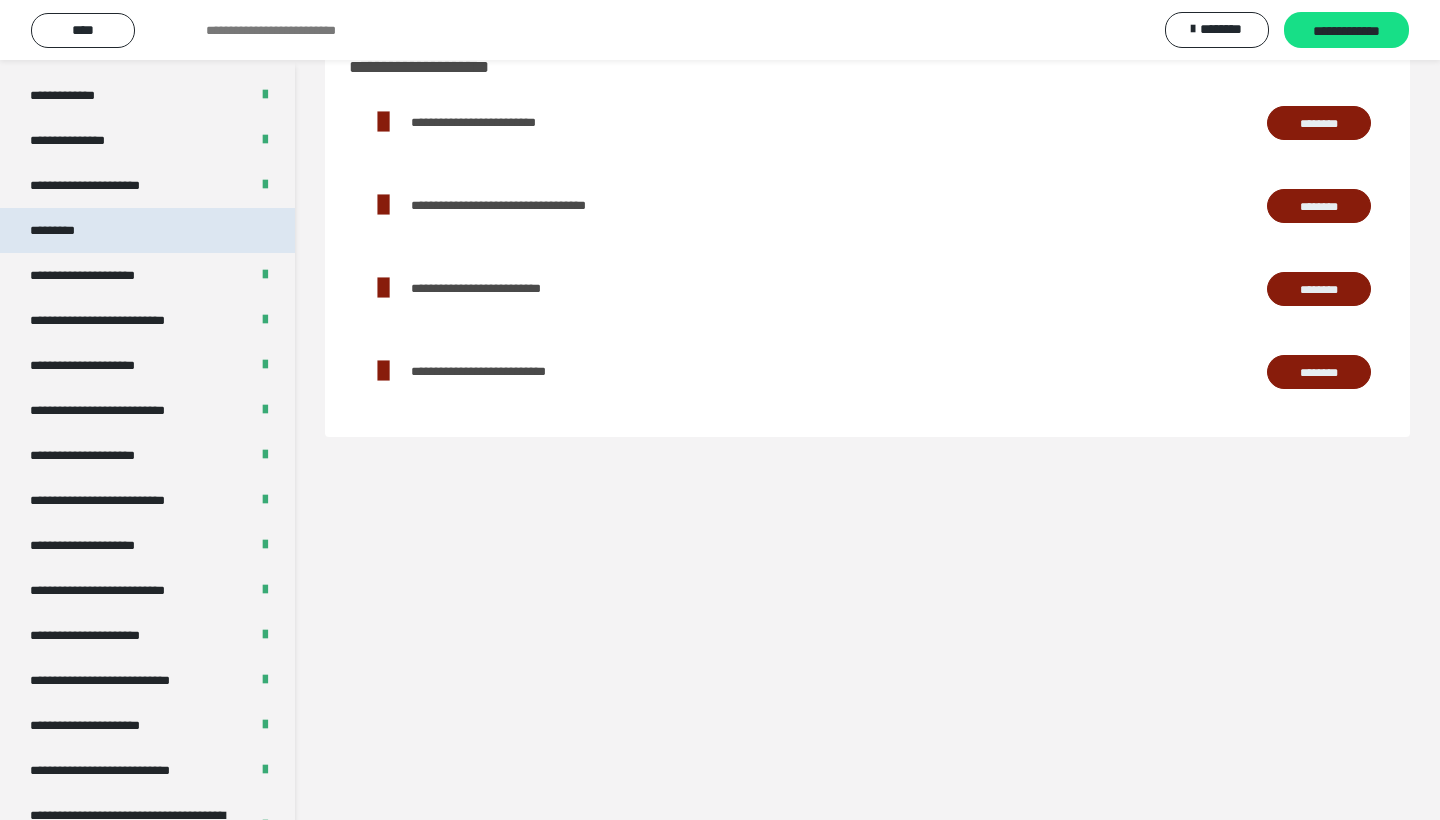 click on "*********" at bounding box center [147, 230] 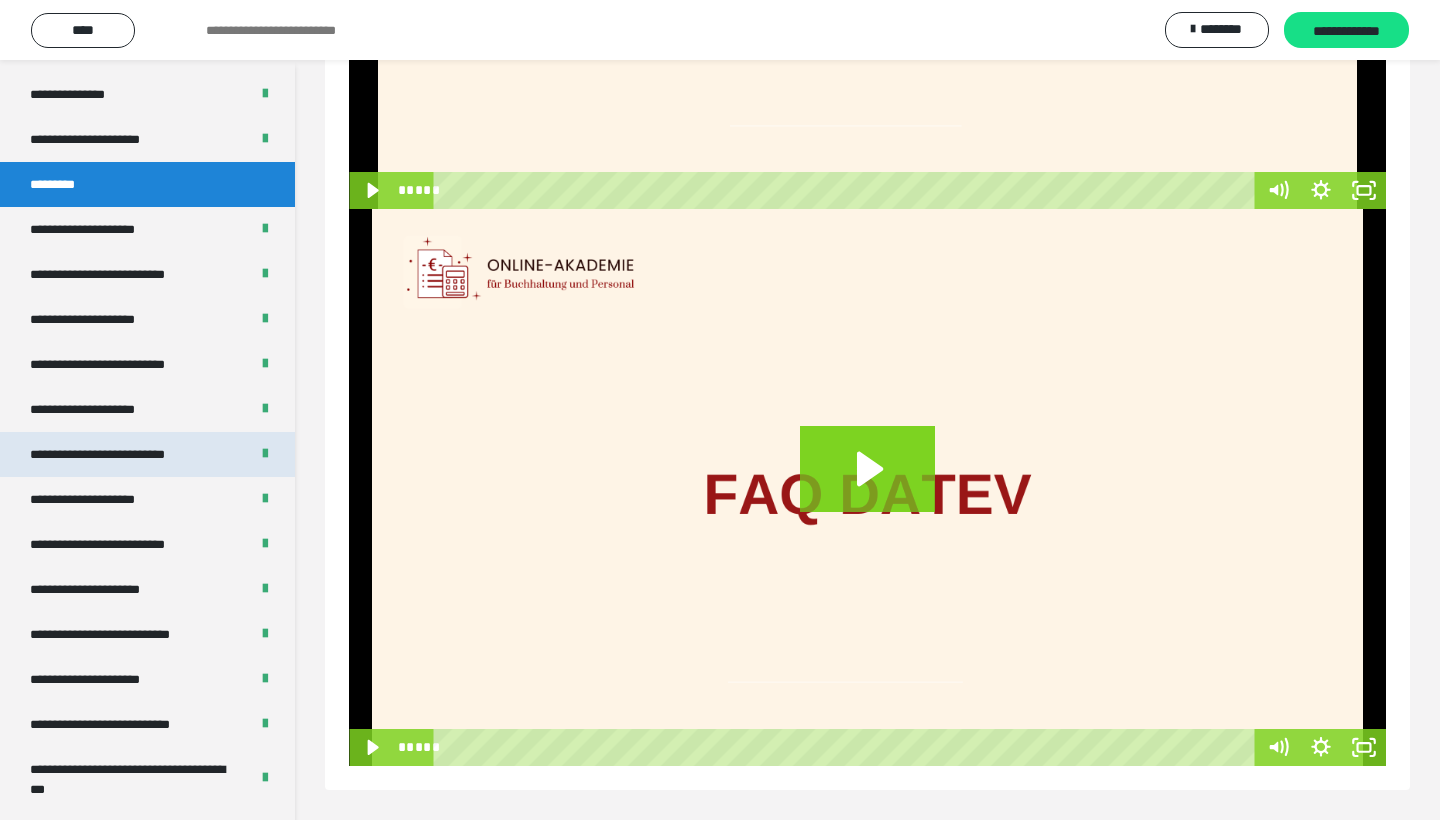 scroll, scrollTop: 2291, scrollLeft: 0, axis: vertical 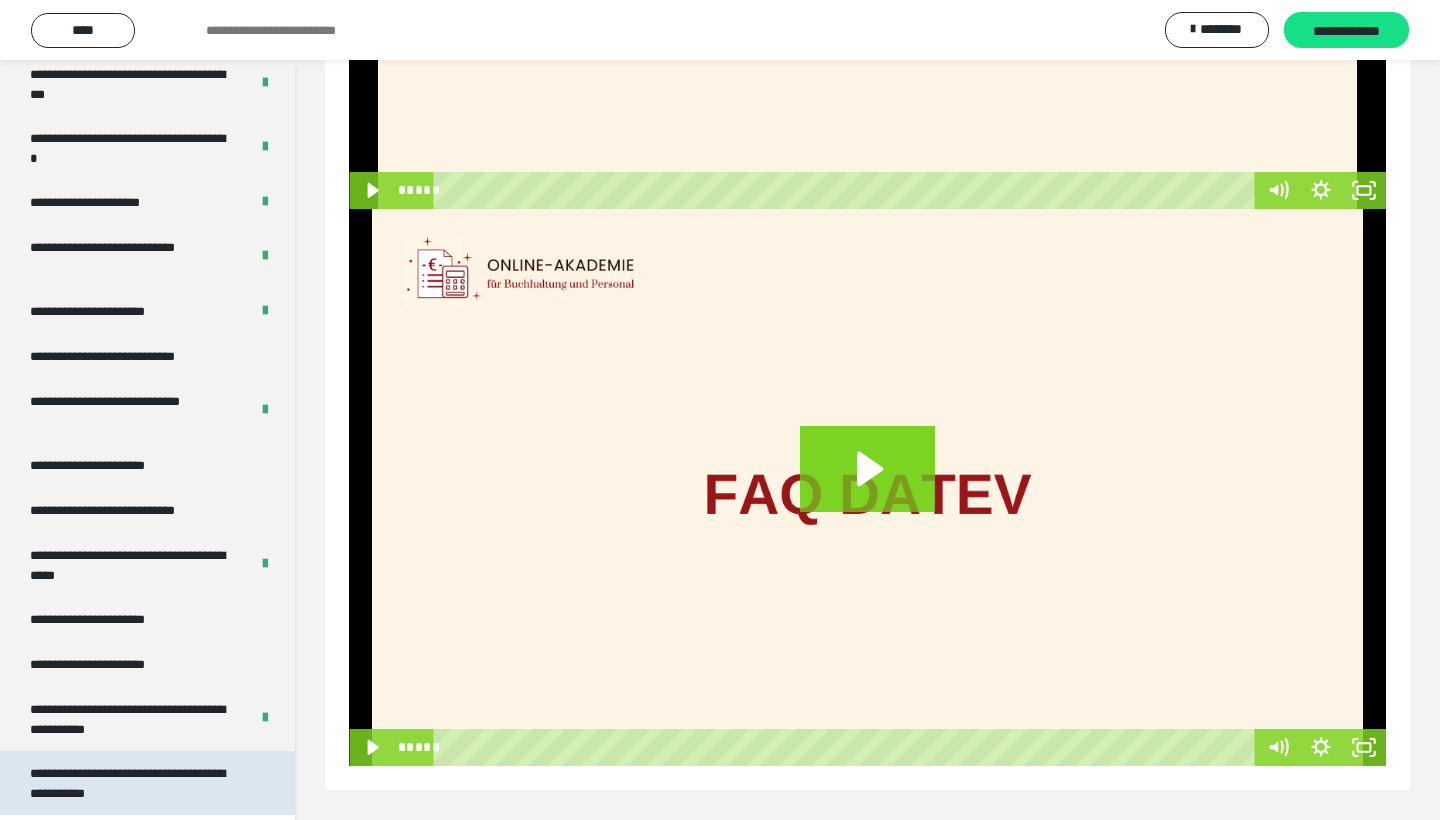 click on "**********" at bounding box center [139, 783] 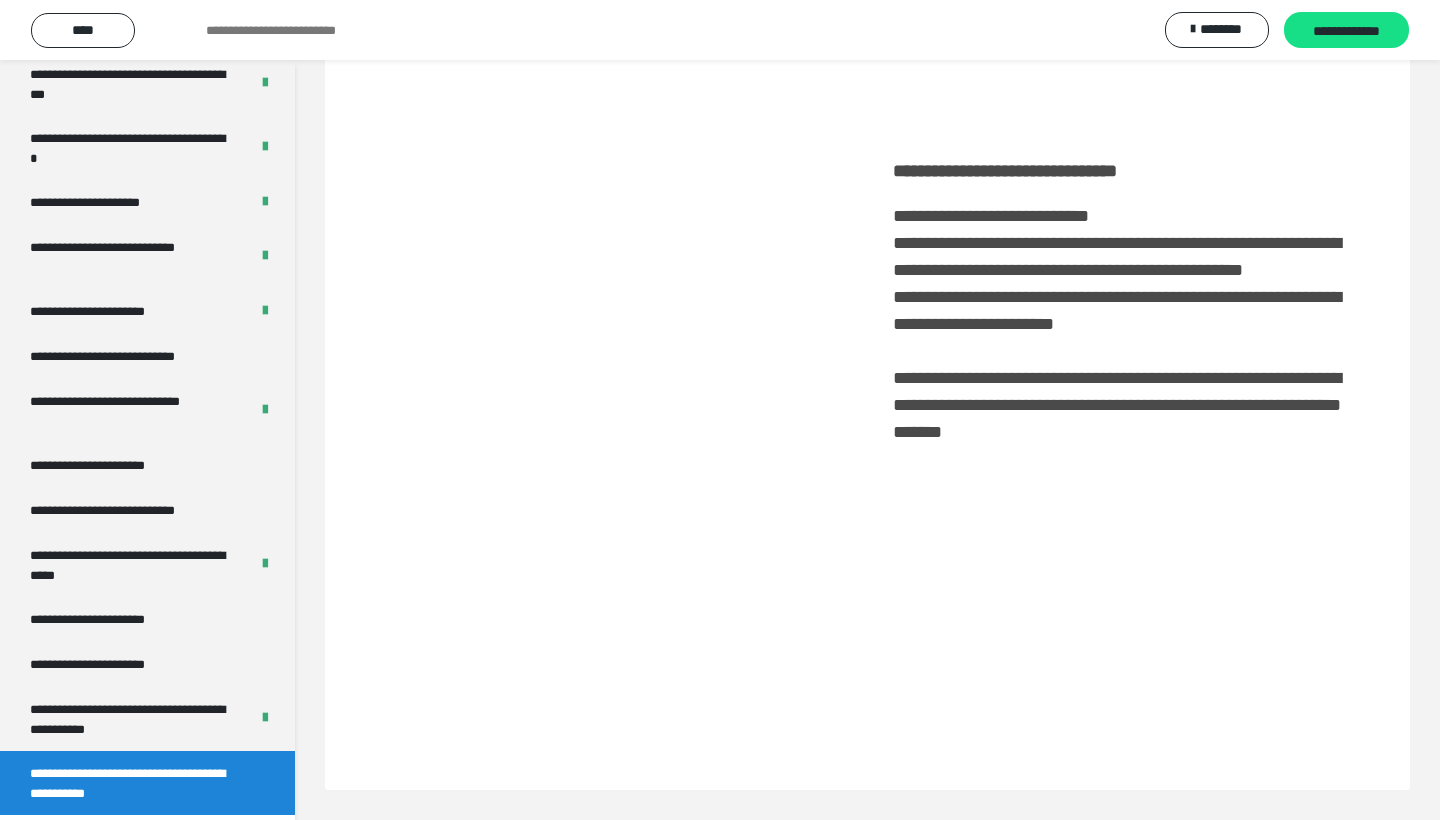 scroll, scrollTop: 60, scrollLeft: 0, axis: vertical 